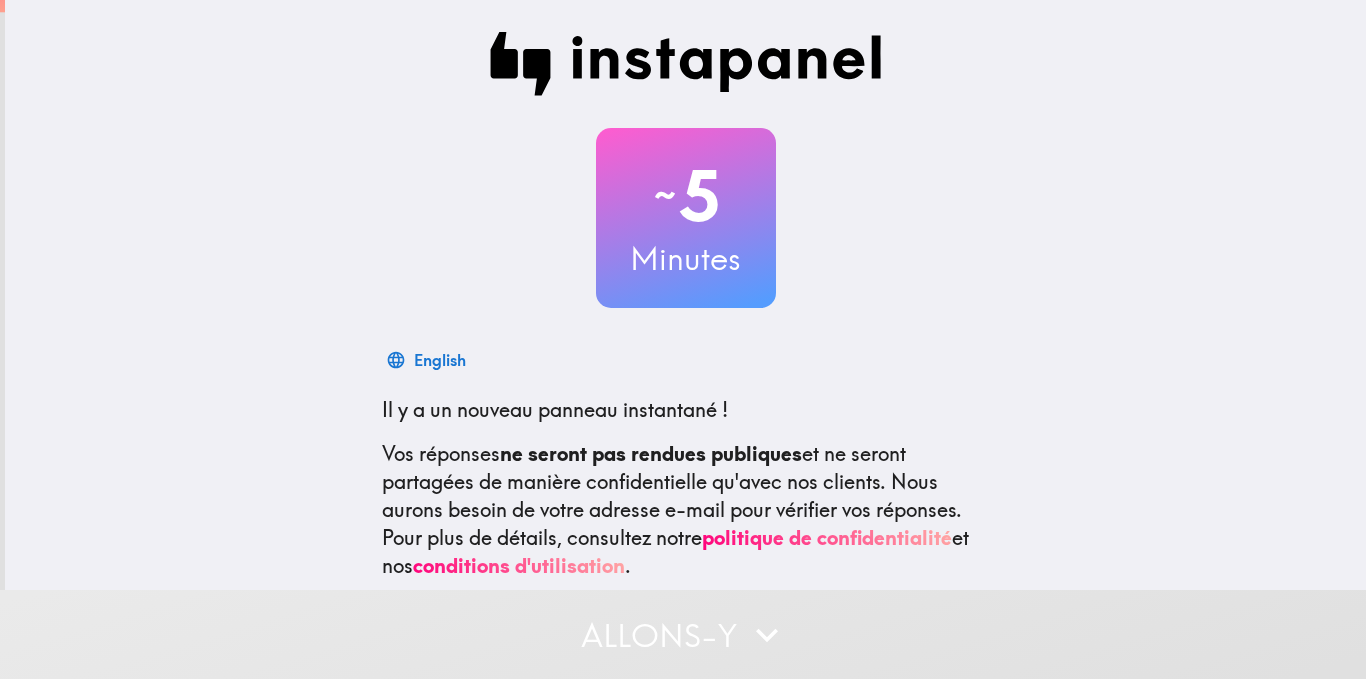 scroll, scrollTop: 0, scrollLeft: 0, axis: both 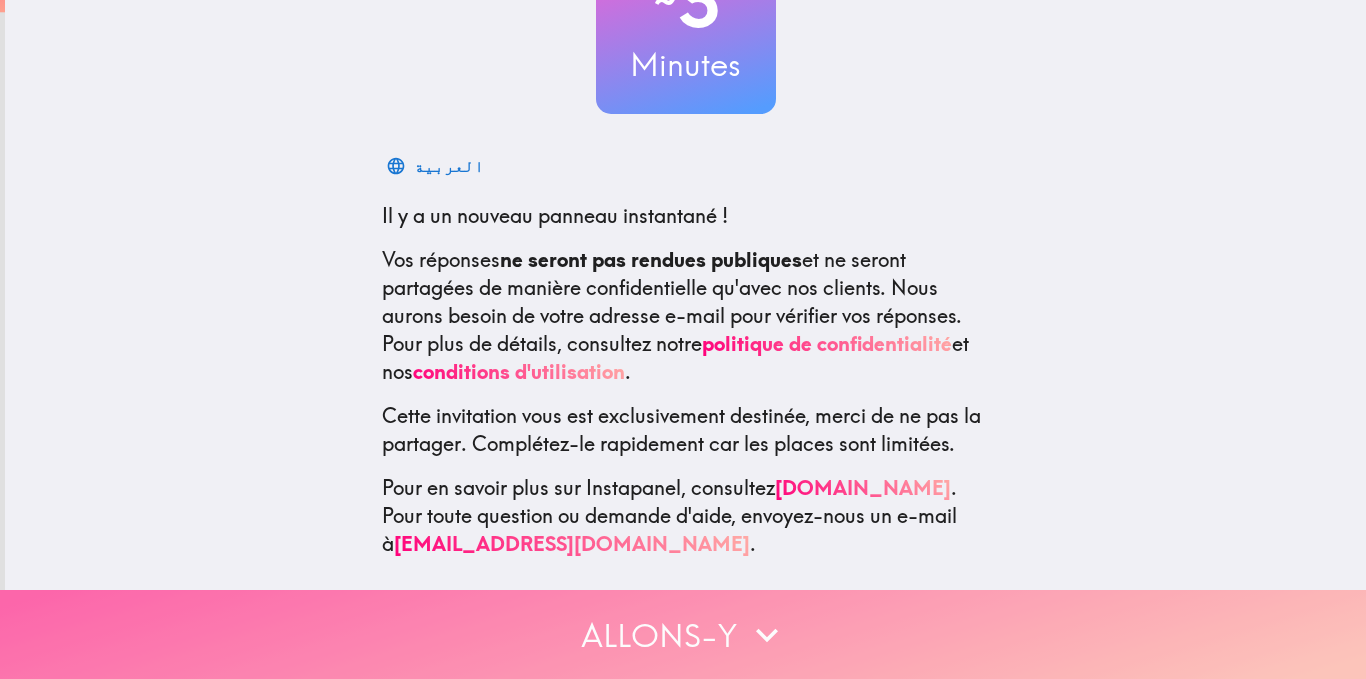 click on "Allons-y" at bounding box center [683, 634] 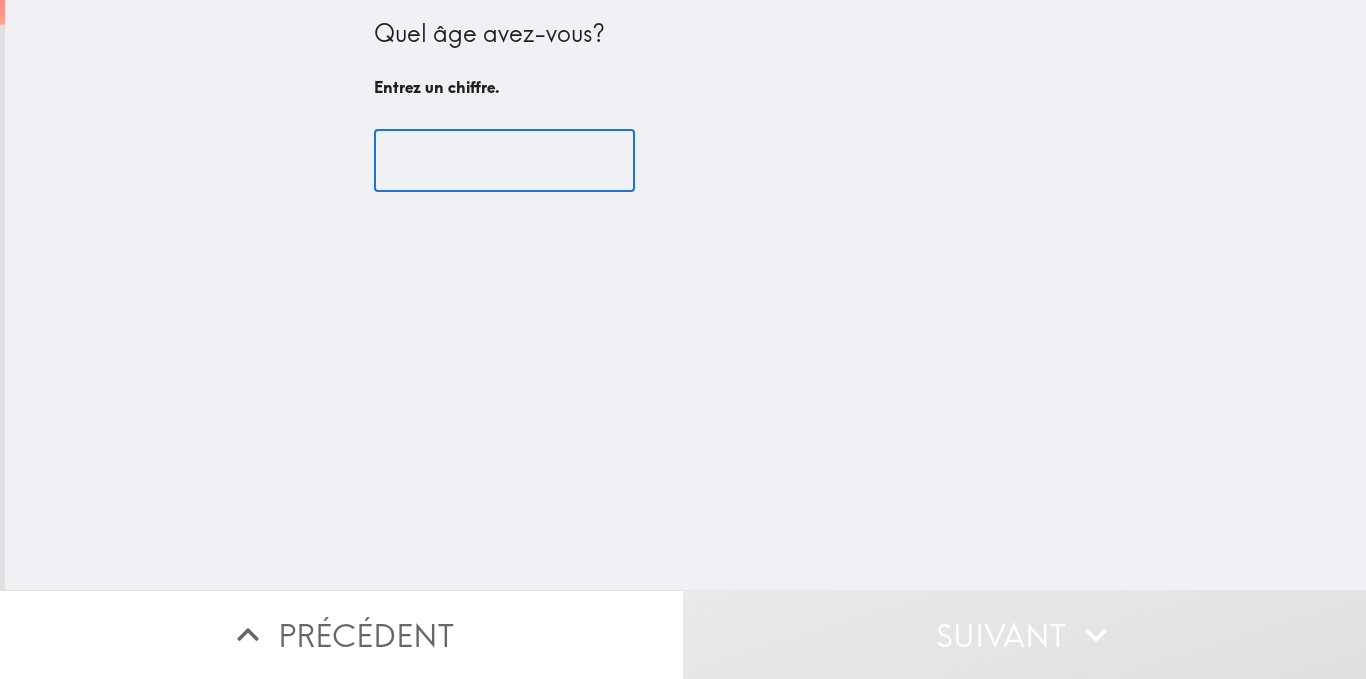 click at bounding box center [504, 161] 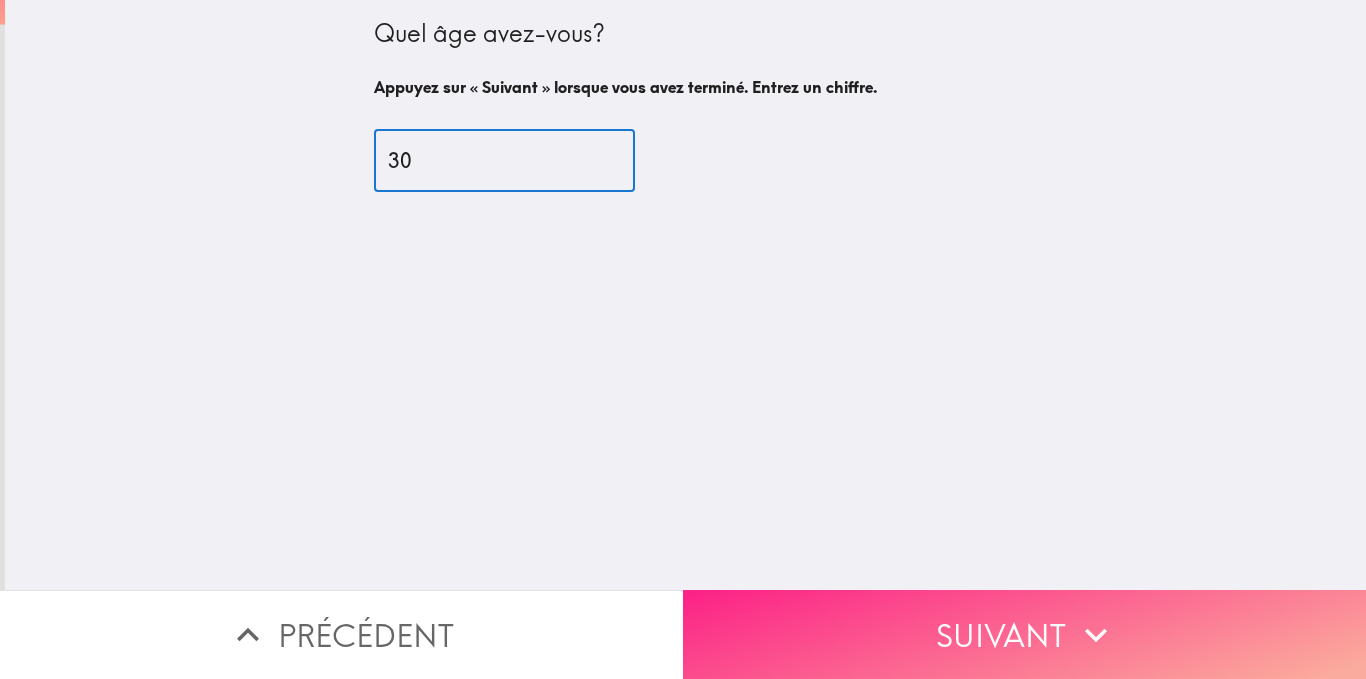 type on "30" 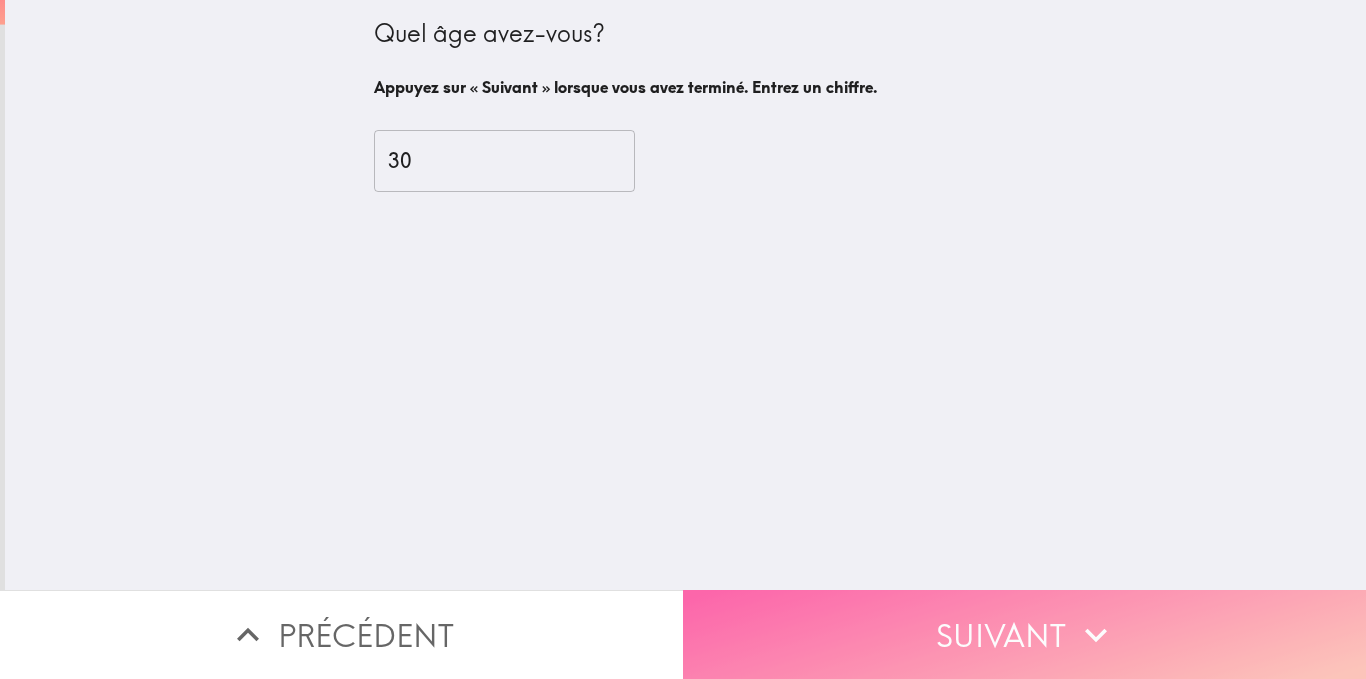 click on "Suivant" at bounding box center [1024, 634] 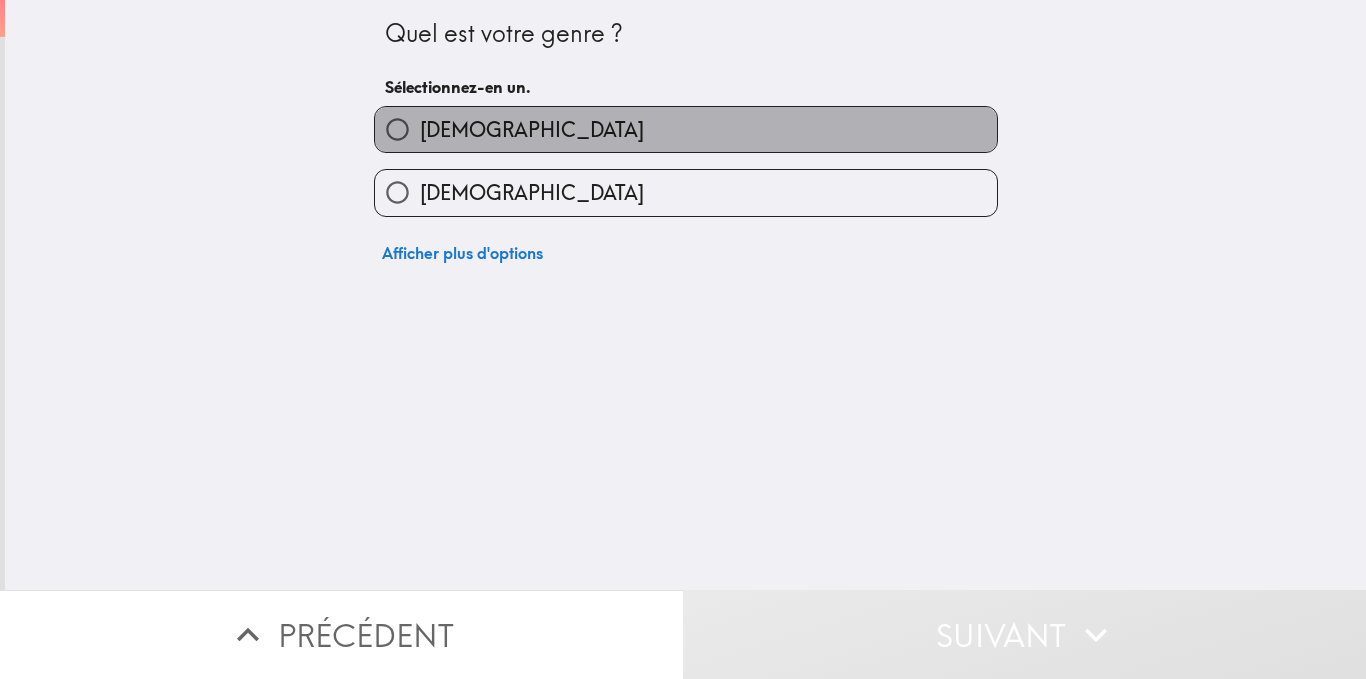 click on "[DEMOGRAPHIC_DATA]" at bounding box center (686, 129) 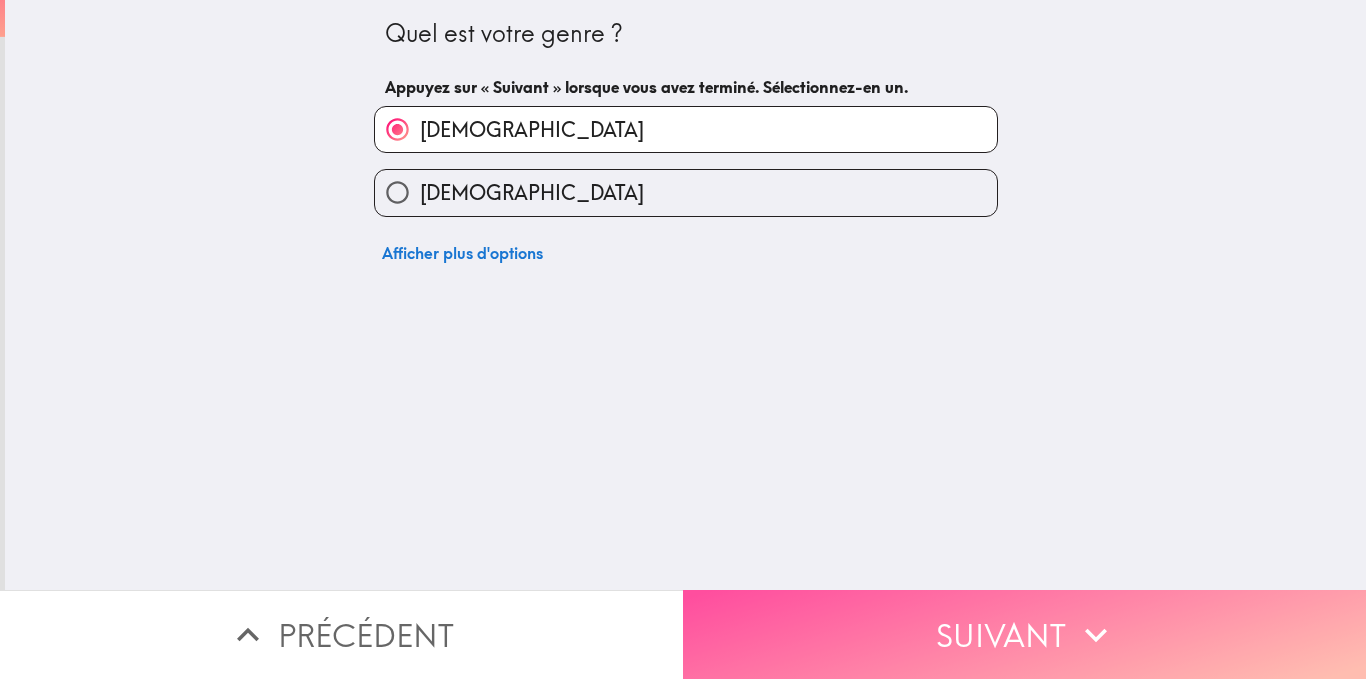 click on "Suivant" at bounding box center (1024, 634) 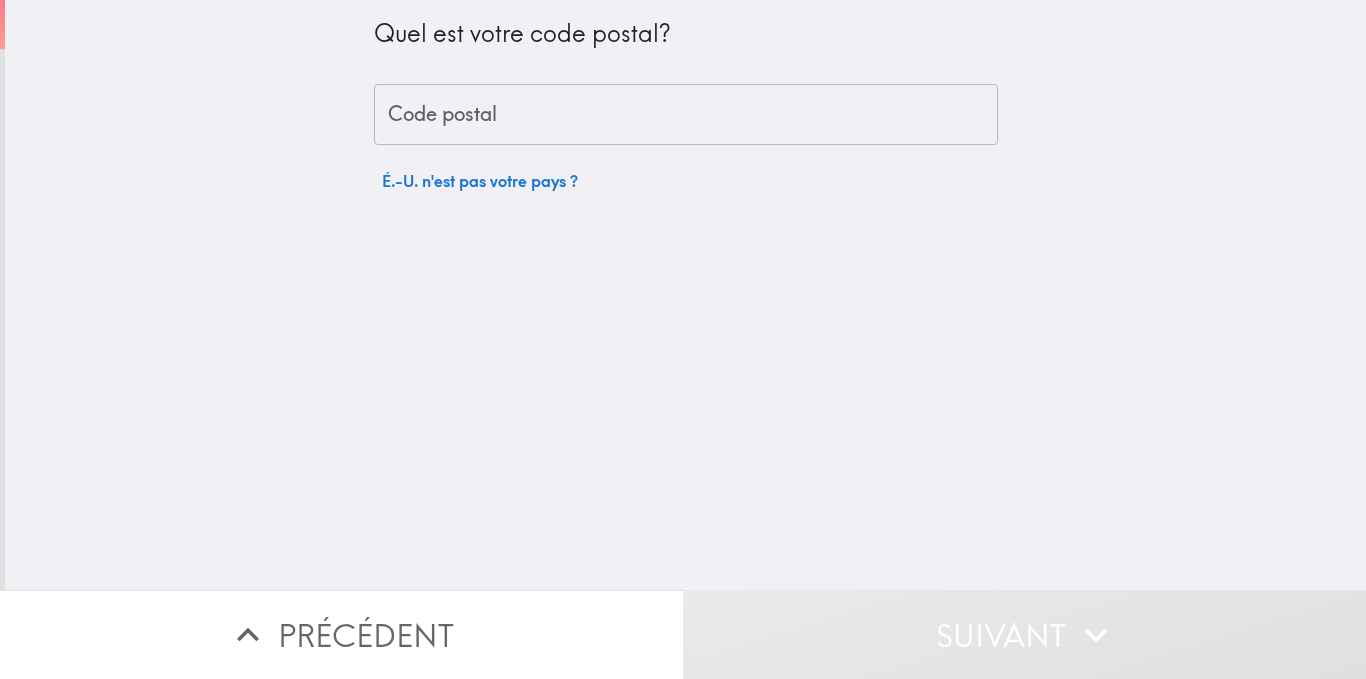 click on "Code postal" at bounding box center (686, 115) 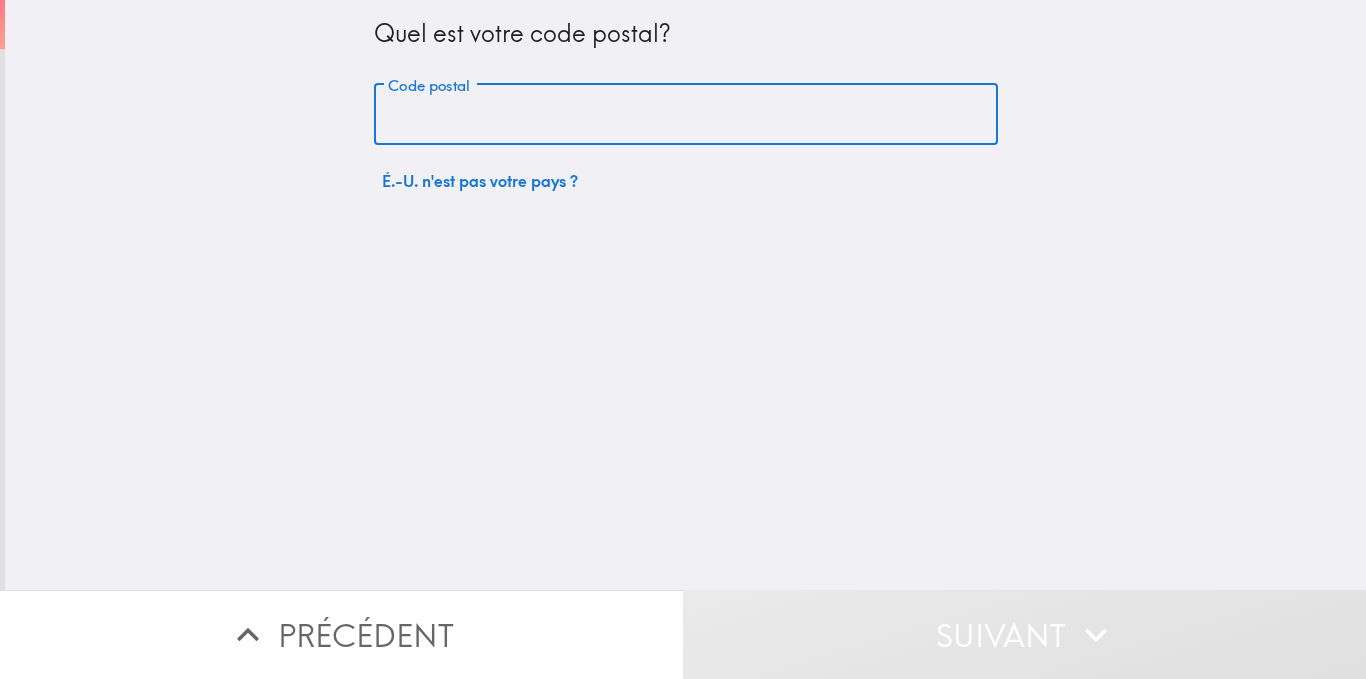 type on "11231" 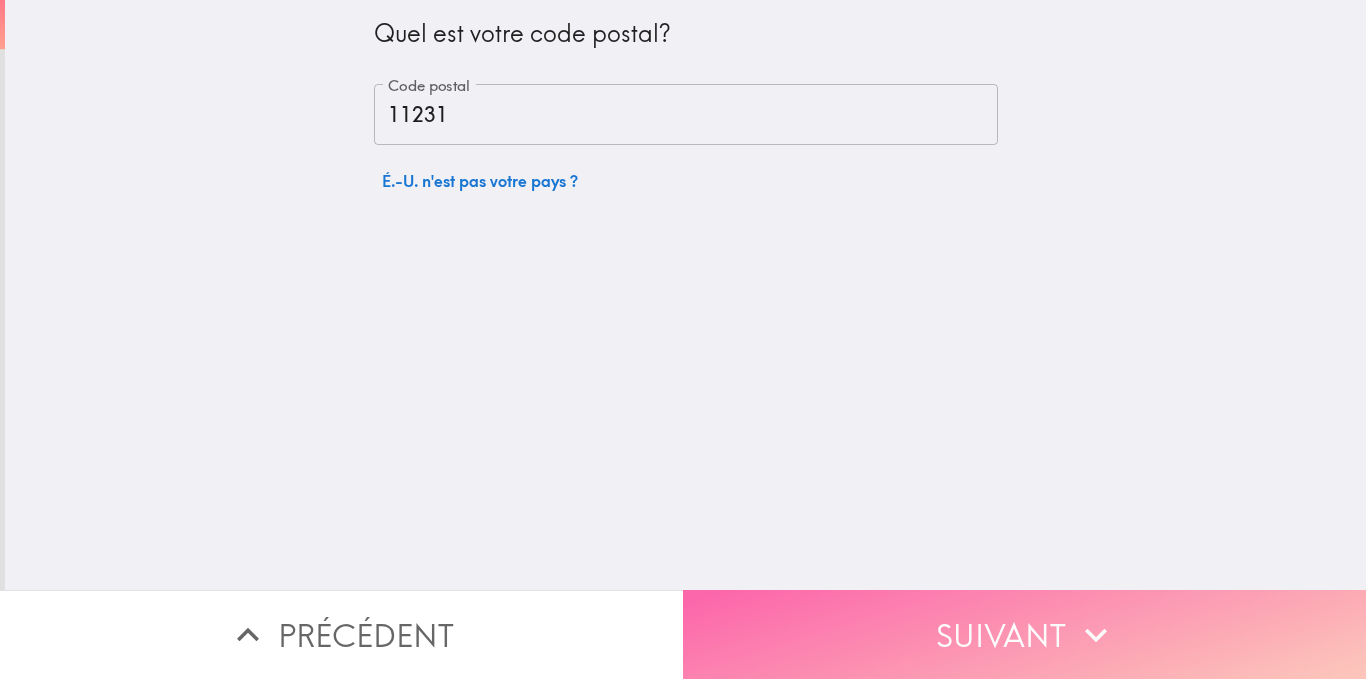 click on "Suivant" at bounding box center [1024, 634] 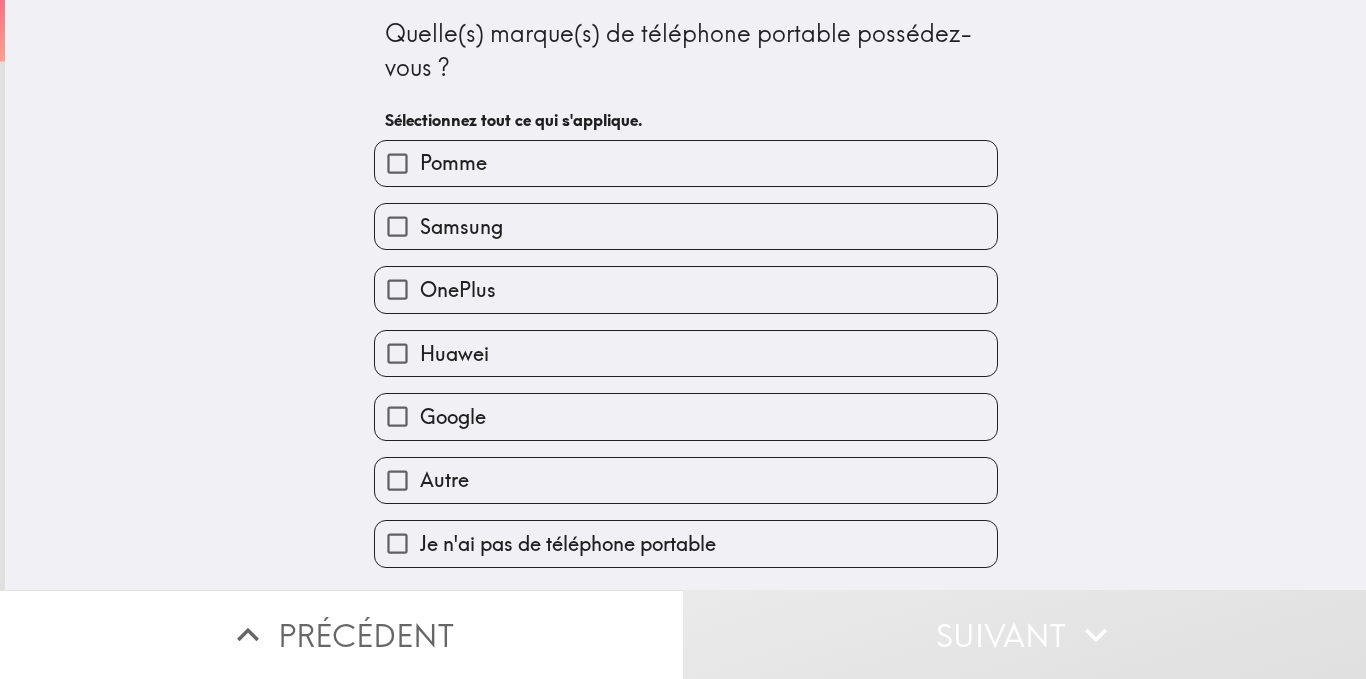 click on "Samsung" at bounding box center (686, 226) 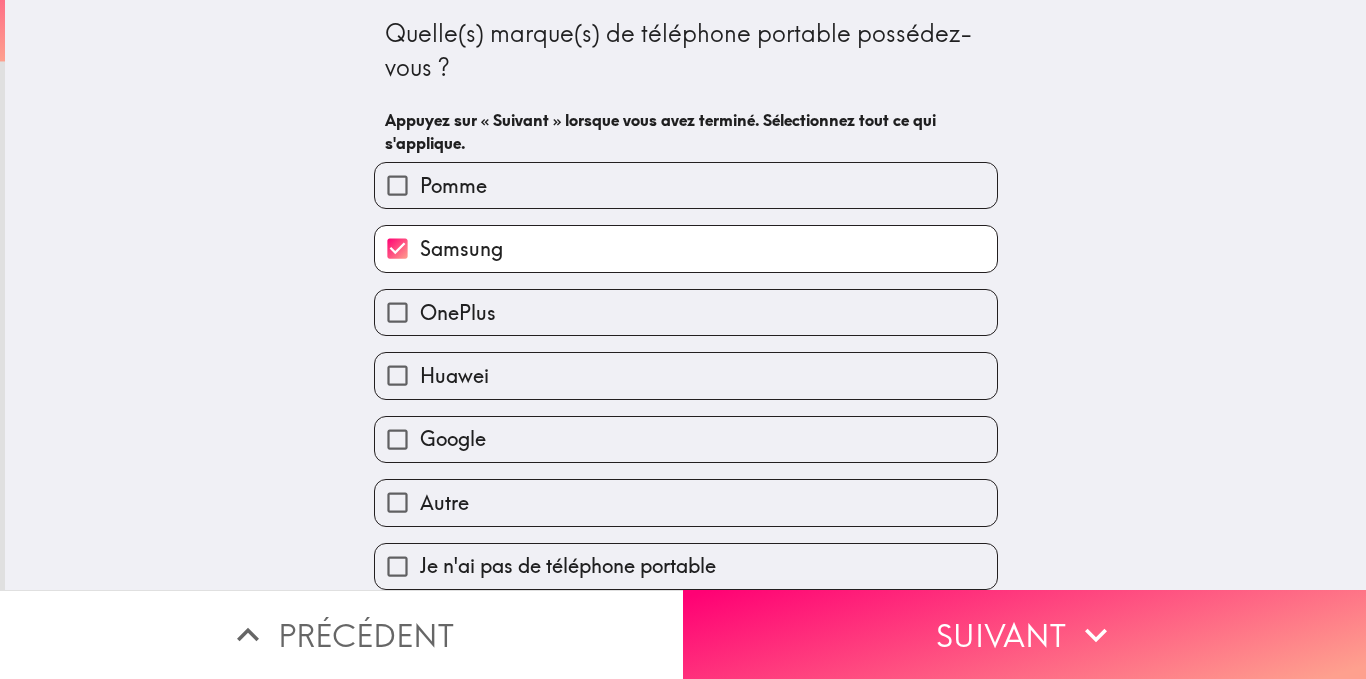 scroll, scrollTop: 15, scrollLeft: 0, axis: vertical 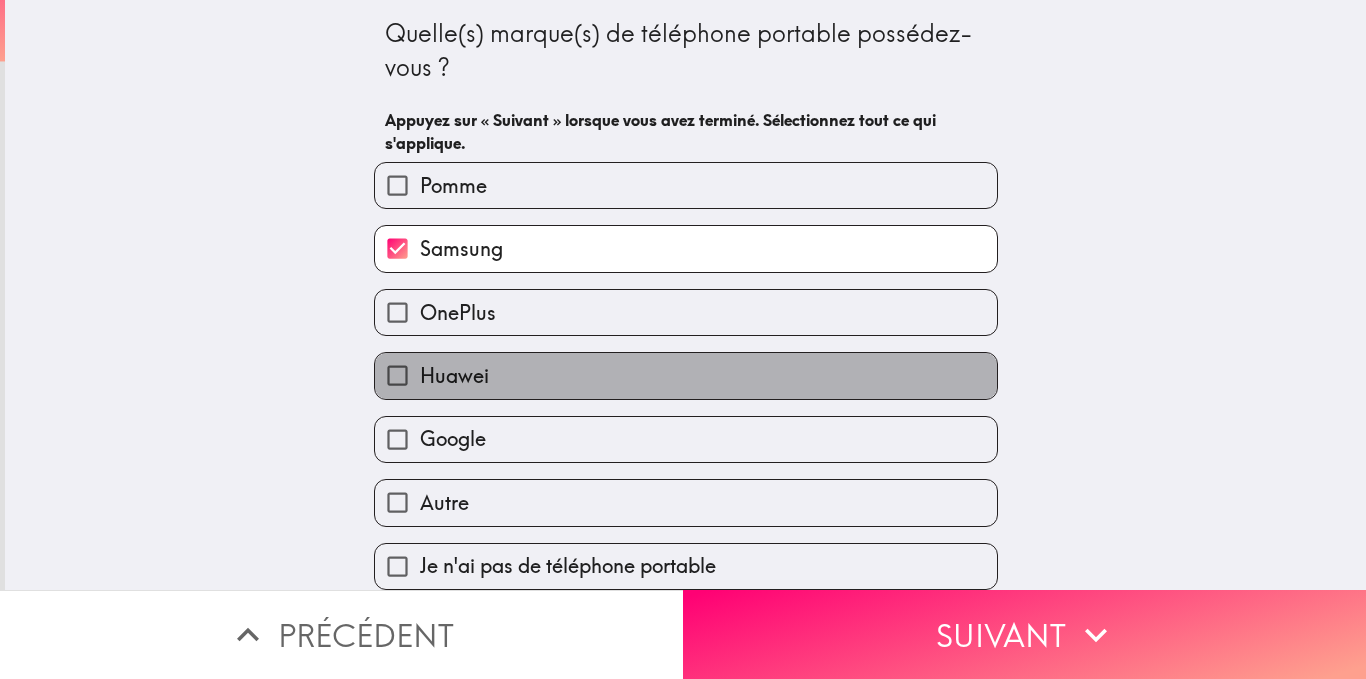 click on "Huawei" at bounding box center (686, 375) 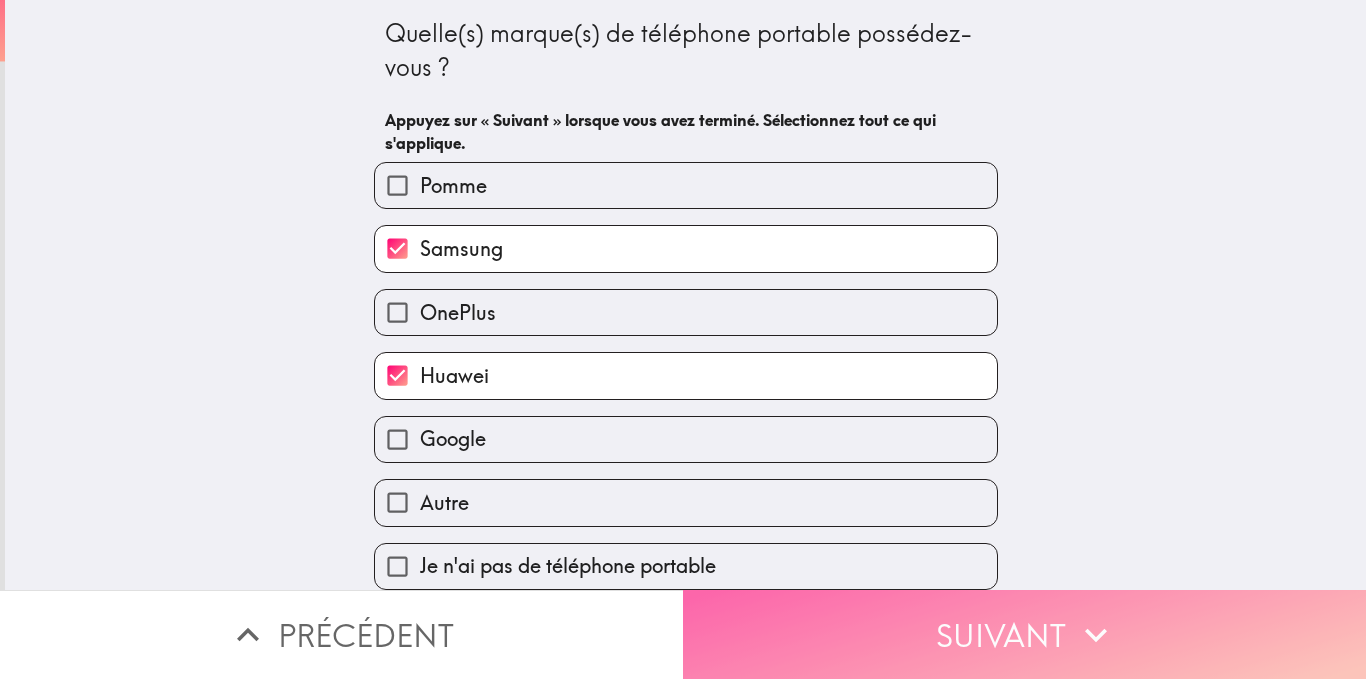 click on "Suivant" at bounding box center [1024, 634] 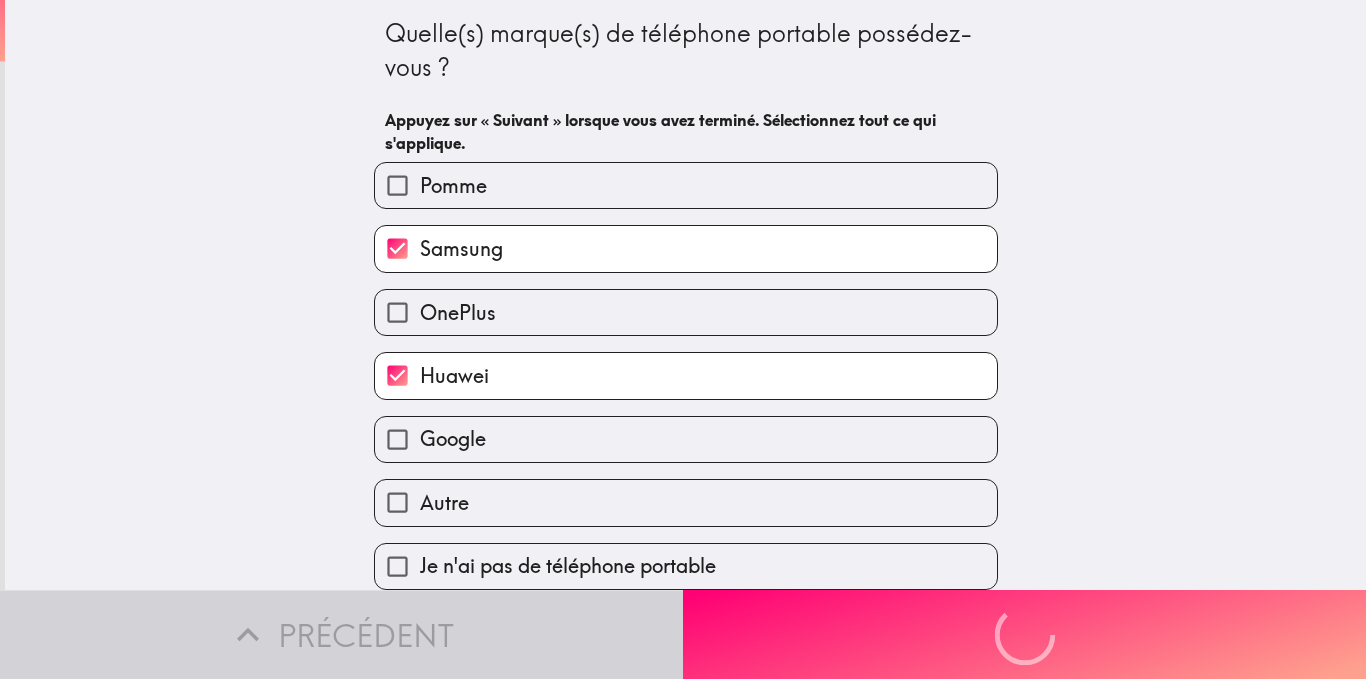 scroll, scrollTop: 0, scrollLeft: 0, axis: both 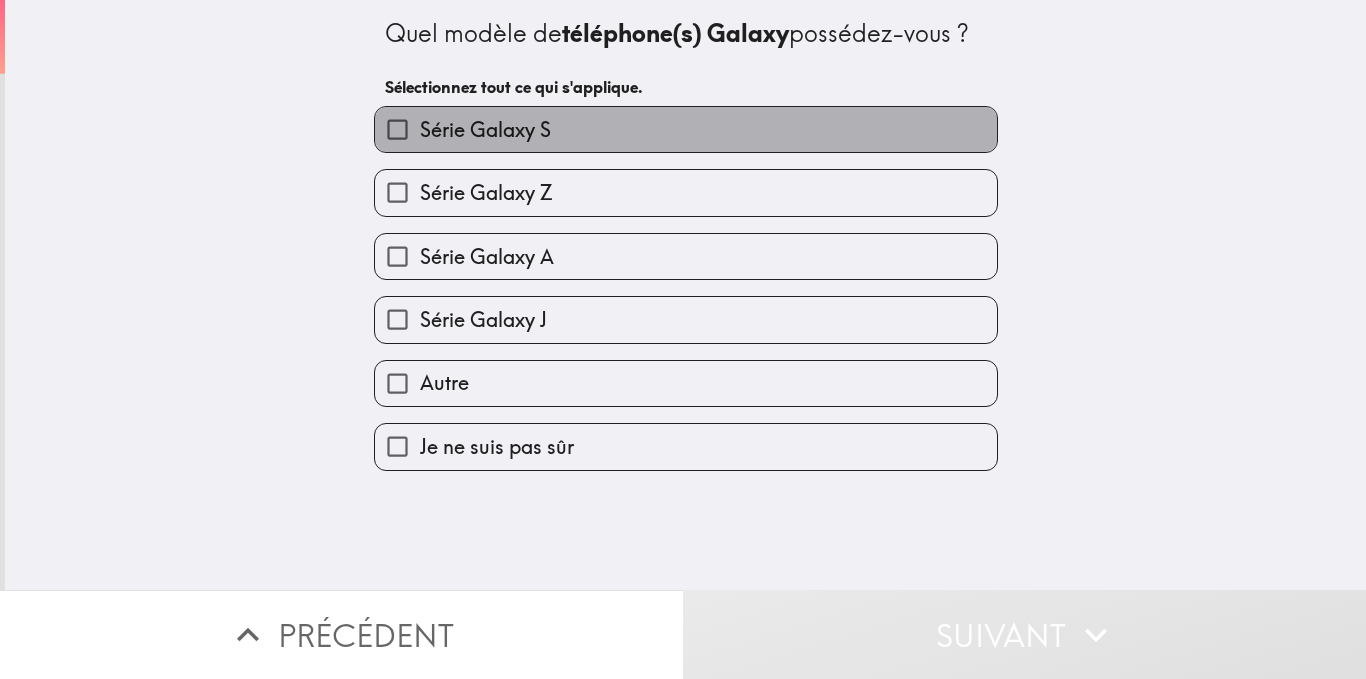 click on "Série Galaxy S" at bounding box center [686, 129] 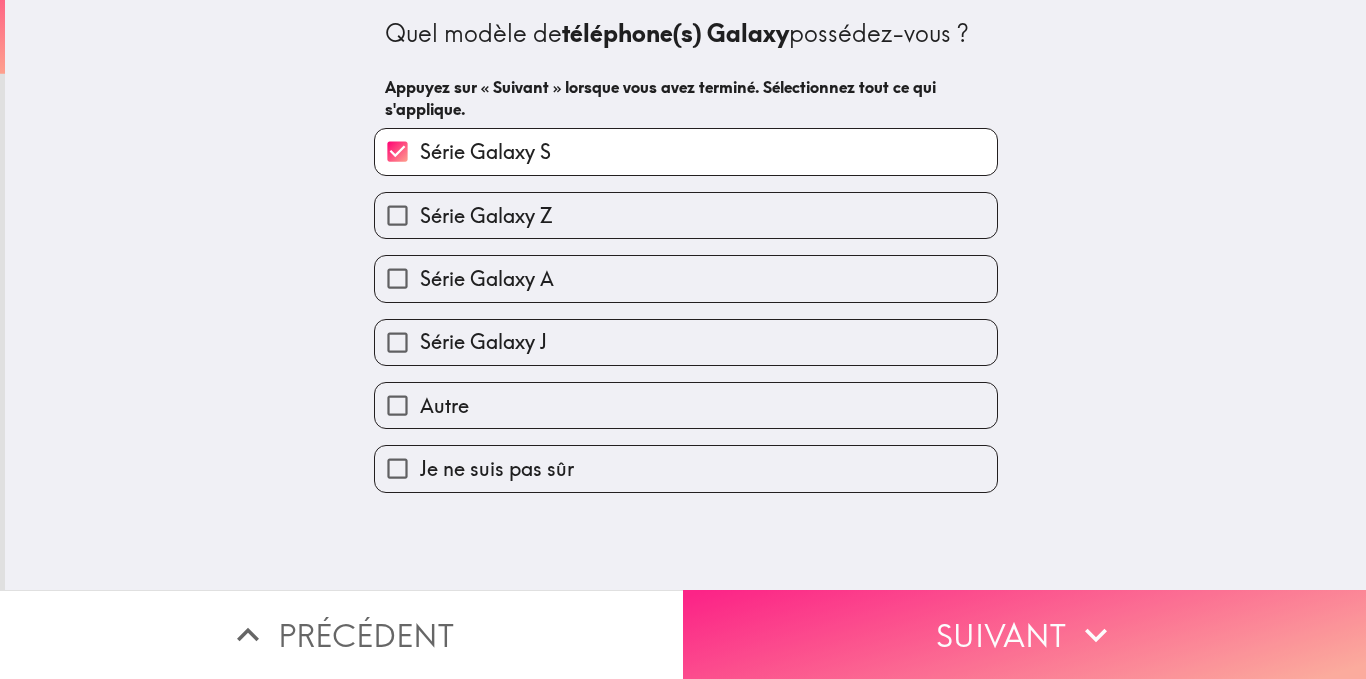 click on "Suivant" at bounding box center [1024, 634] 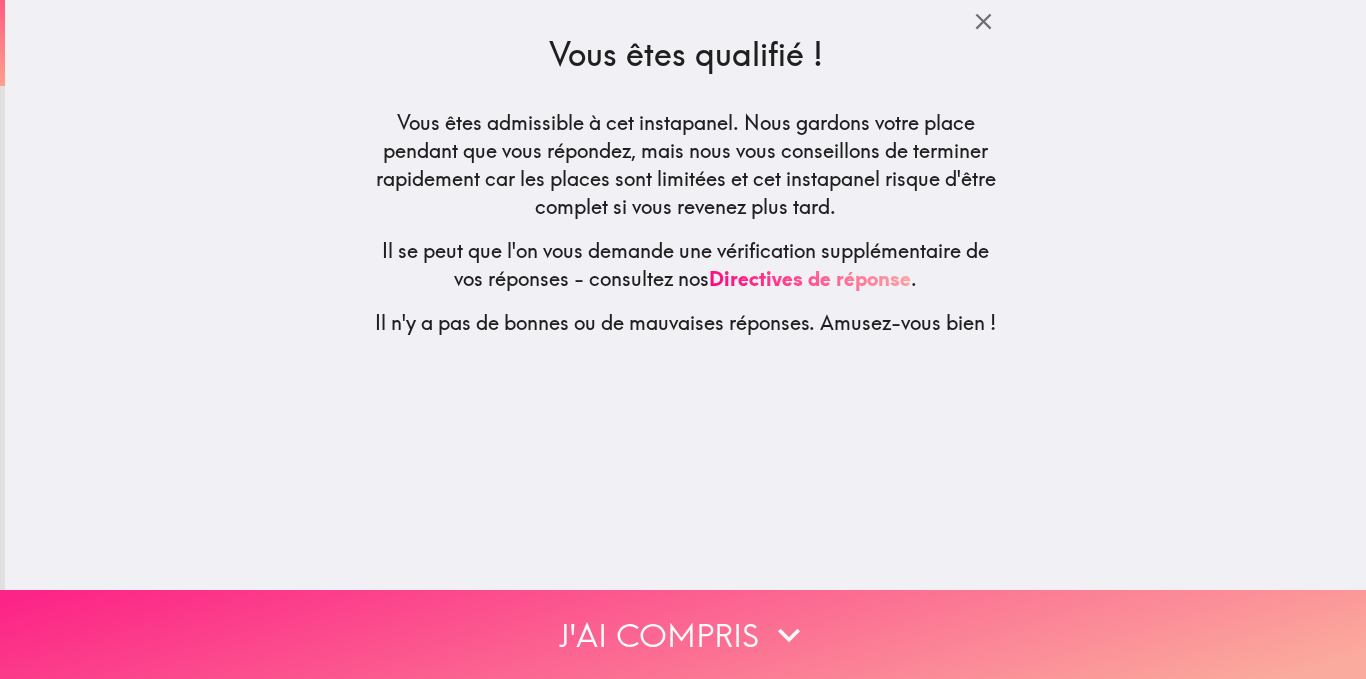 click on "J'ai compris" at bounding box center (683, 634) 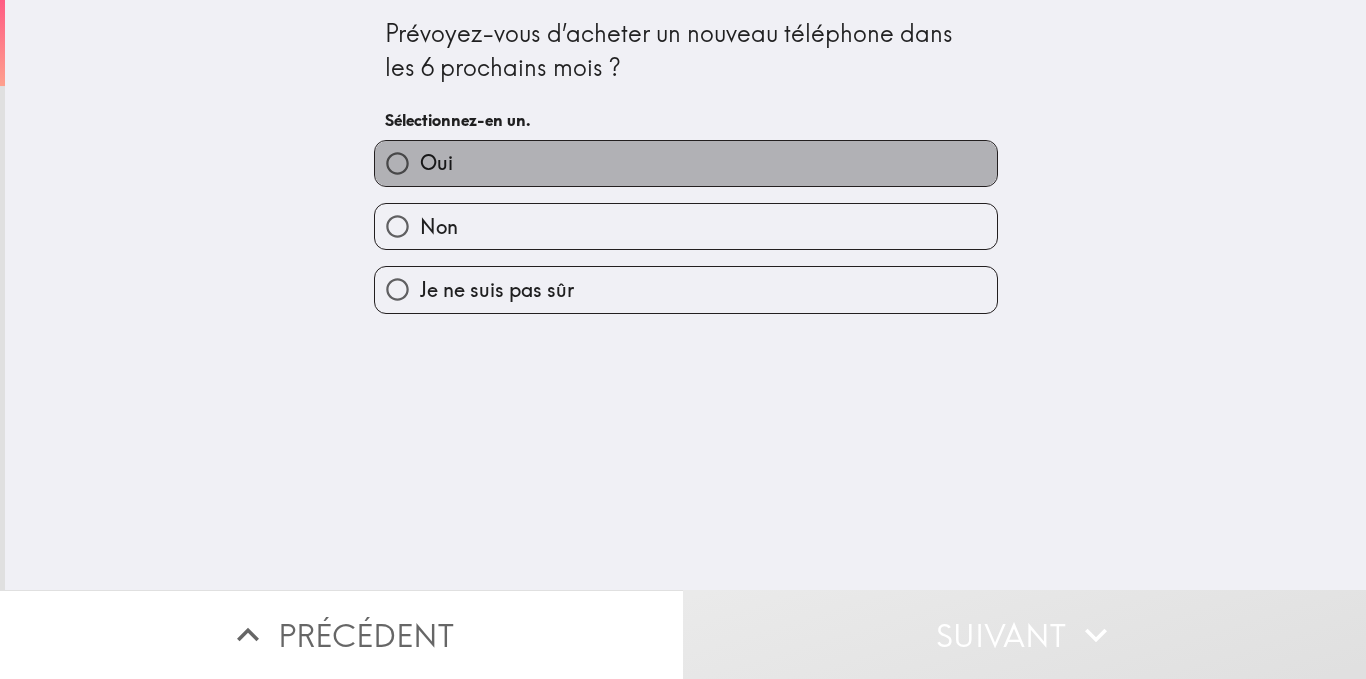 click on "Oui" at bounding box center (686, 163) 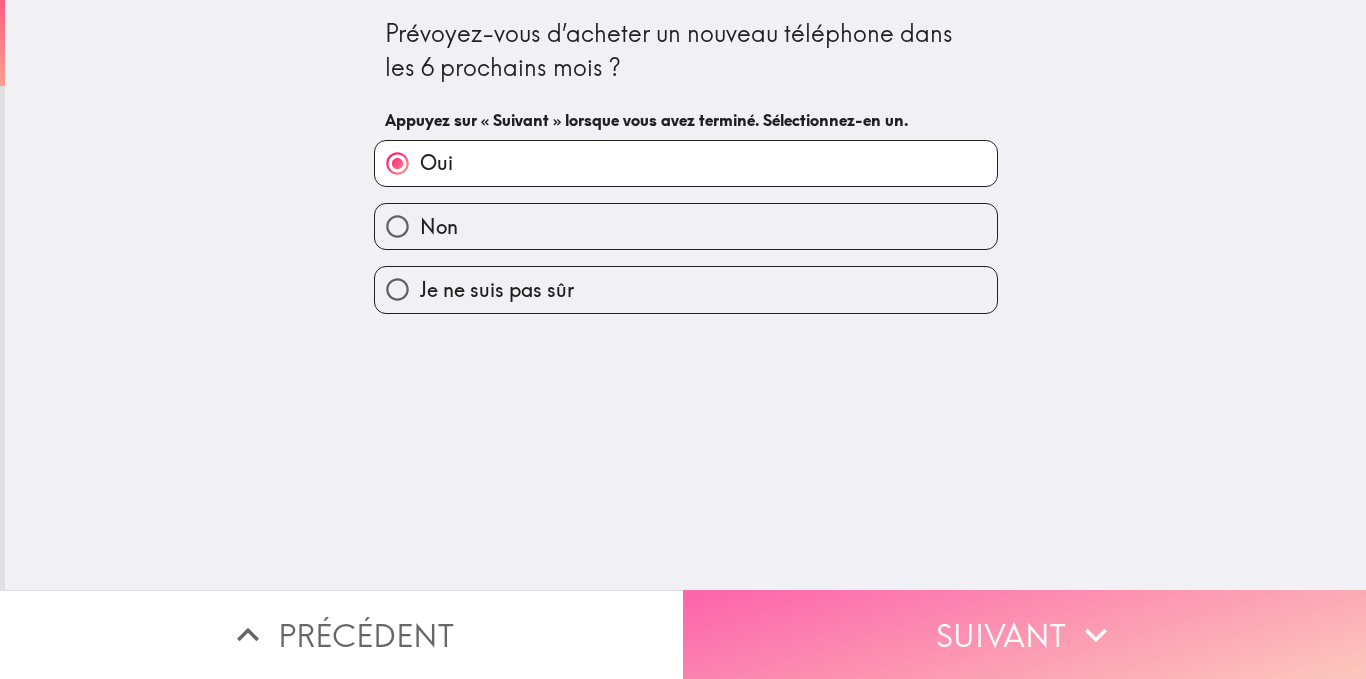 click on "Suivant" at bounding box center [1024, 634] 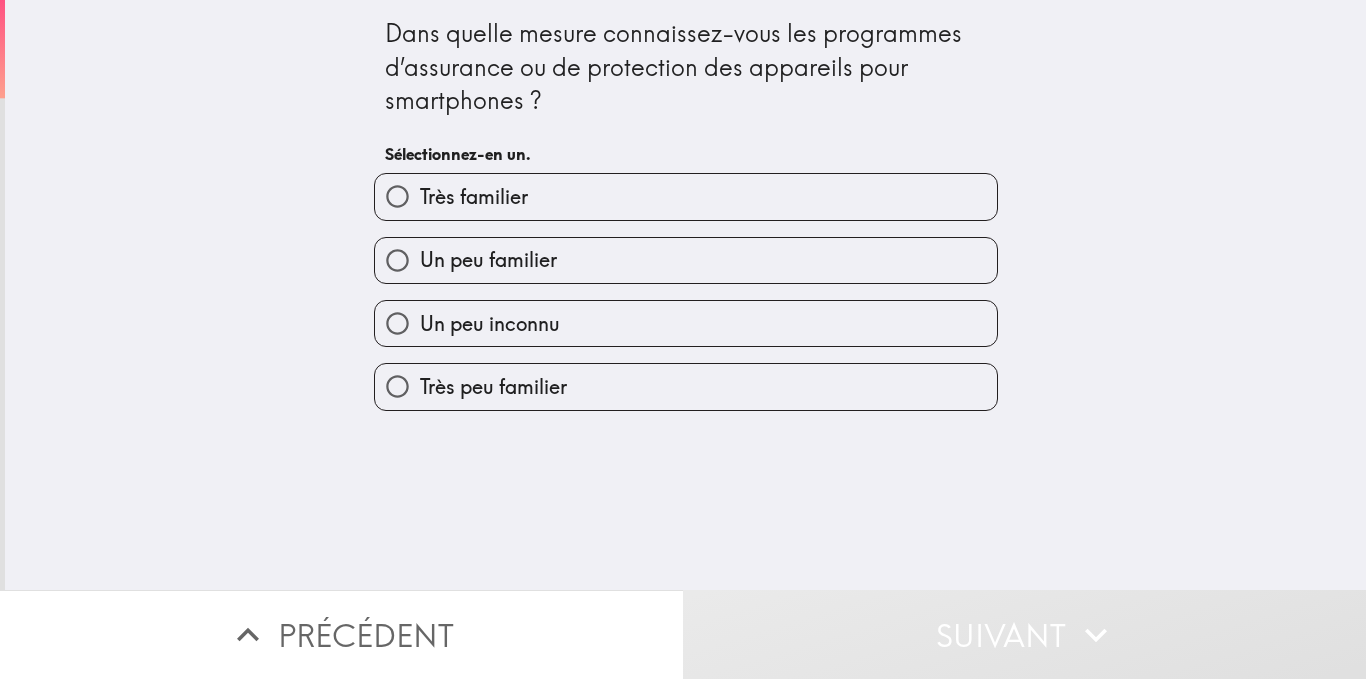 click on "Un peu familier" at bounding box center [686, 260] 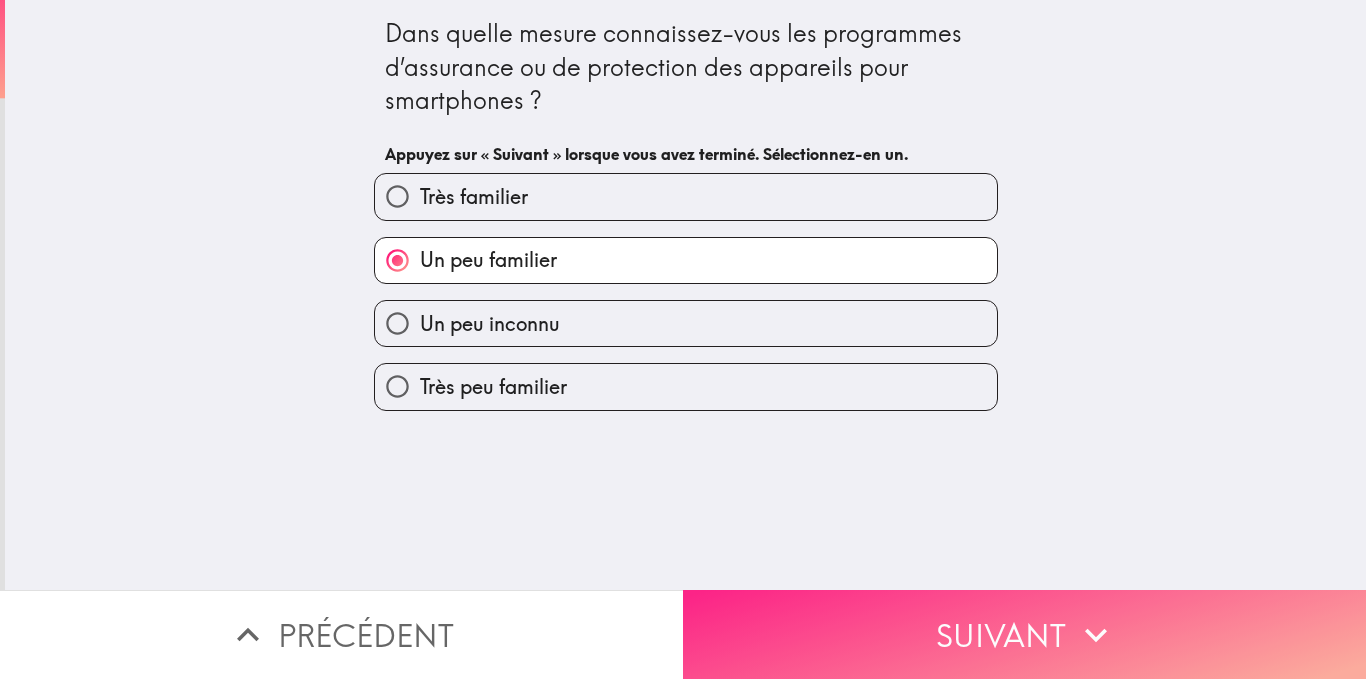 click on "Suivant" at bounding box center (1024, 634) 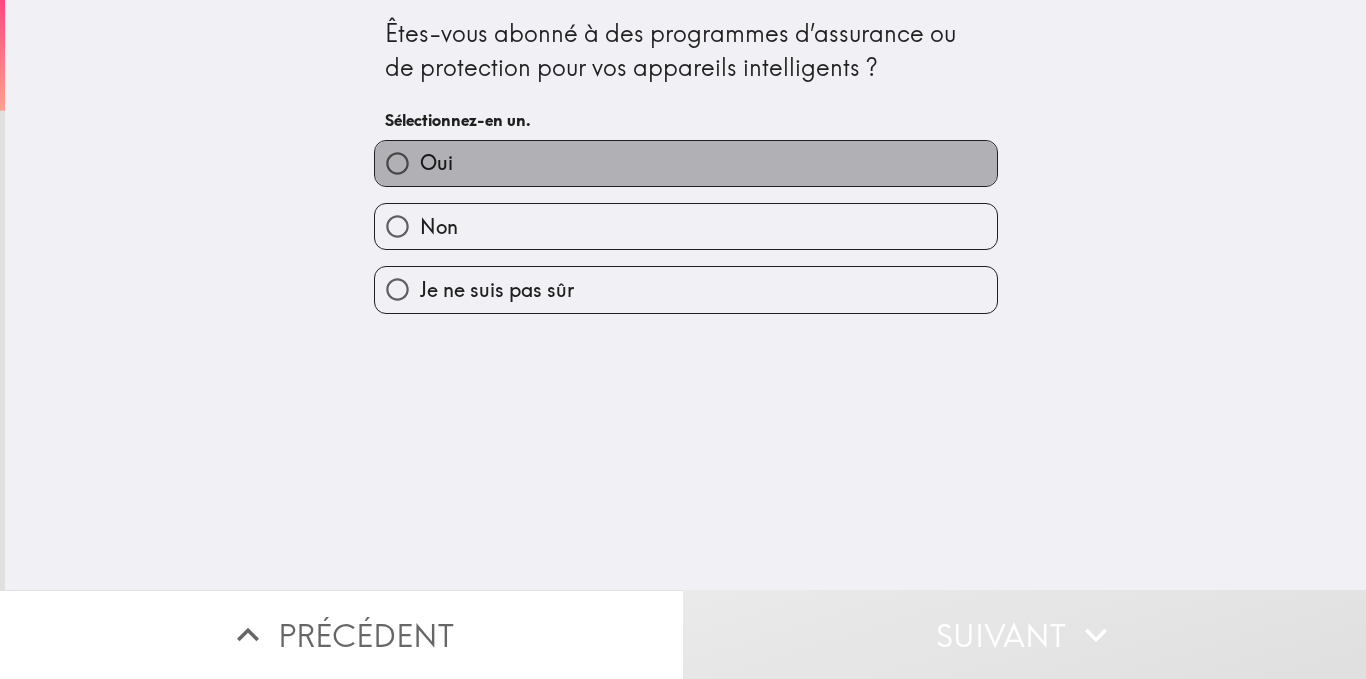 click on "Oui" at bounding box center [686, 163] 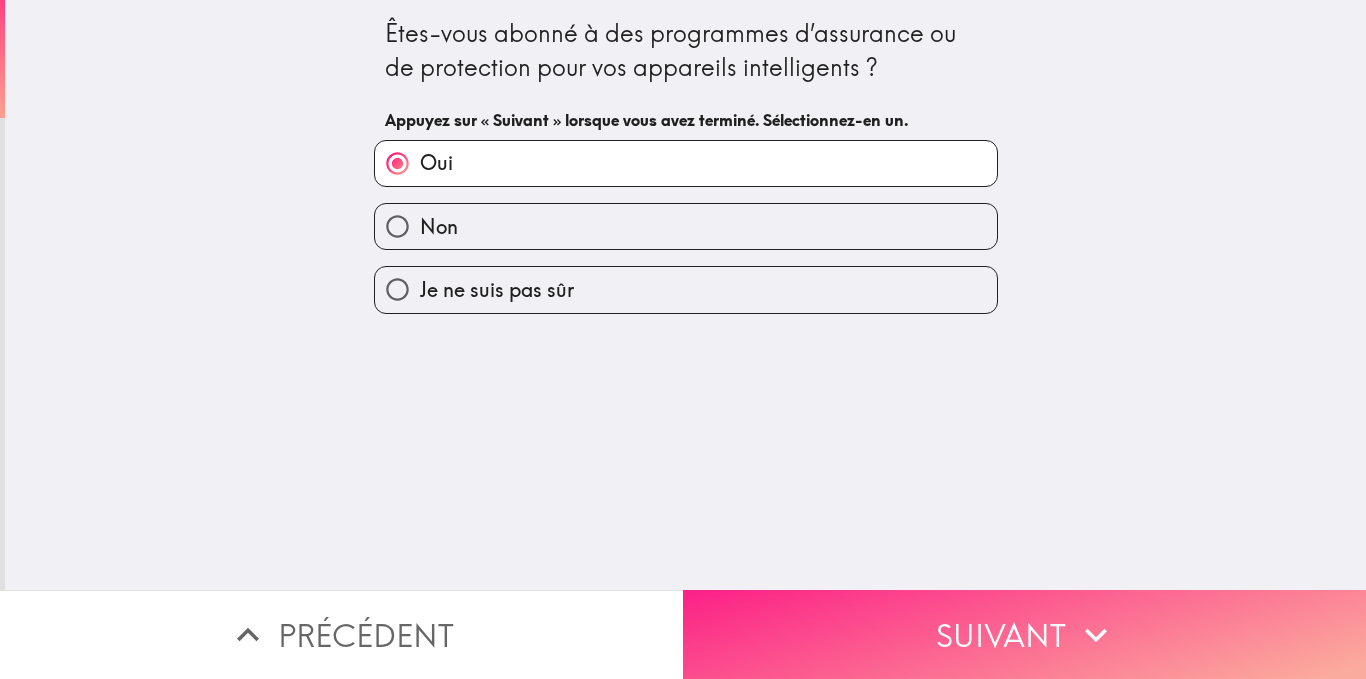 click on "Suivant" at bounding box center (1024, 634) 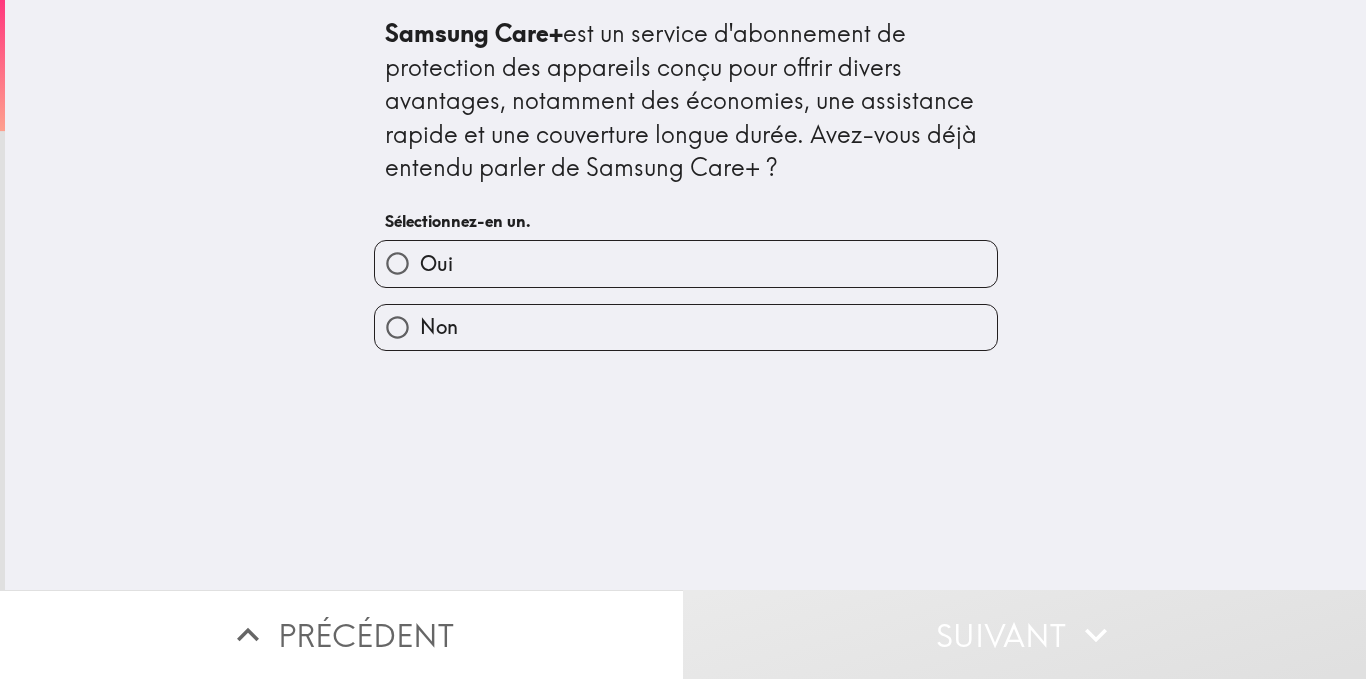 click on "Oui" at bounding box center [686, 263] 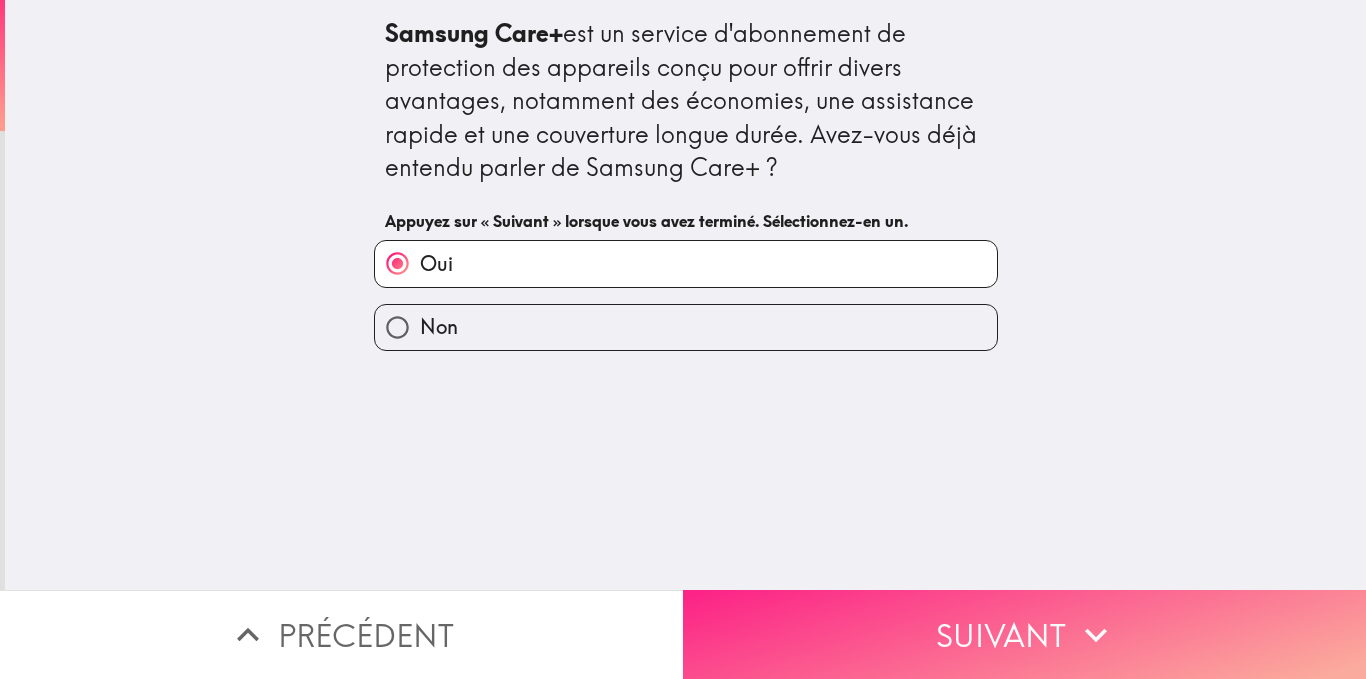 click on "Suivant" at bounding box center [1024, 634] 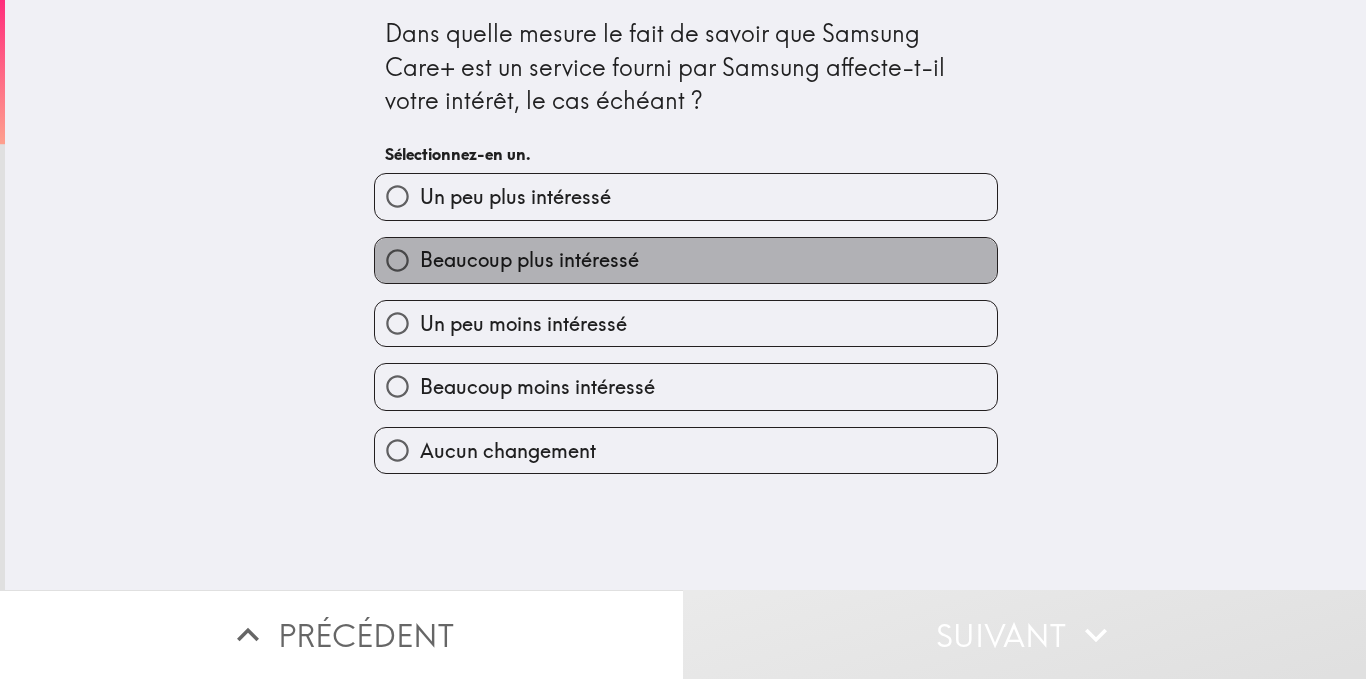 click on "Beaucoup plus intéressé" at bounding box center [529, 260] 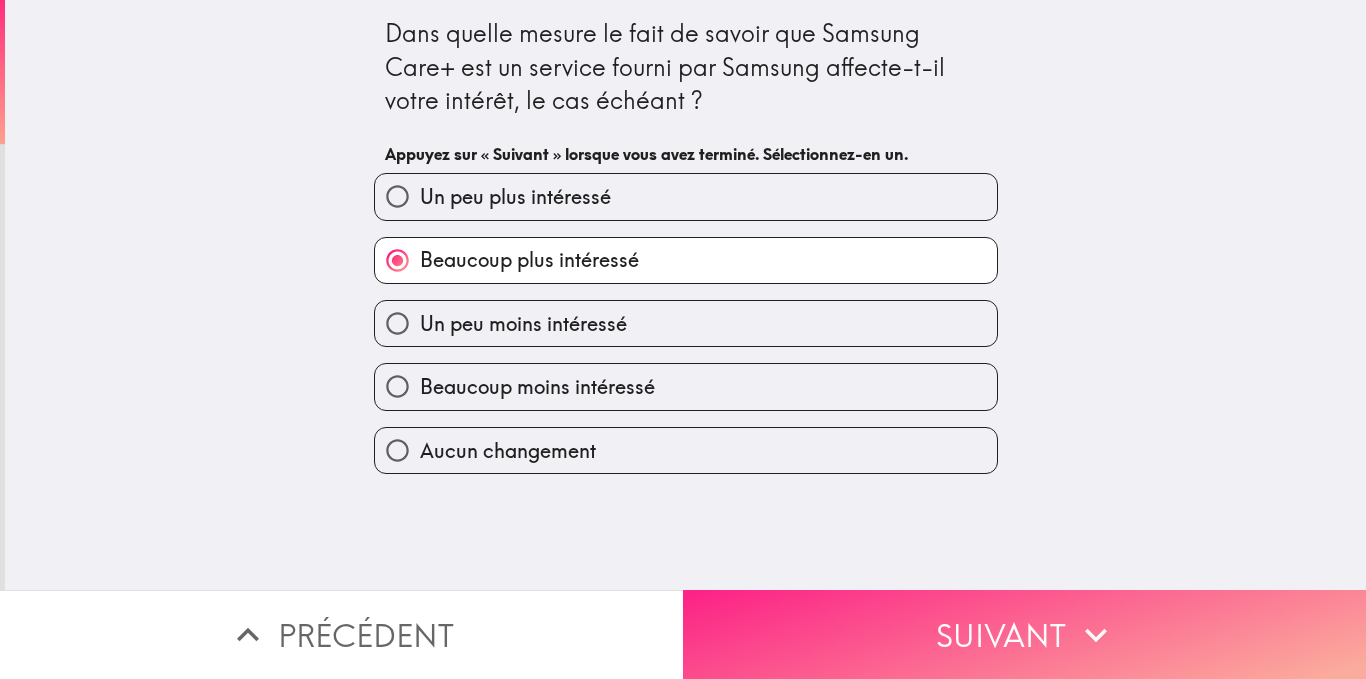 click on "Suivant" at bounding box center (1024, 634) 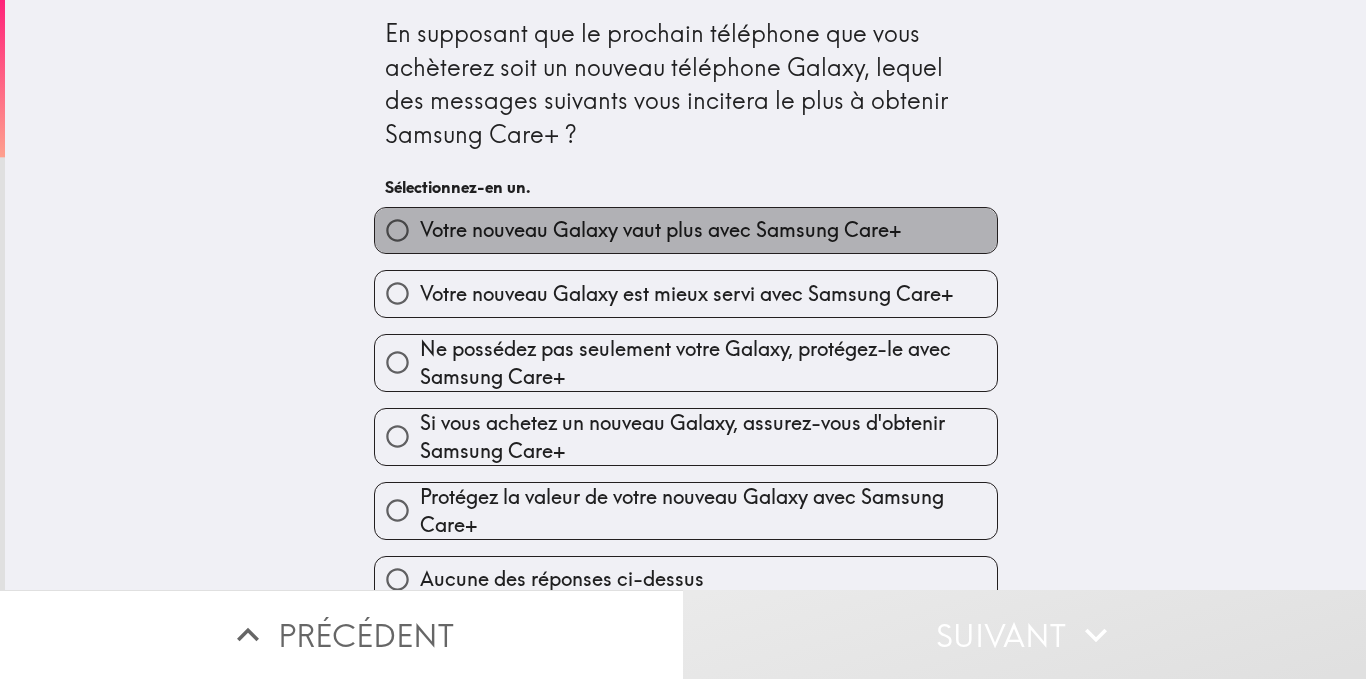 click on "Votre nouveau Galaxy vaut plus avec Samsung Care+" at bounding box center [660, 230] 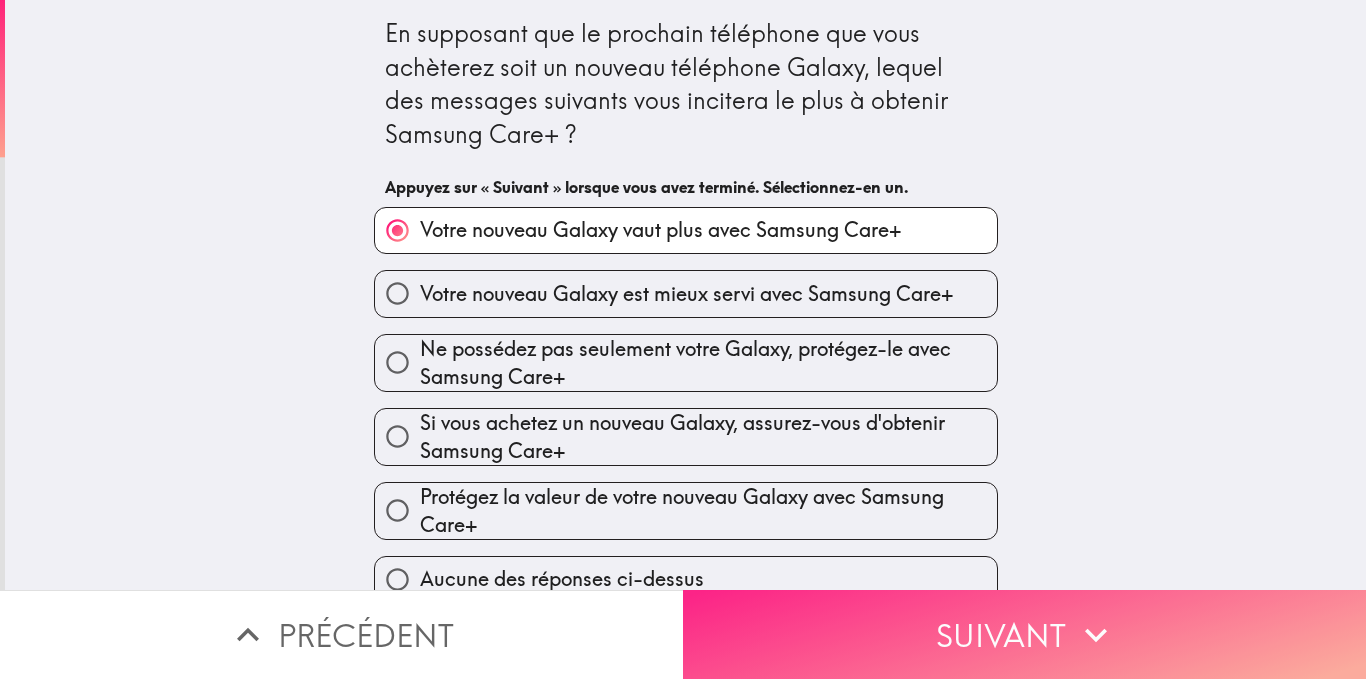 click on "Suivant" at bounding box center (1024, 634) 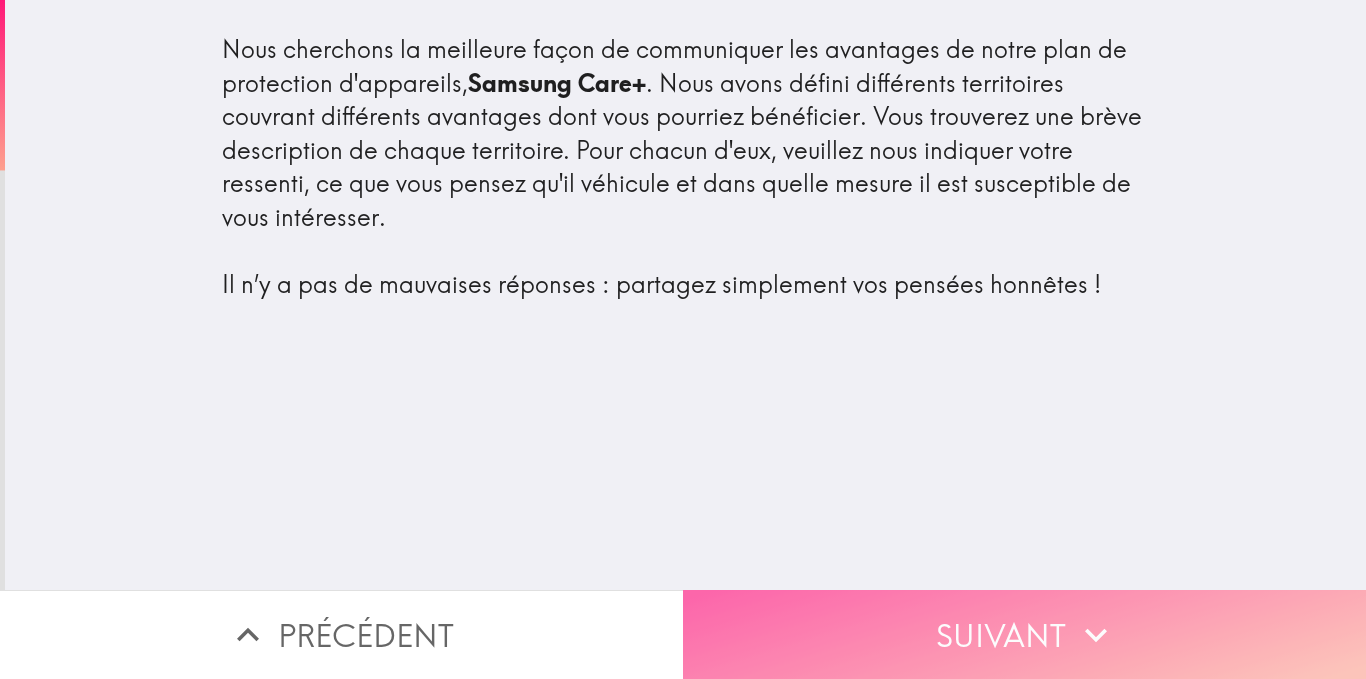 click on "Suivant" at bounding box center [1024, 634] 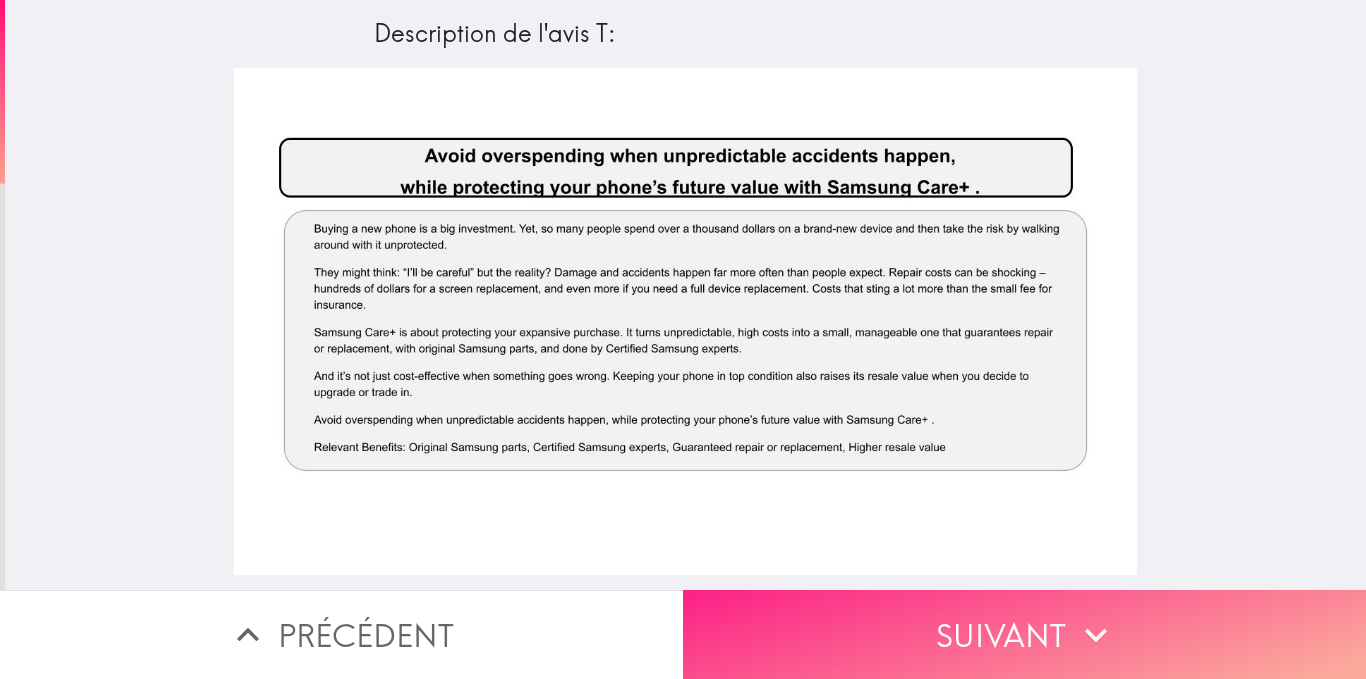 click on "Suivant" at bounding box center (1024, 634) 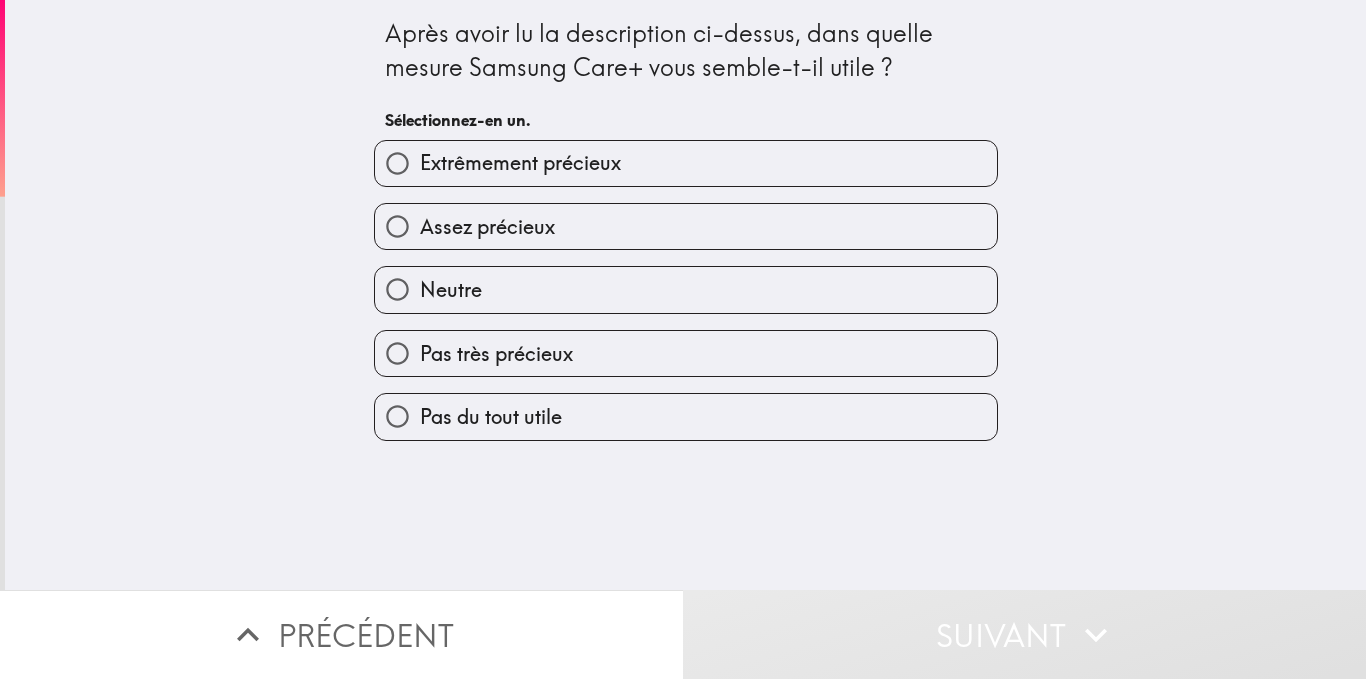 click on "Assez précieux" at bounding box center [686, 226] 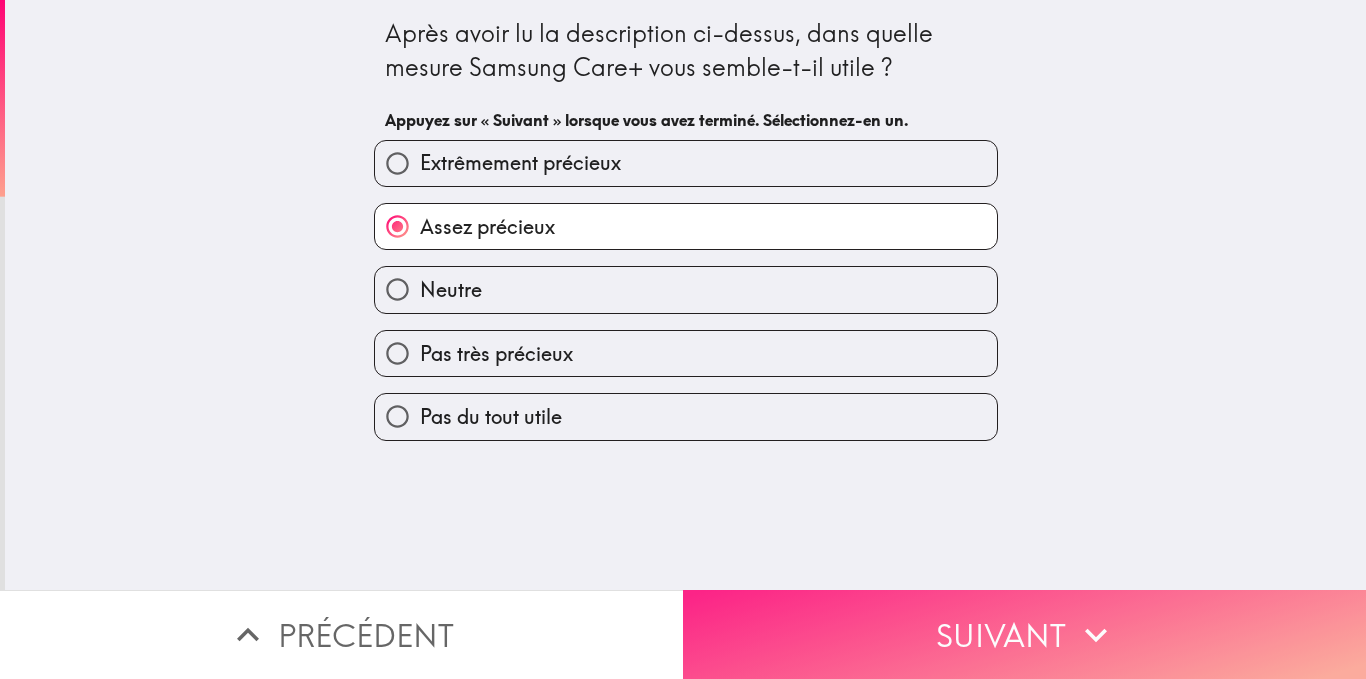 click on "Suivant" at bounding box center (1024, 634) 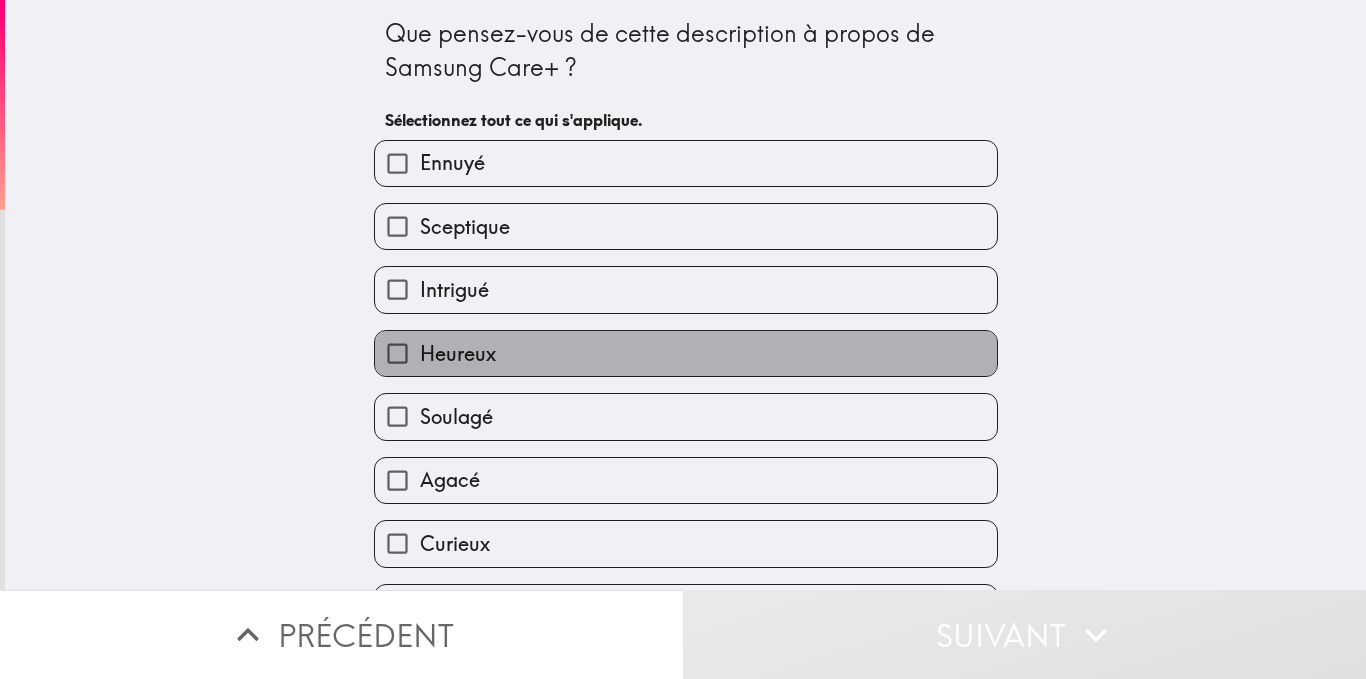 click on "Heureux" at bounding box center [686, 353] 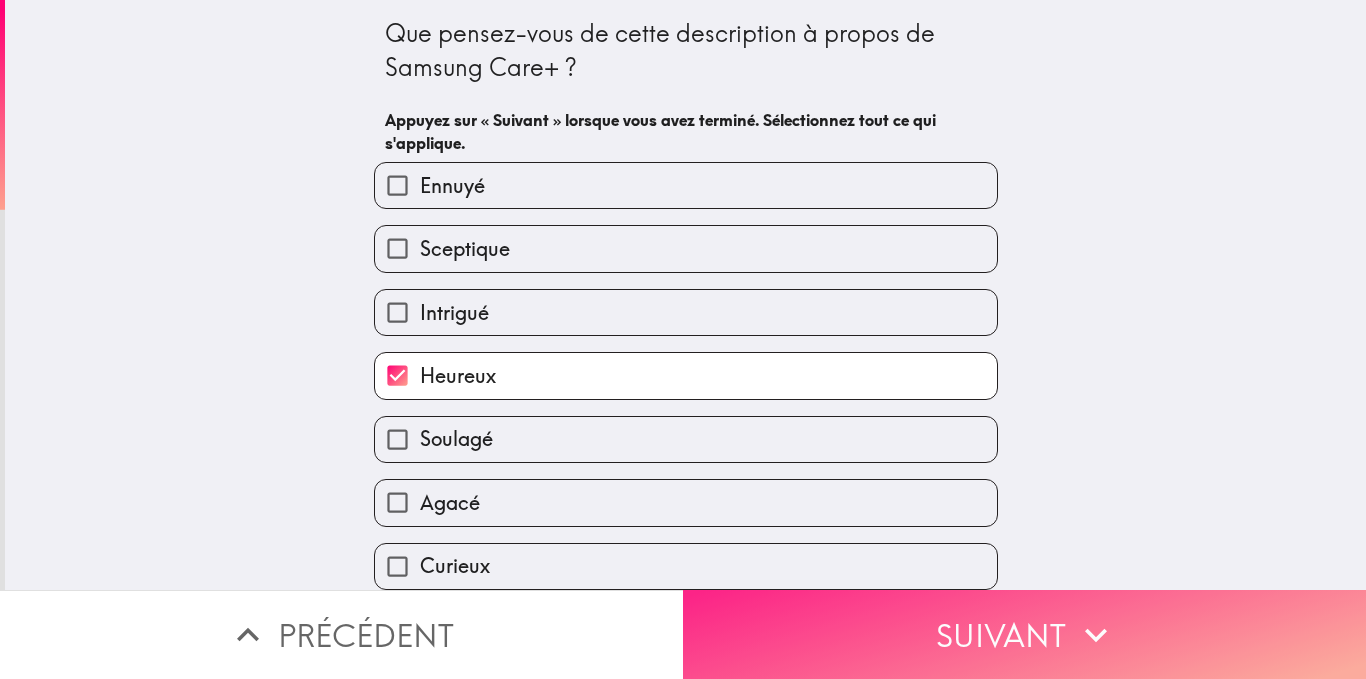 click on "Suivant" at bounding box center [1024, 634] 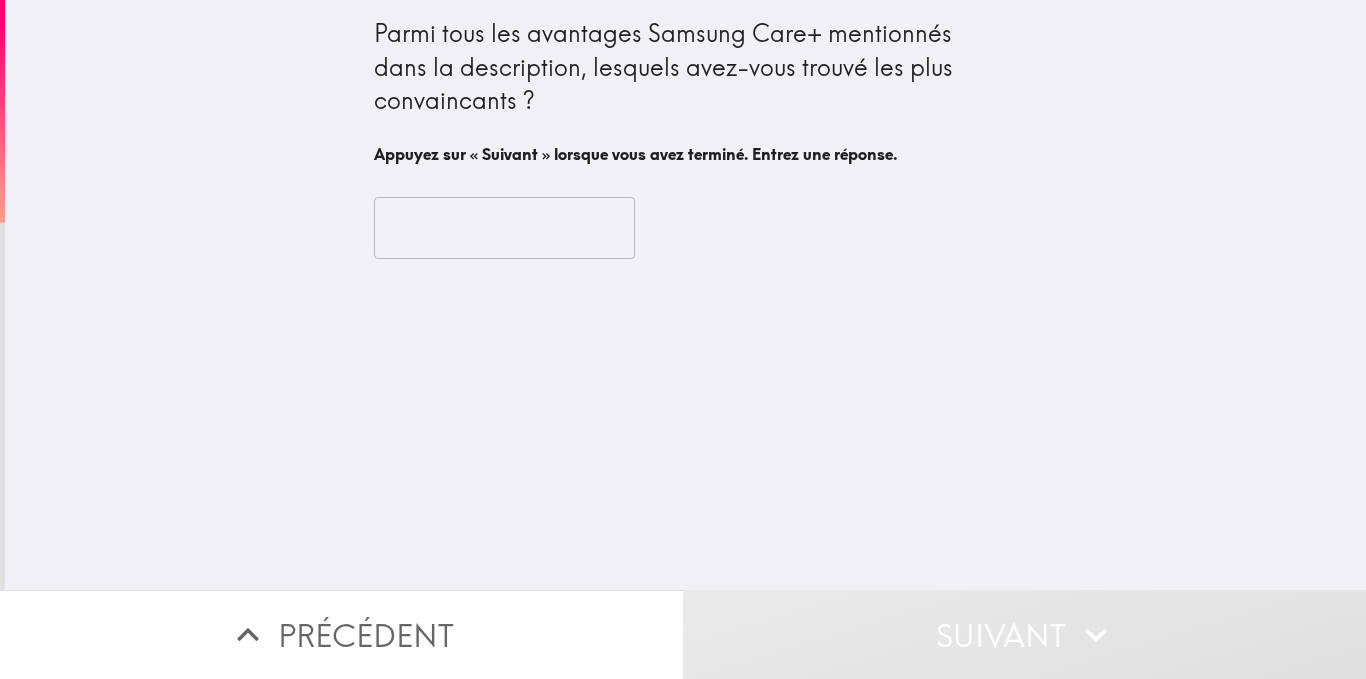 drag, startPoint x: 378, startPoint y: 30, endPoint x: 667, endPoint y: 52, distance: 289.83615 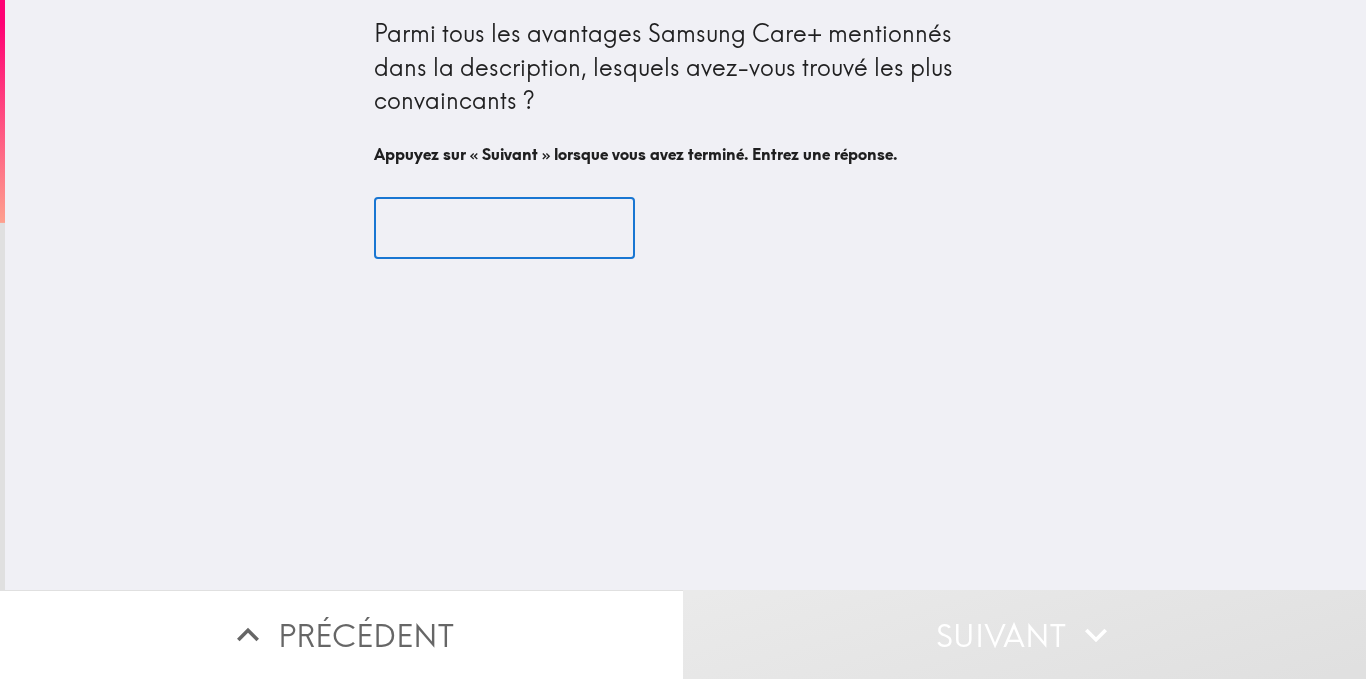 click at bounding box center [504, 228] 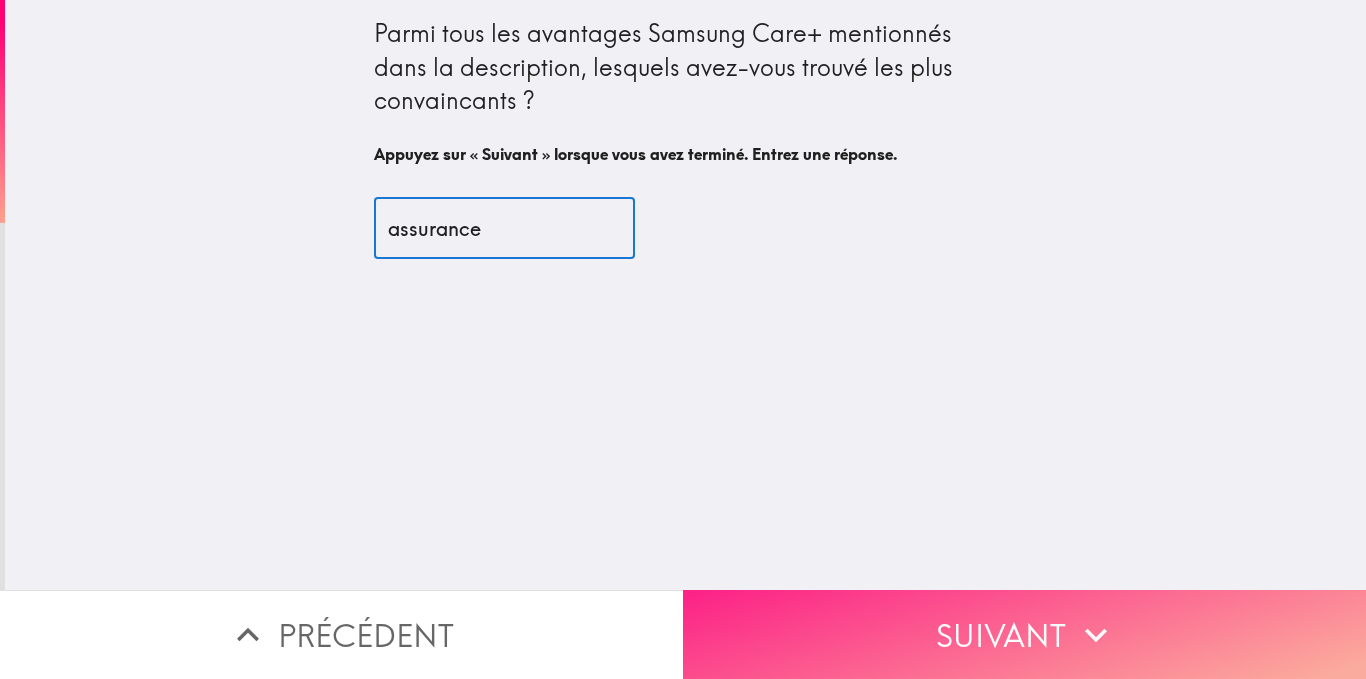 type on "assurance" 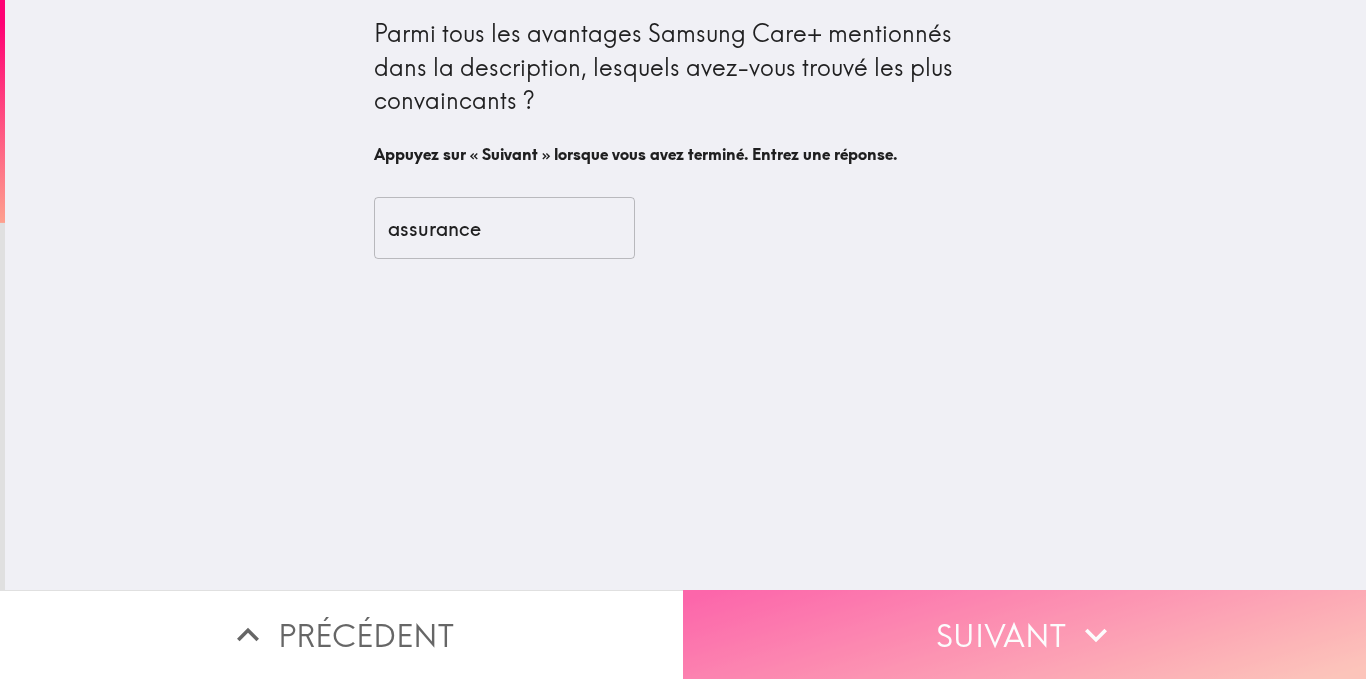 click on "Suivant" at bounding box center (1024, 634) 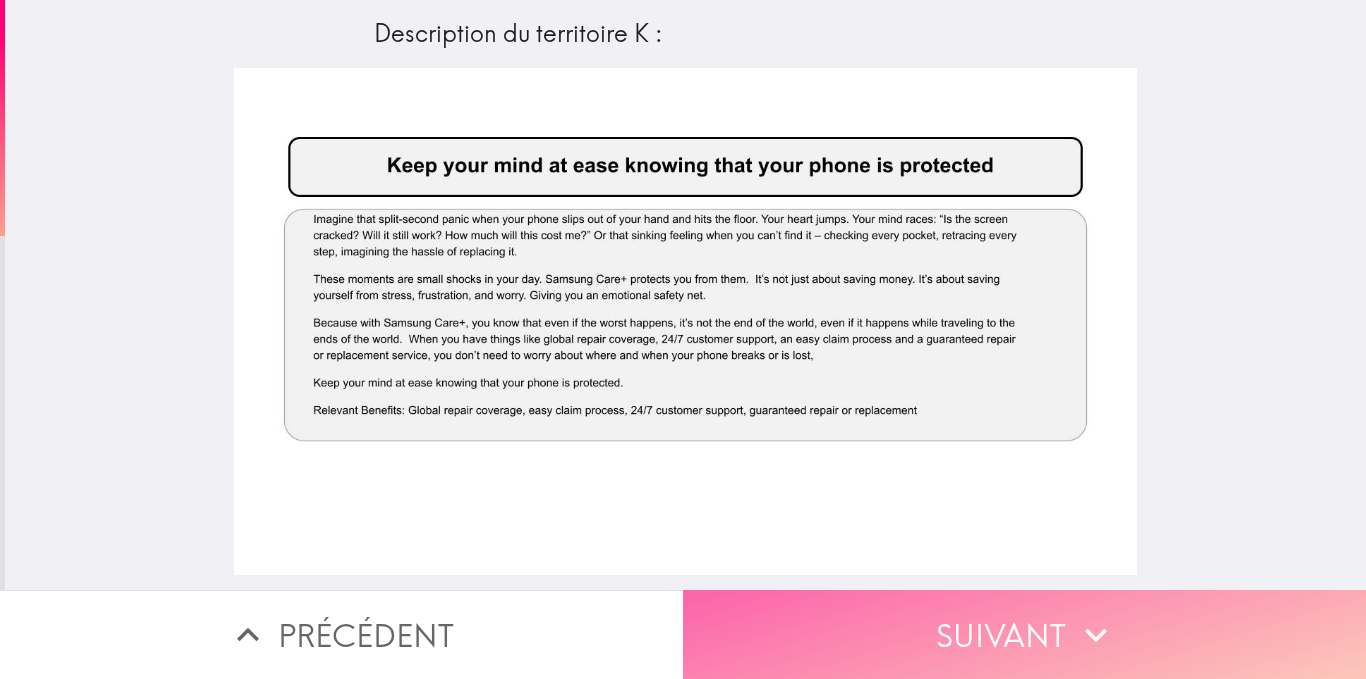 click on "Suivant" at bounding box center (1024, 634) 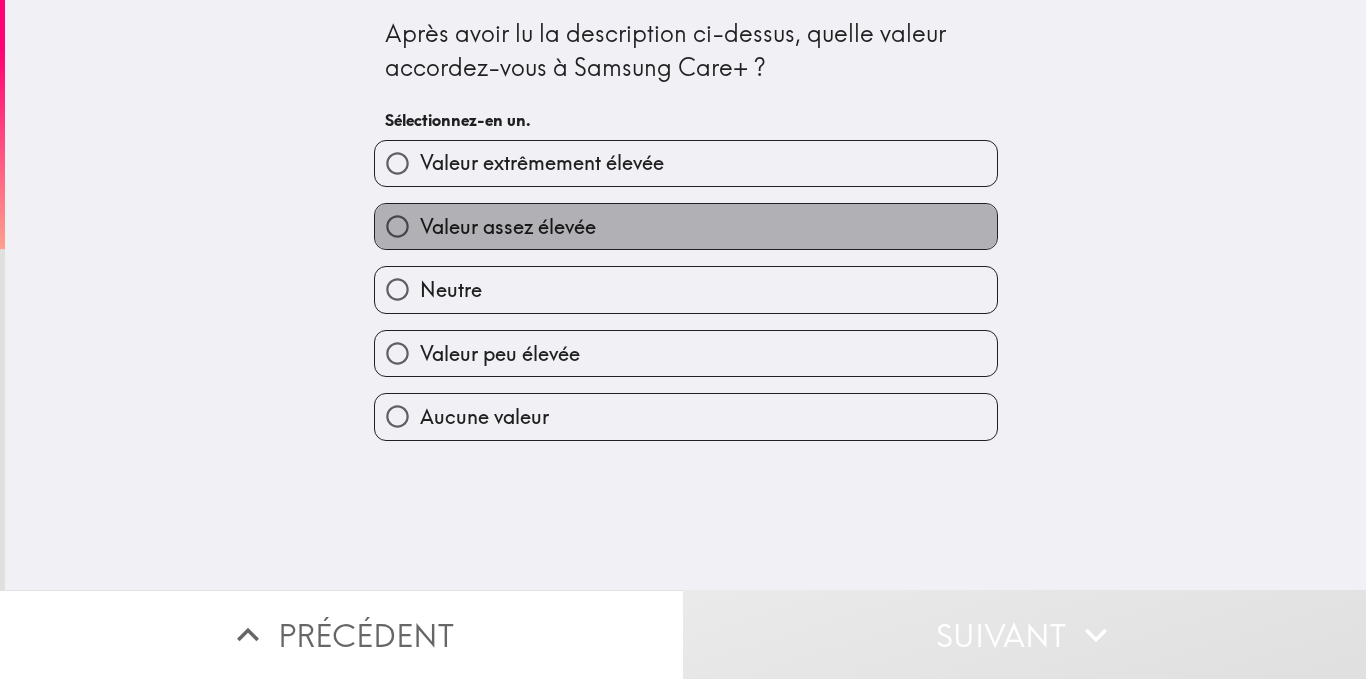 click on "Valeur assez élevée" at bounding box center [686, 226] 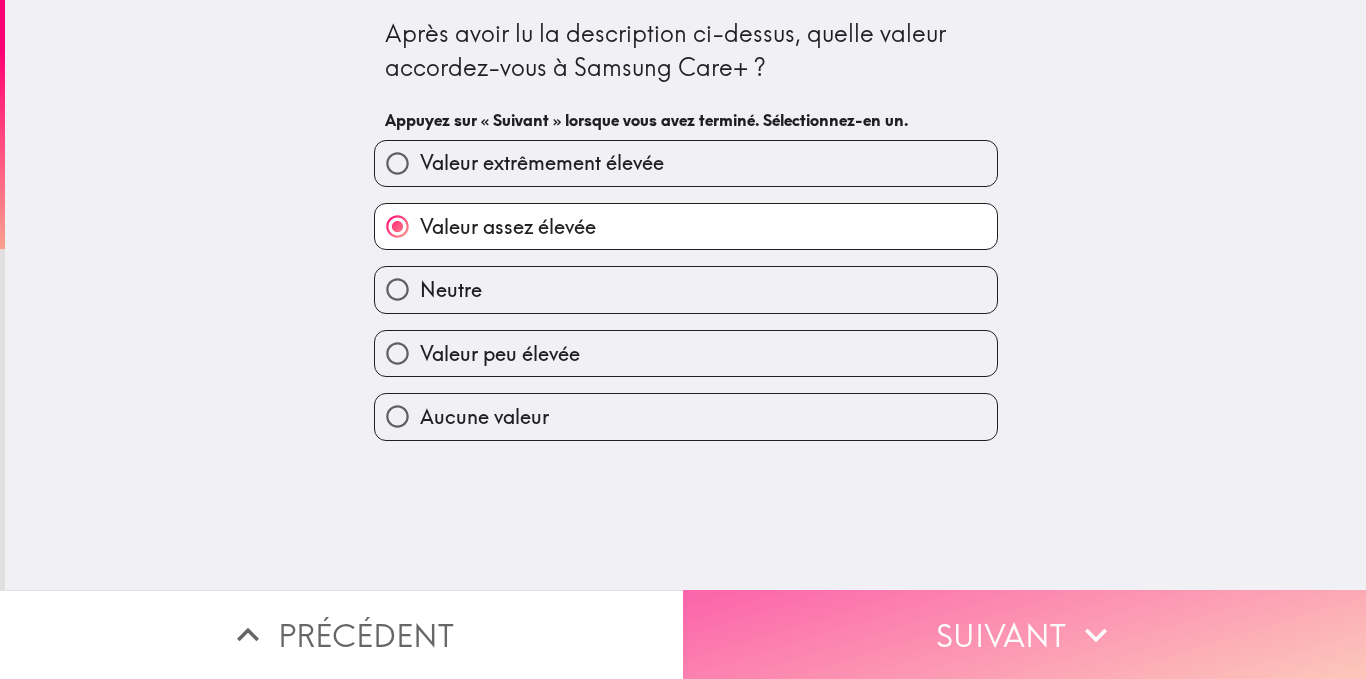 click on "Suivant" at bounding box center [1024, 634] 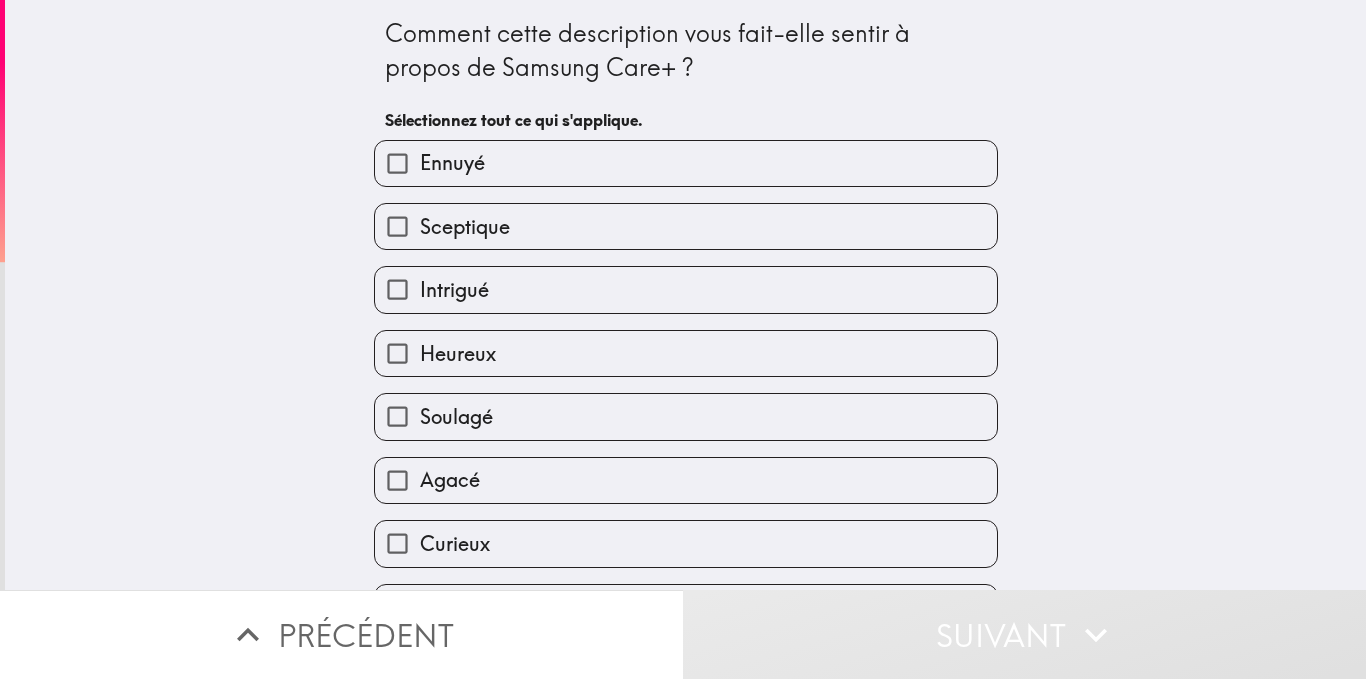 click on "Heureux" at bounding box center (686, 353) 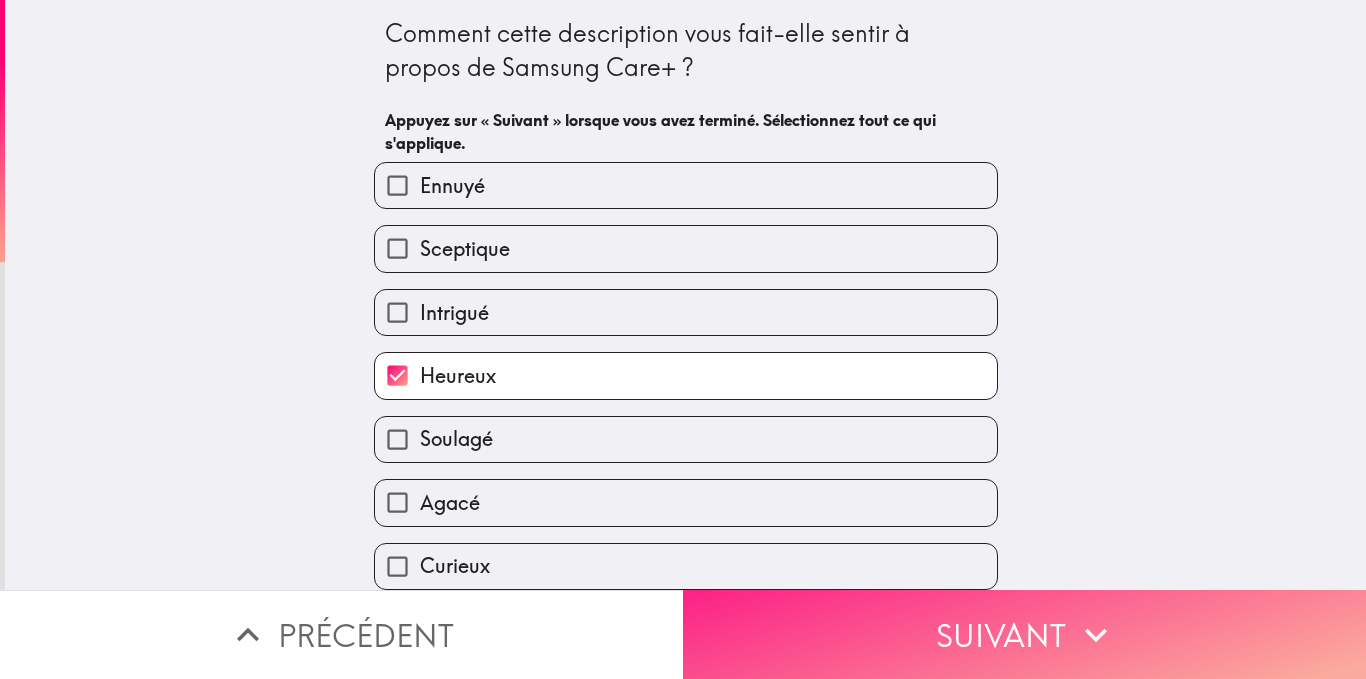 click on "Suivant" at bounding box center [1024, 634] 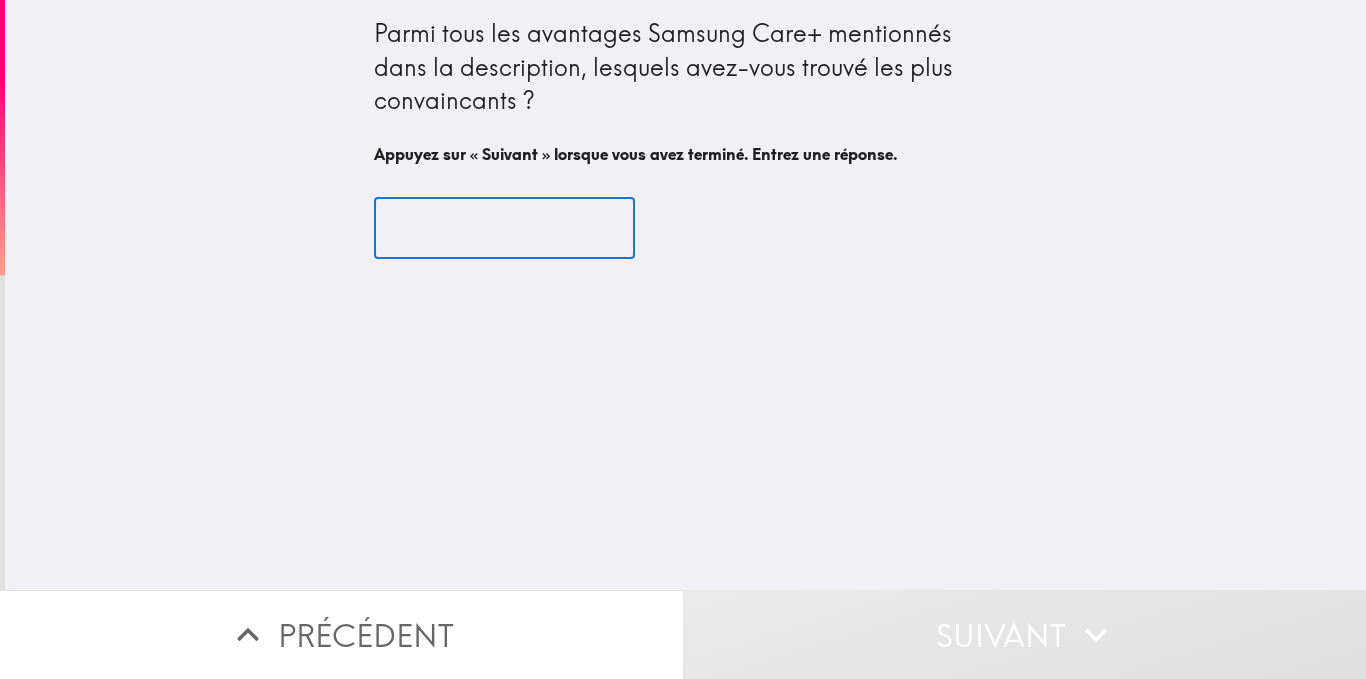 click at bounding box center [504, 228] 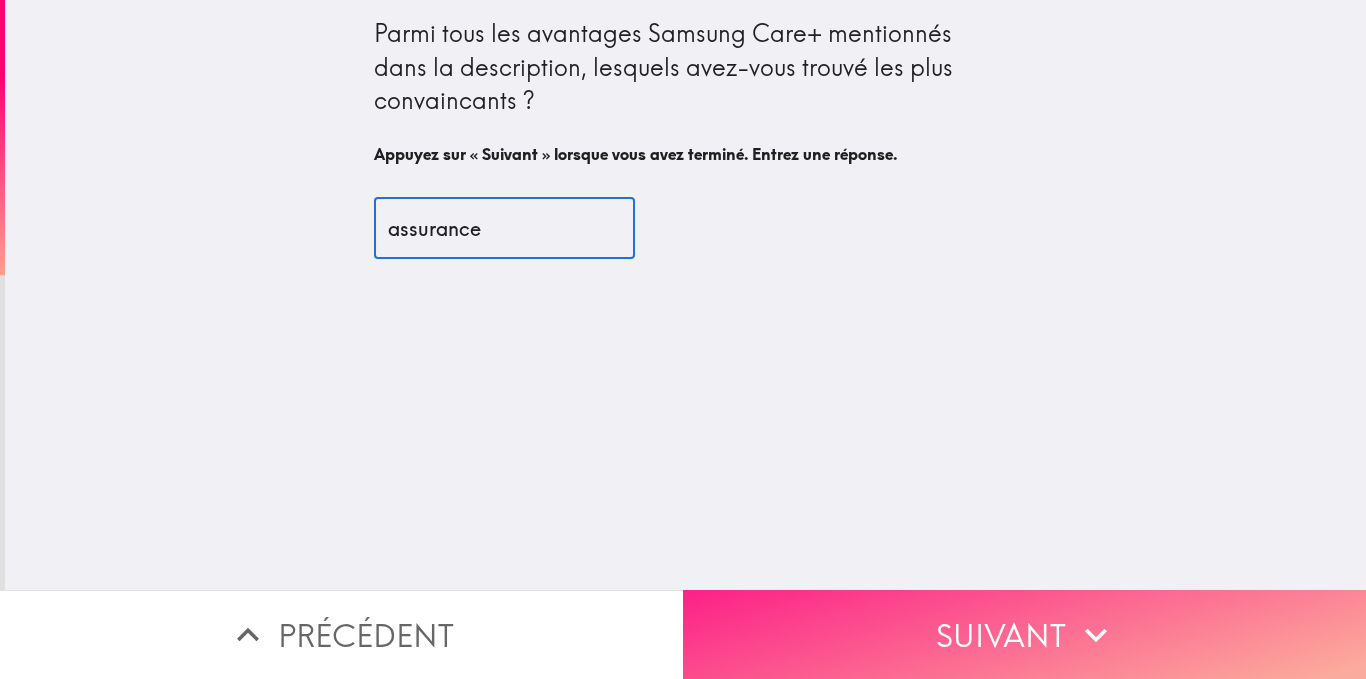 type on "assurance" 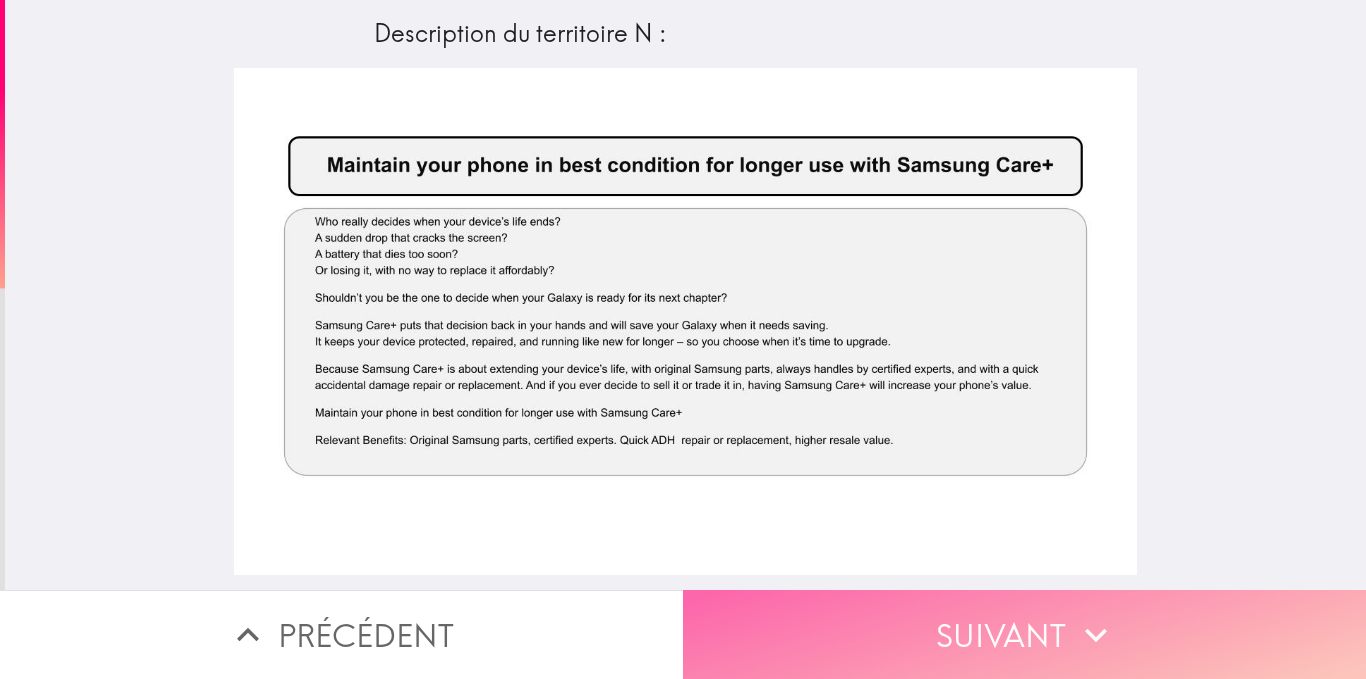 click on "Suivant" at bounding box center (1024, 634) 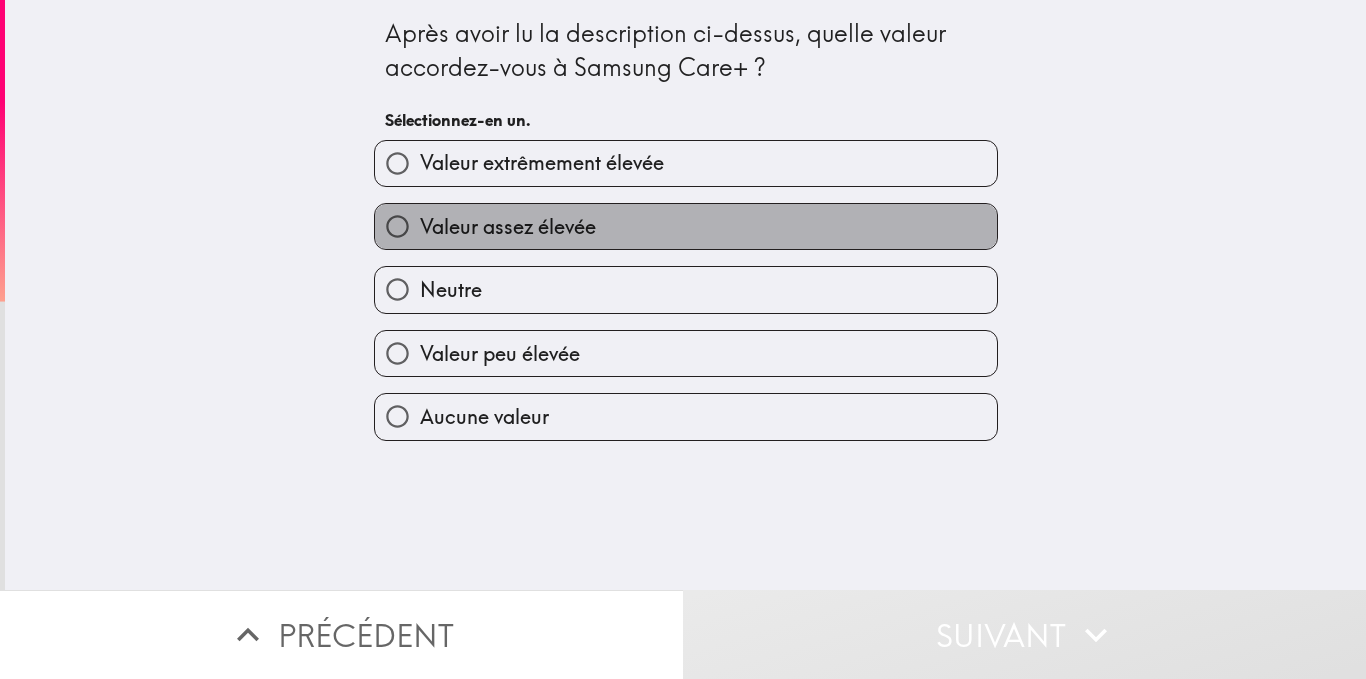 click on "Valeur assez élevée" at bounding box center [508, 227] 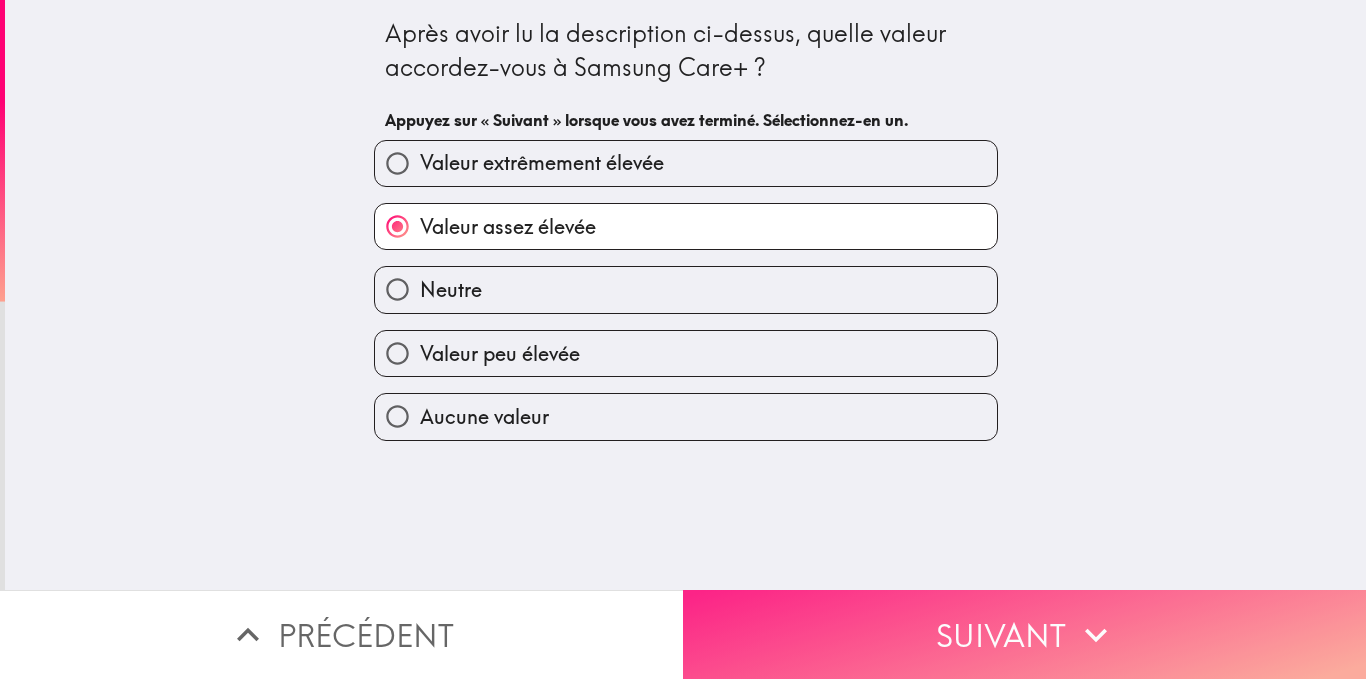 click on "Suivant" at bounding box center (1024, 634) 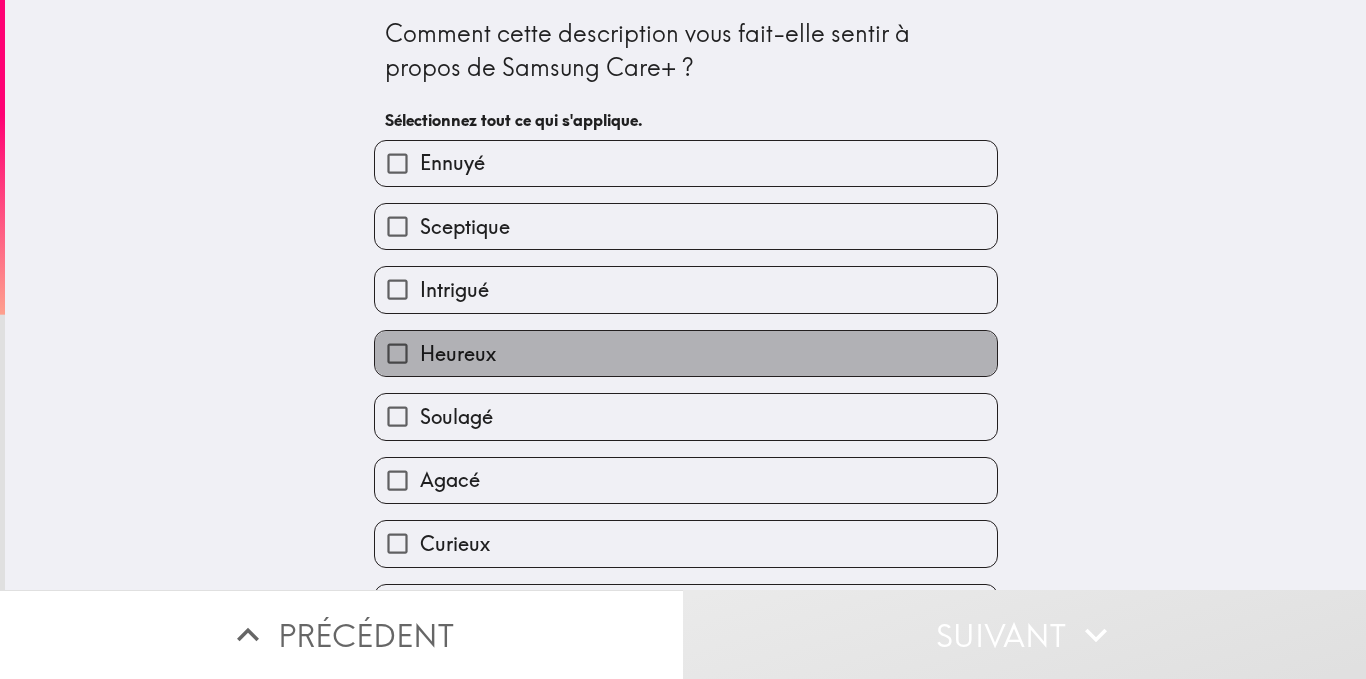click on "Heureux" at bounding box center [686, 353] 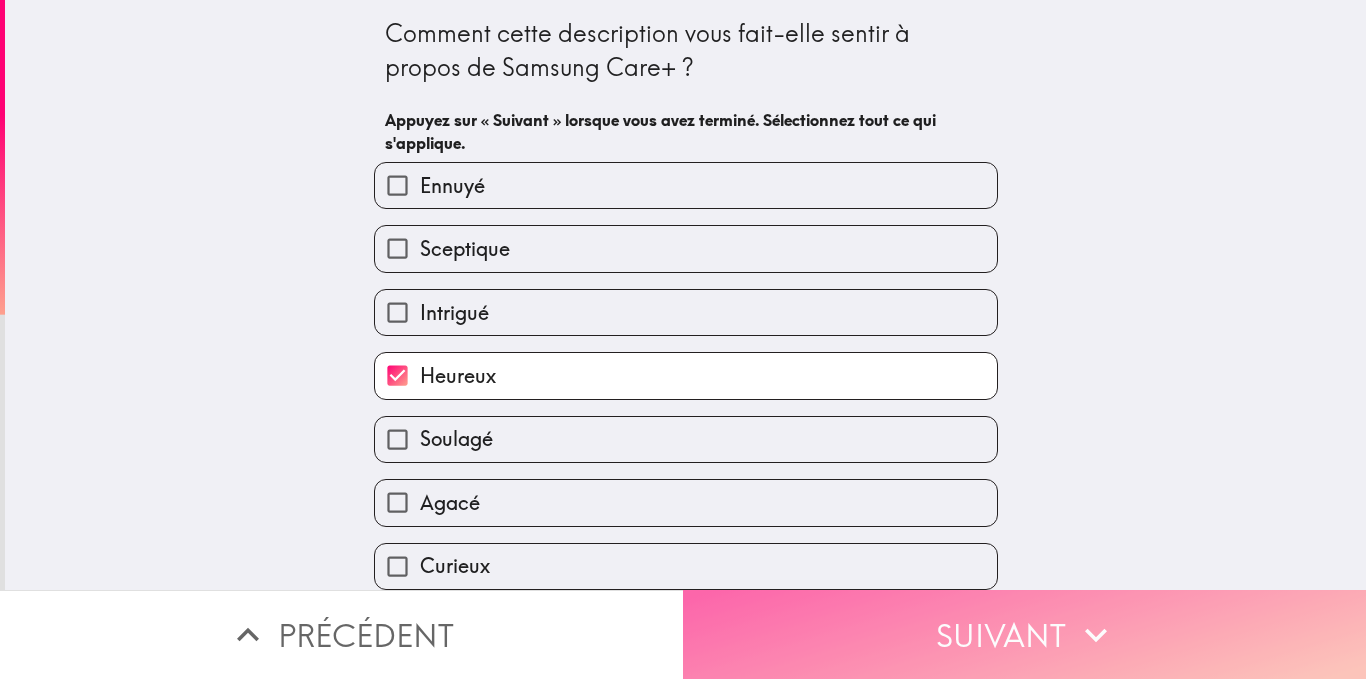 click on "Suivant" at bounding box center [1024, 634] 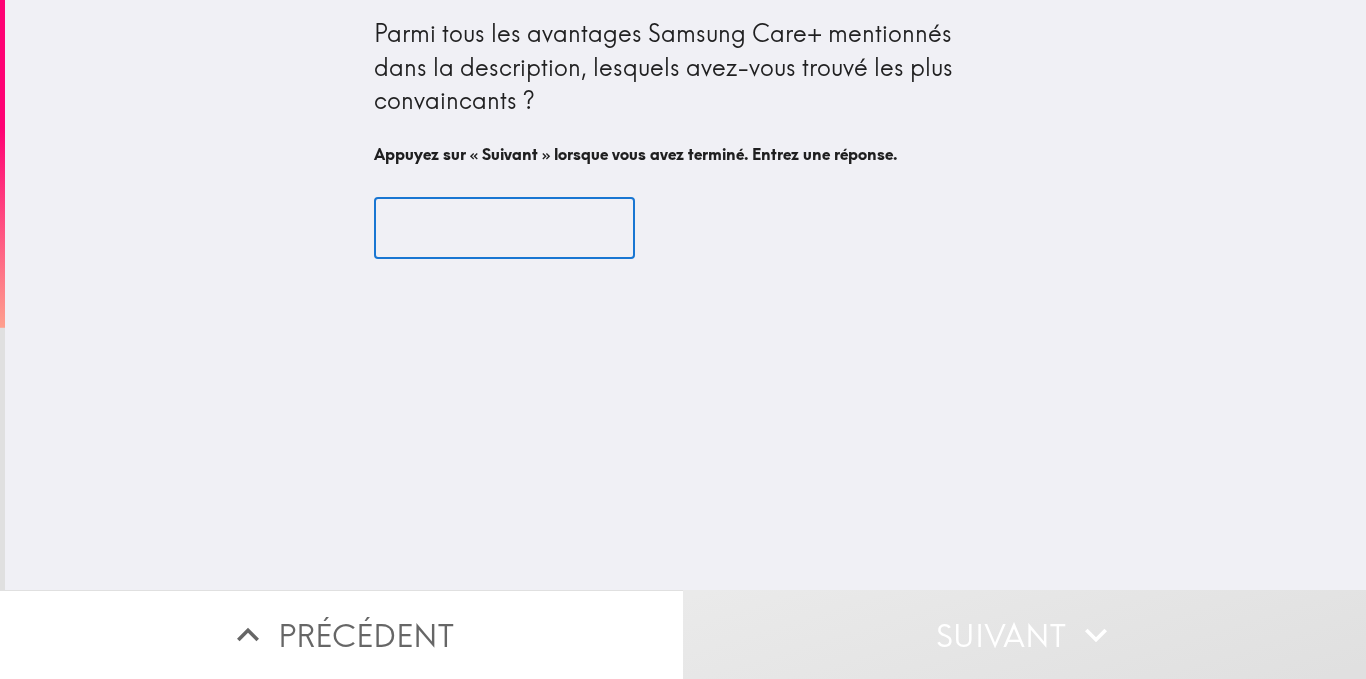 click at bounding box center [504, 228] 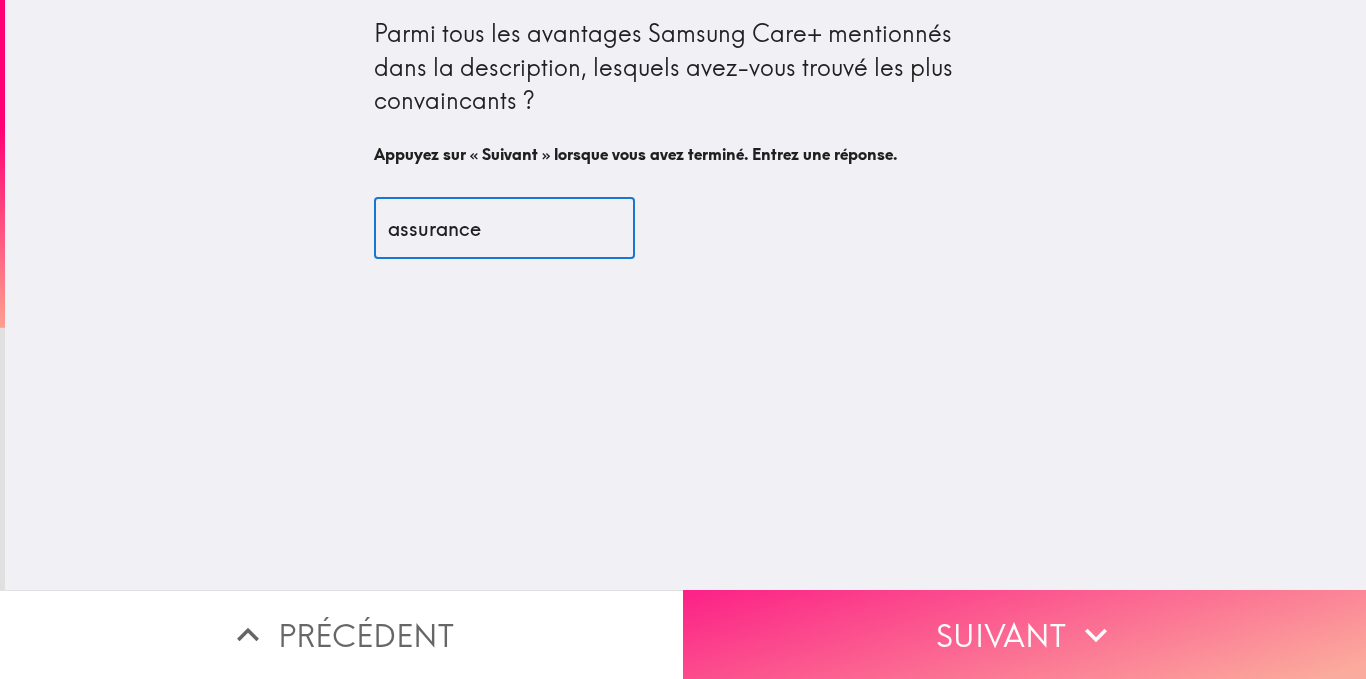 type on "assurance" 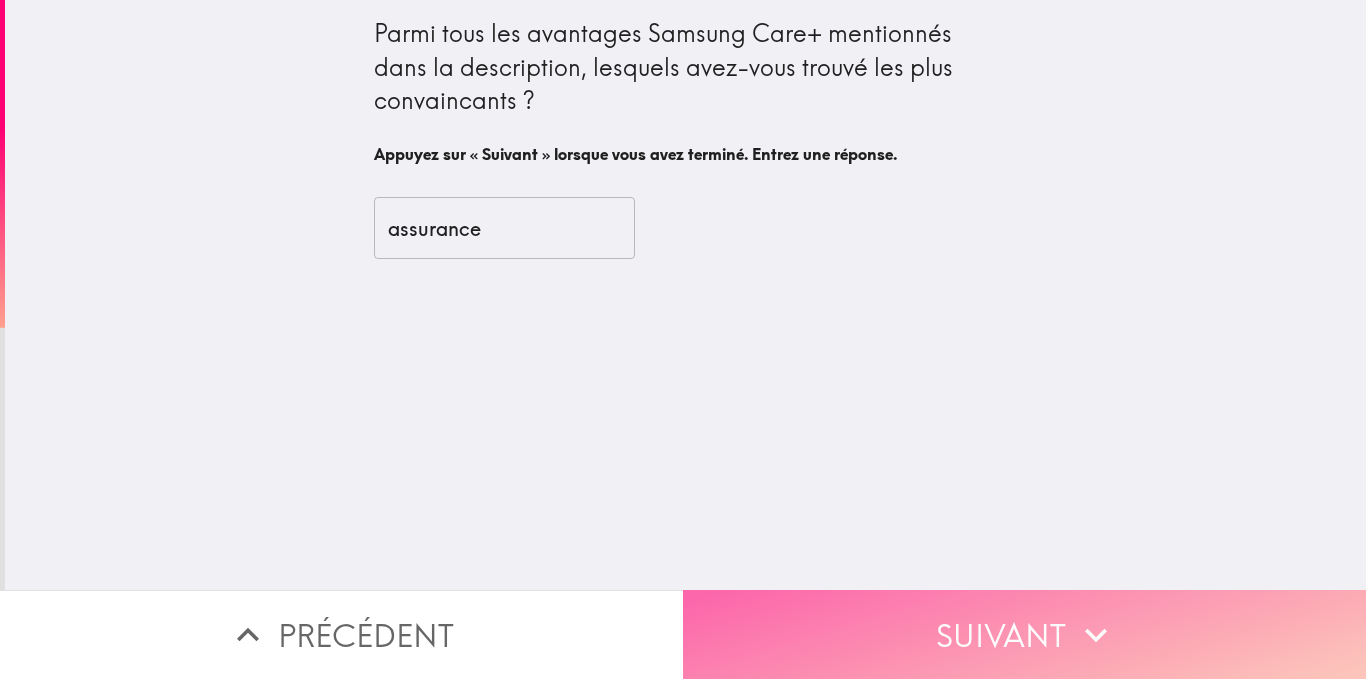 click on "Suivant" at bounding box center [1024, 634] 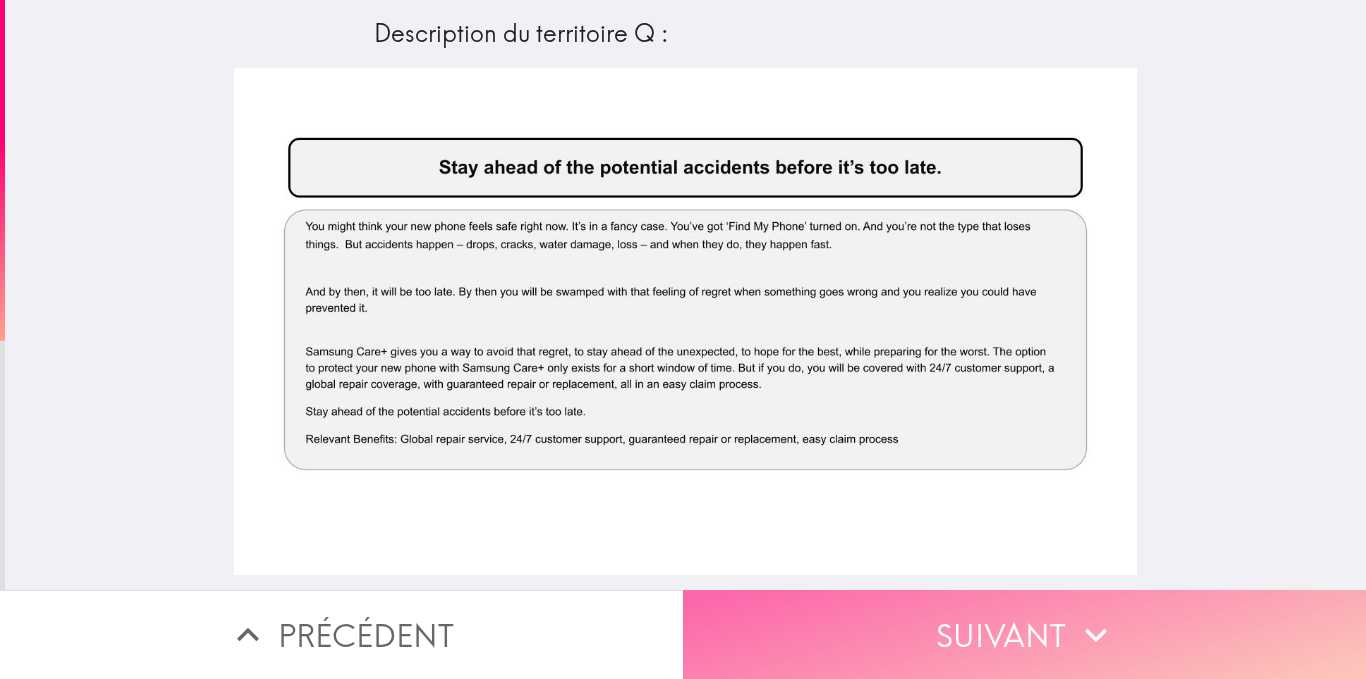 click on "Suivant" at bounding box center [1024, 634] 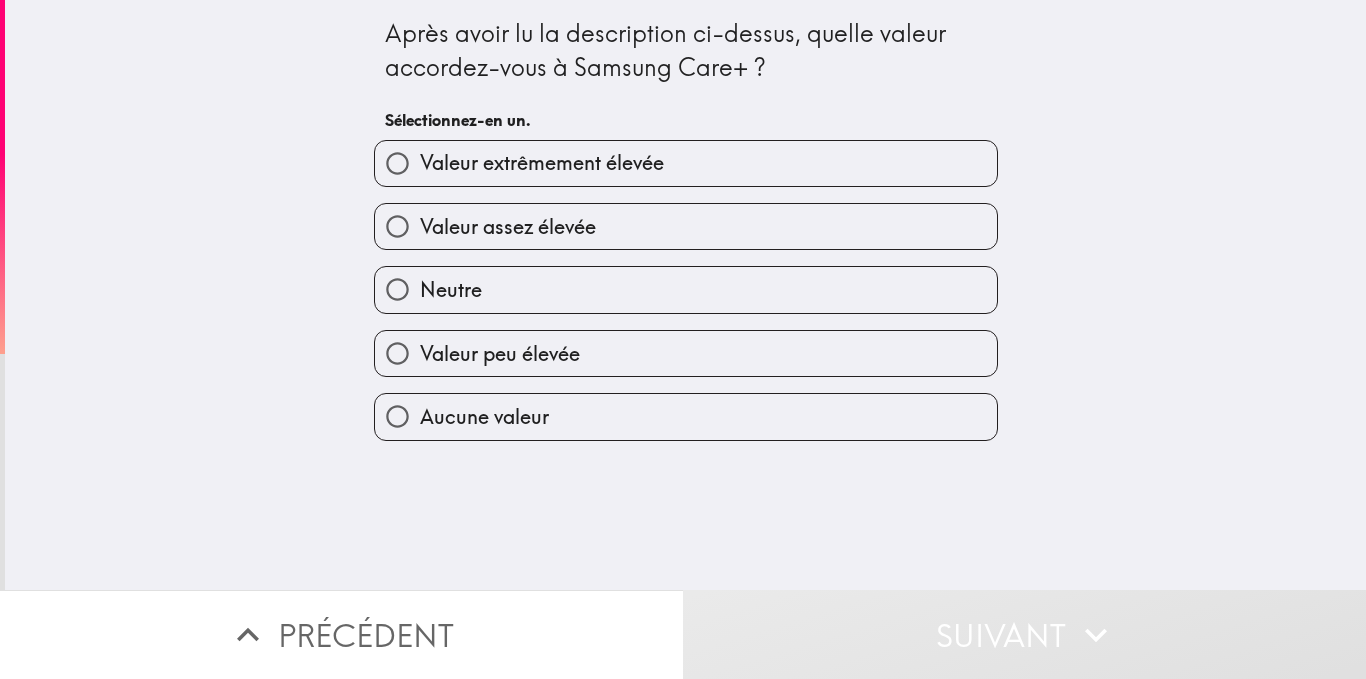 click on "Valeur assez élevée" at bounding box center [508, 227] 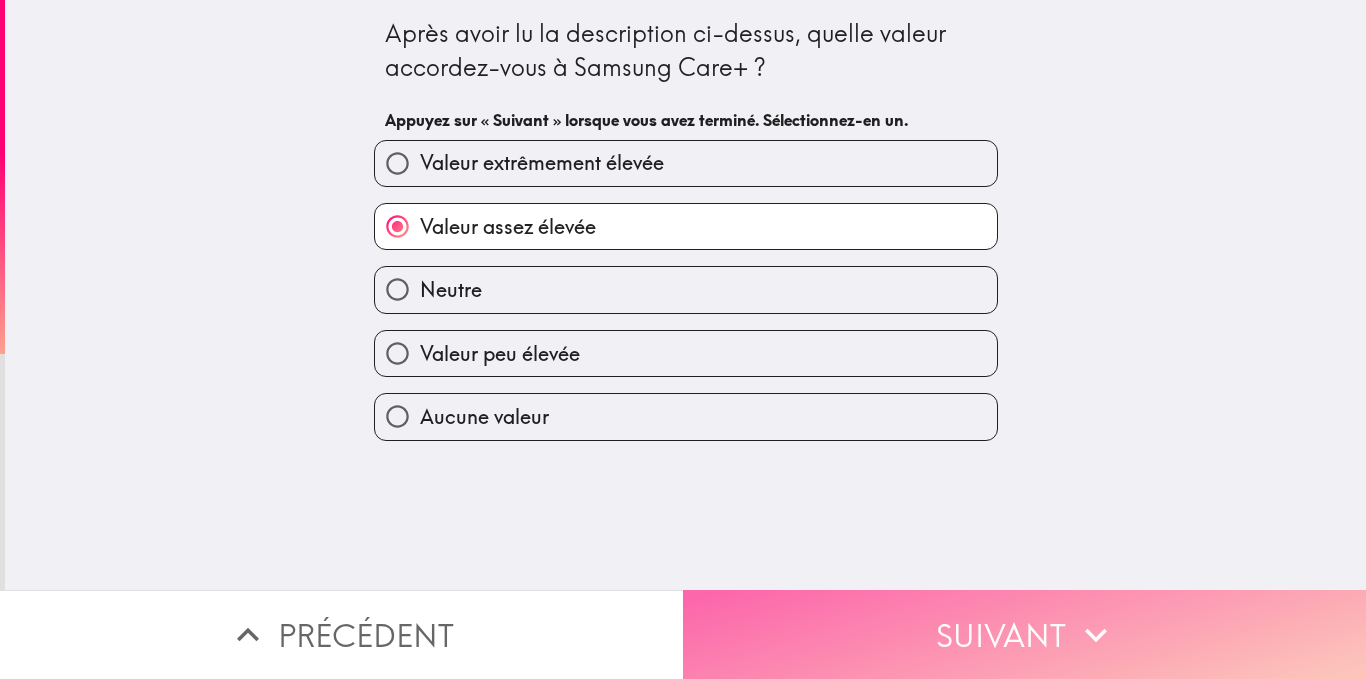click on "Suivant" at bounding box center (1024, 634) 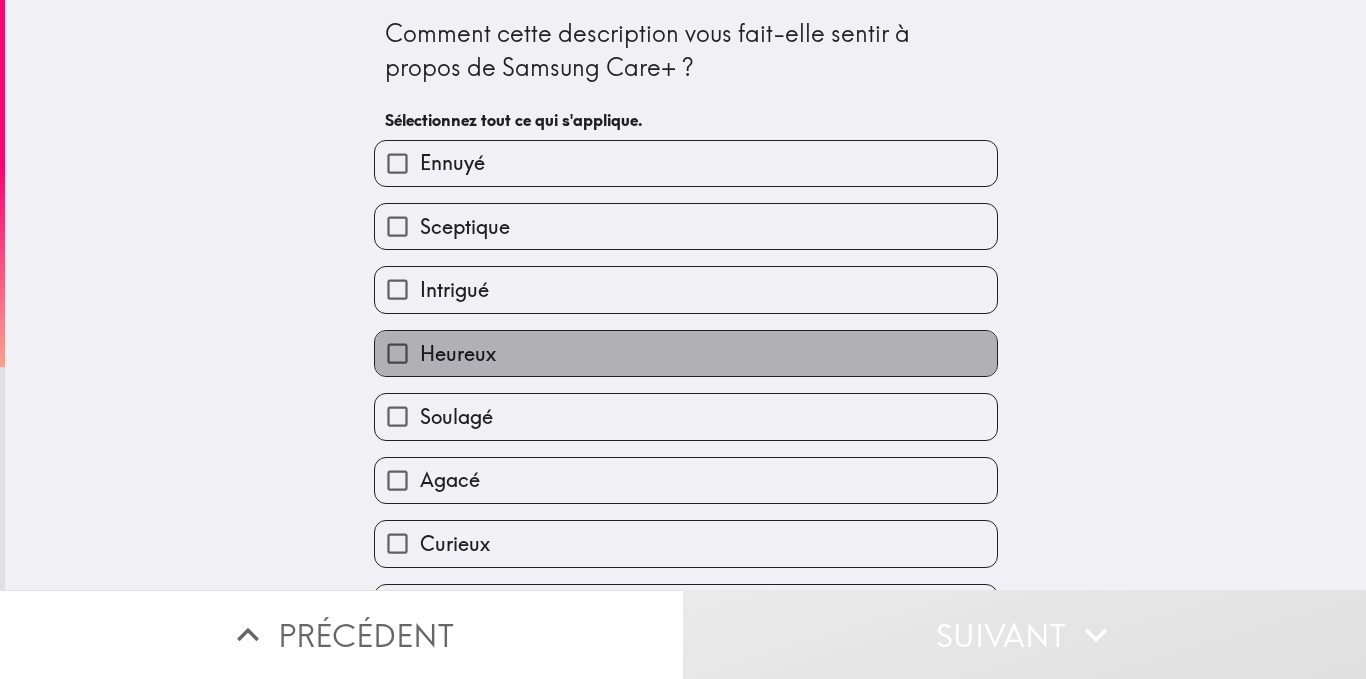 click on "Heureux" at bounding box center (686, 353) 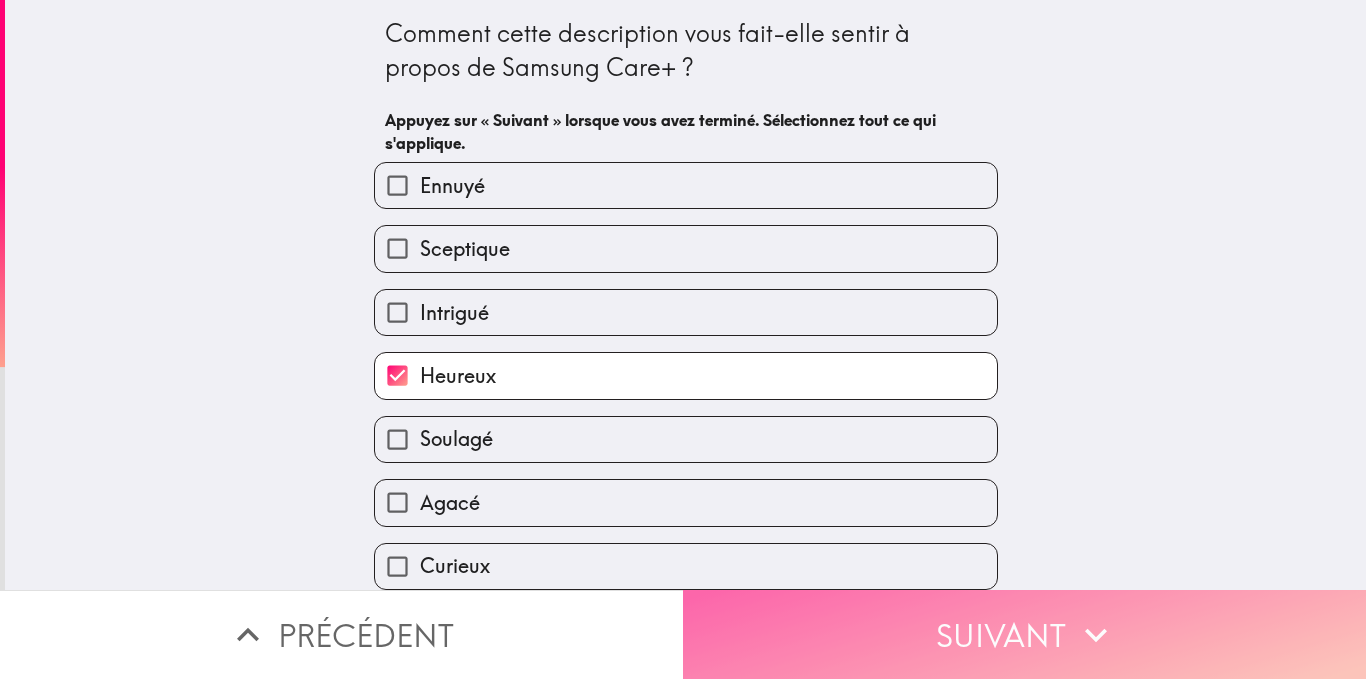 click on "Suivant" at bounding box center [1024, 634] 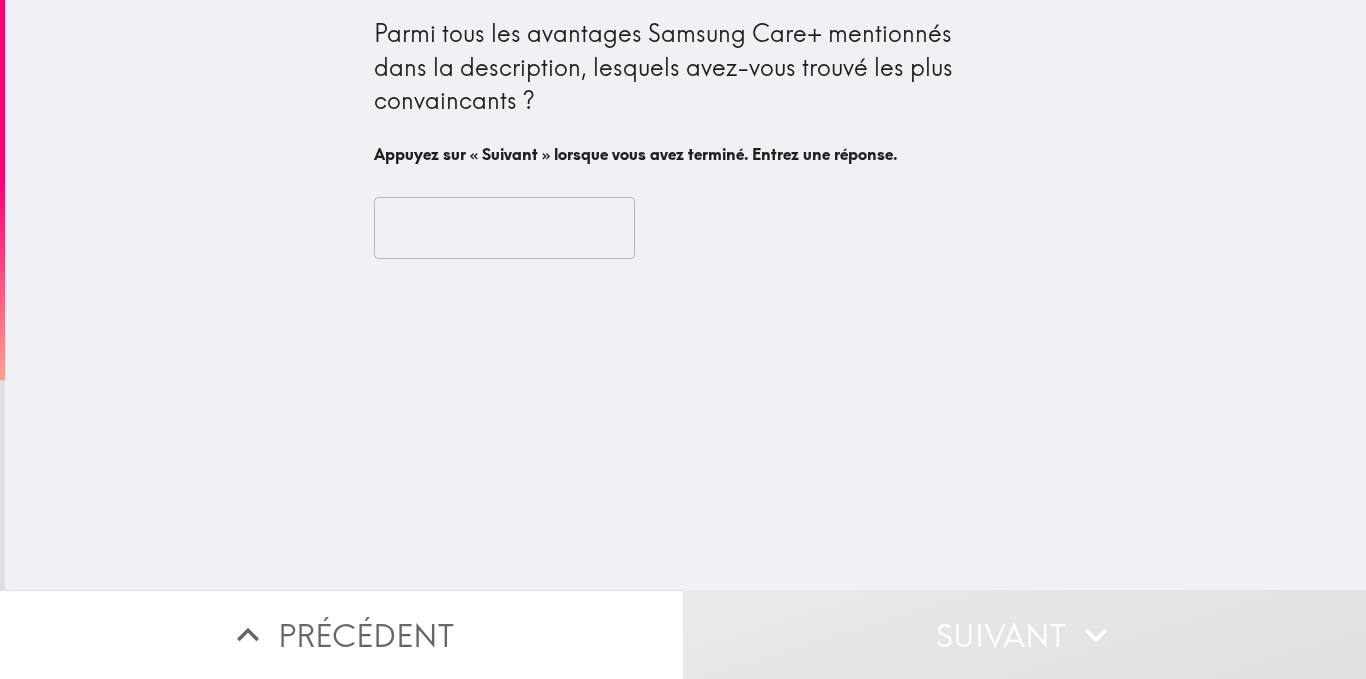 click at bounding box center (504, 228) 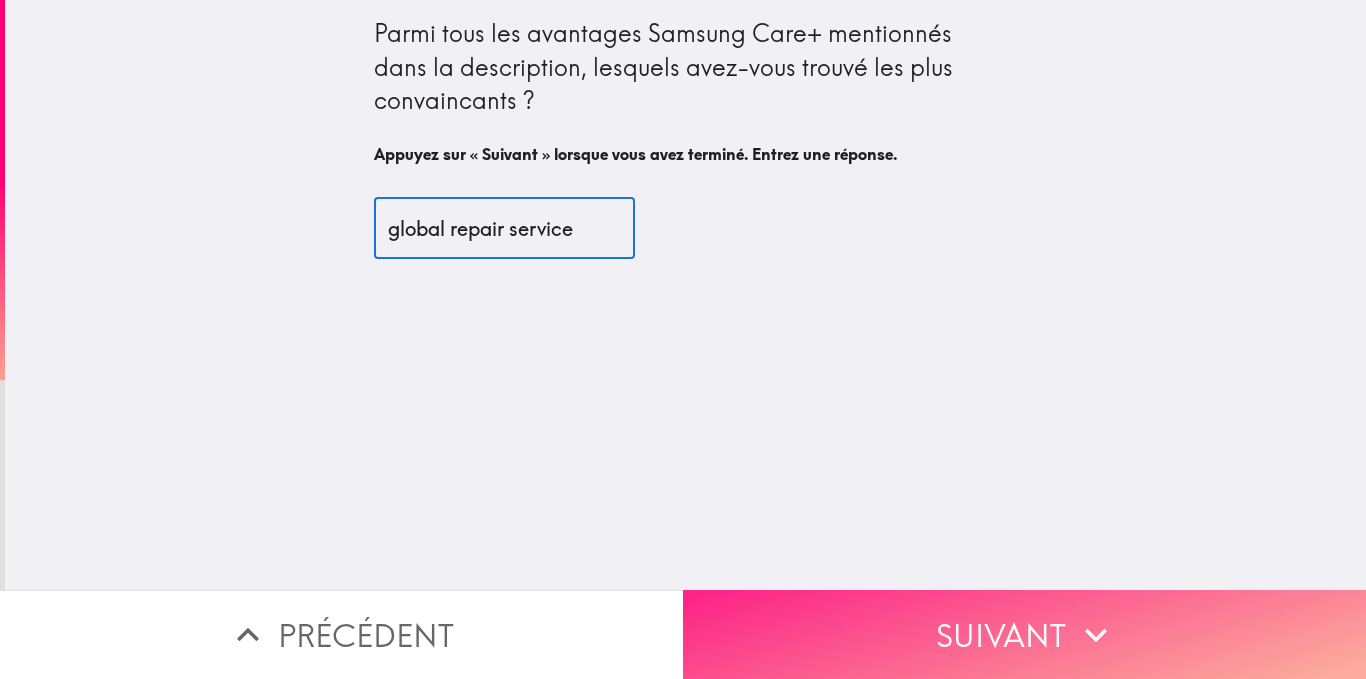 type on "global repair service" 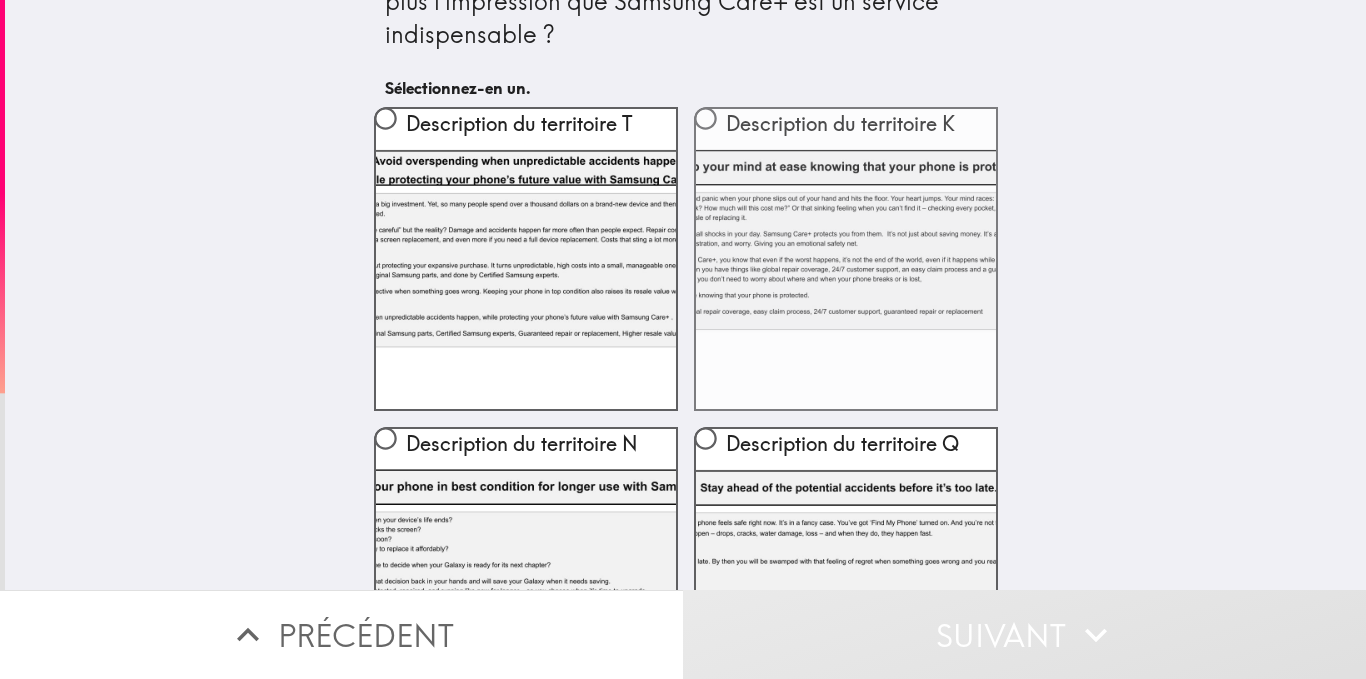 scroll, scrollTop: 200, scrollLeft: 0, axis: vertical 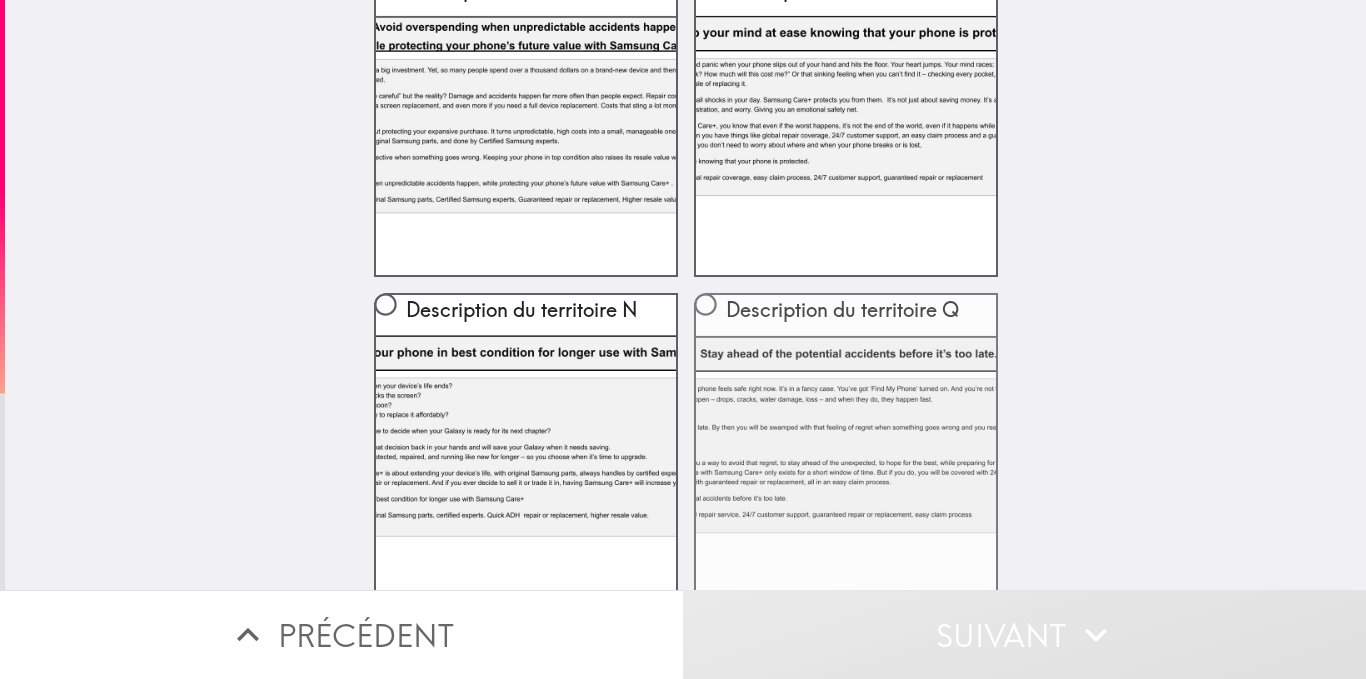click on "Description du territoire Q" at bounding box center (846, 445) 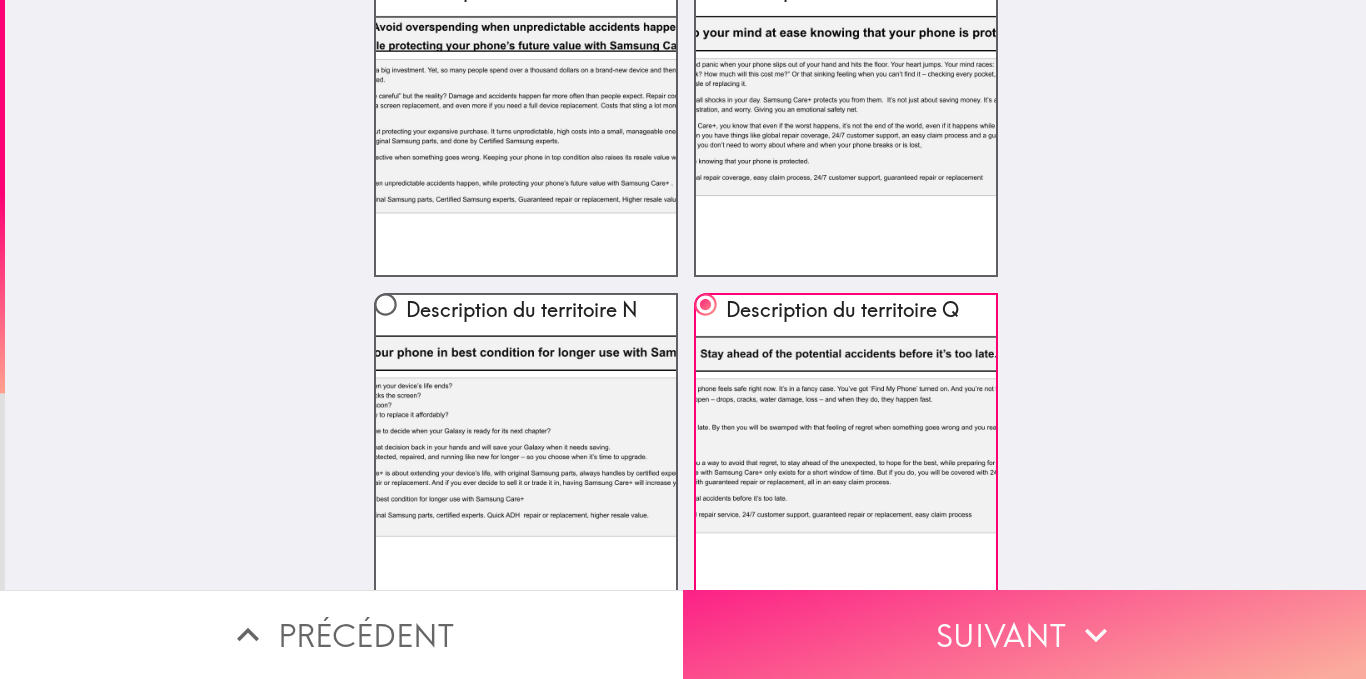 click on "Suivant" at bounding box center [1024, 634] 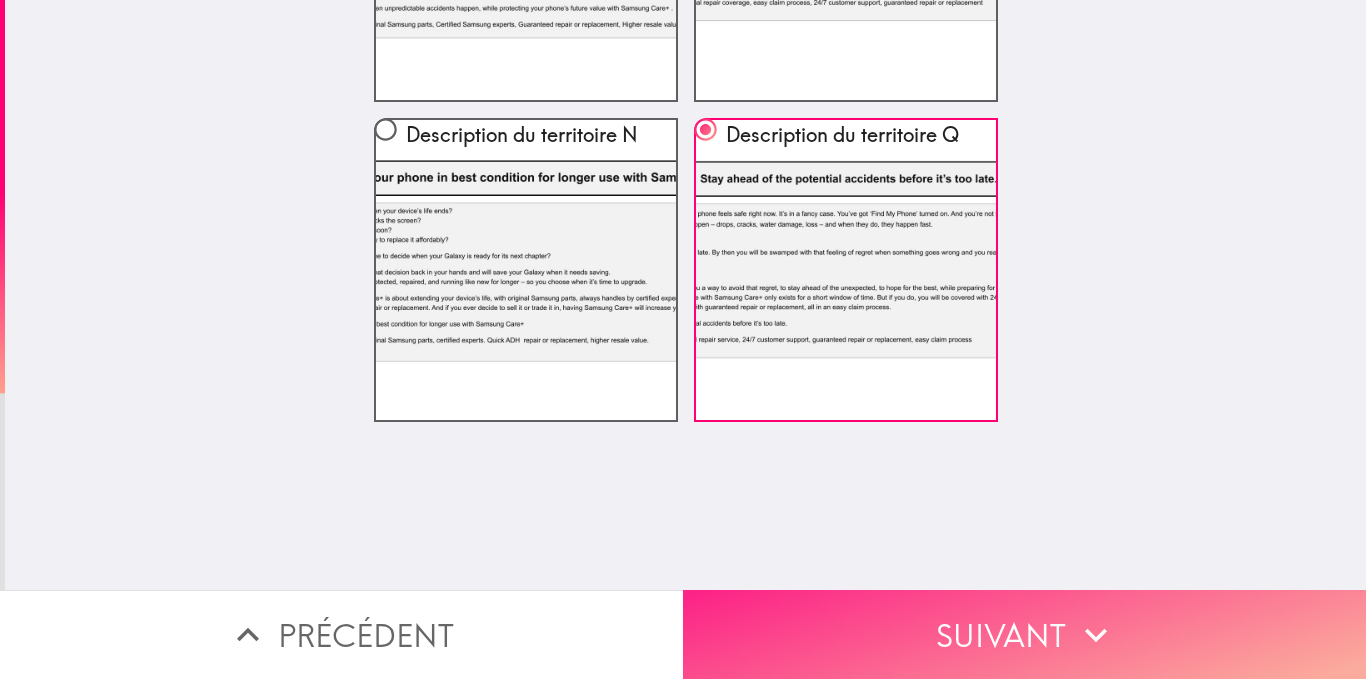 scroll, scrollTop: 0, scrollLeft: 0, axis: both 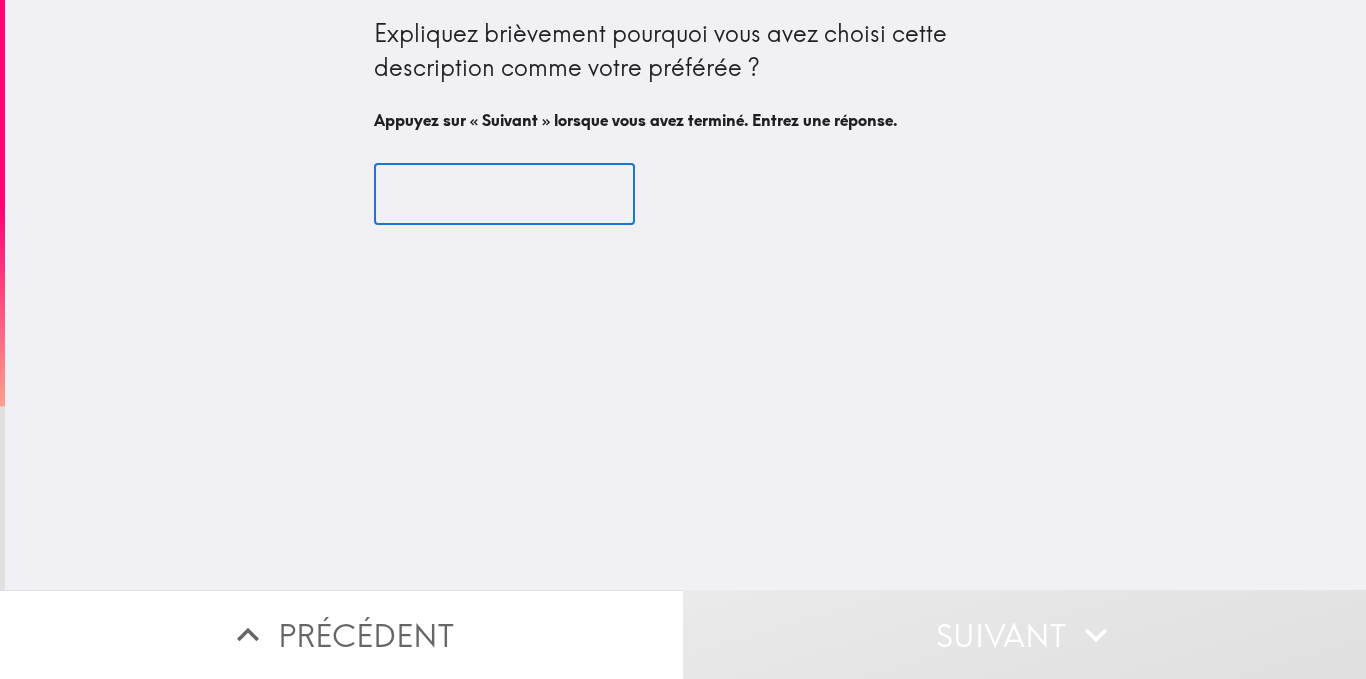 click at bounding box center [504, 195] 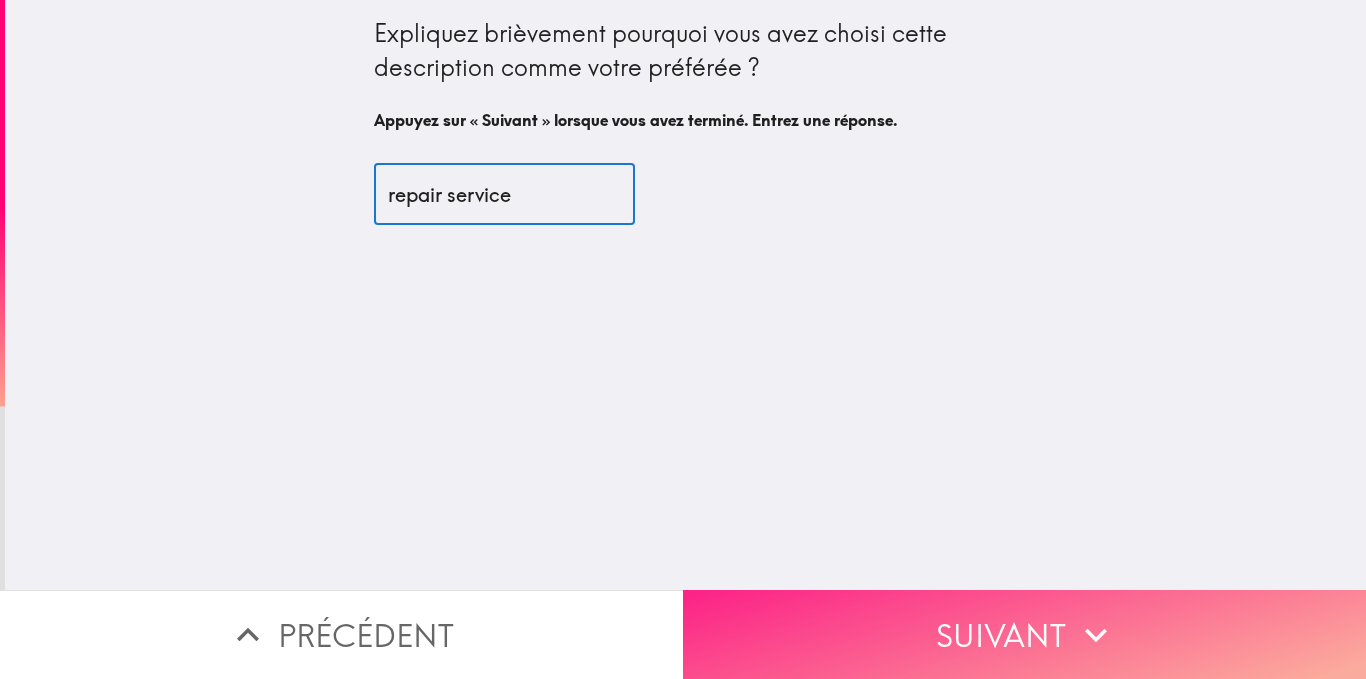 type on "repair service" 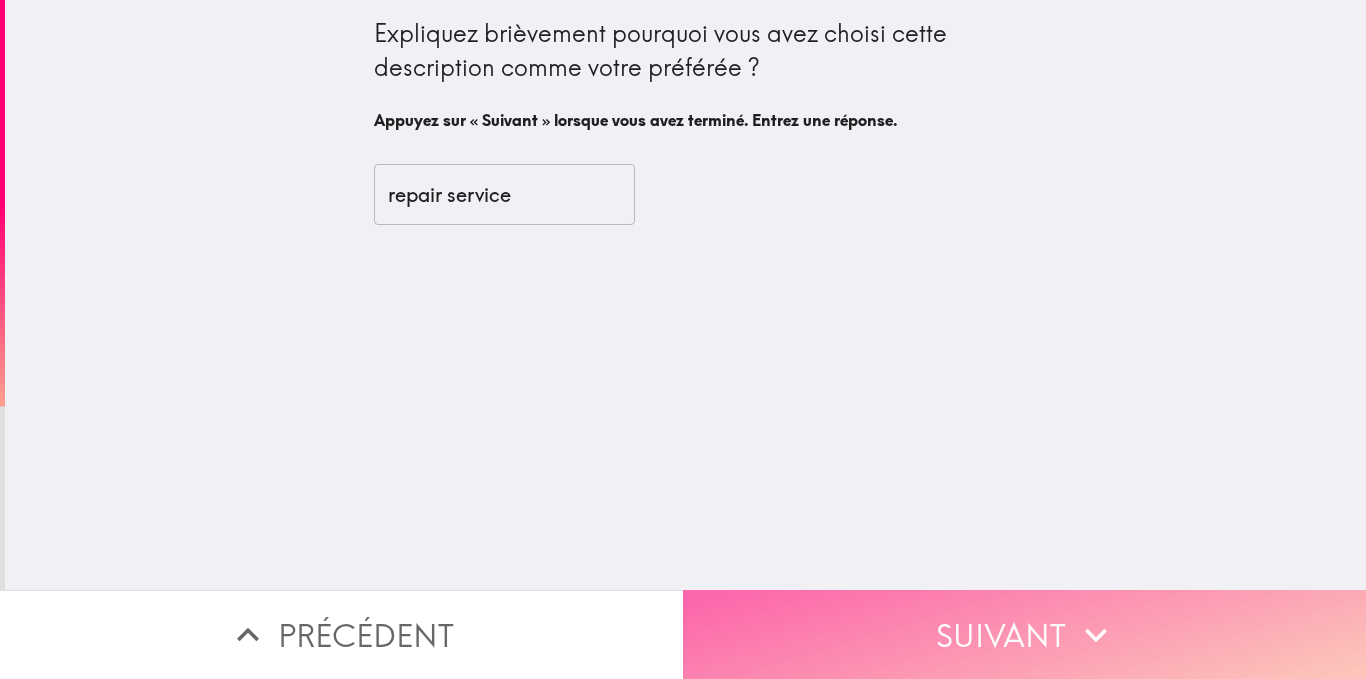 click on "Suivant" at bounding box center (1024, 634) 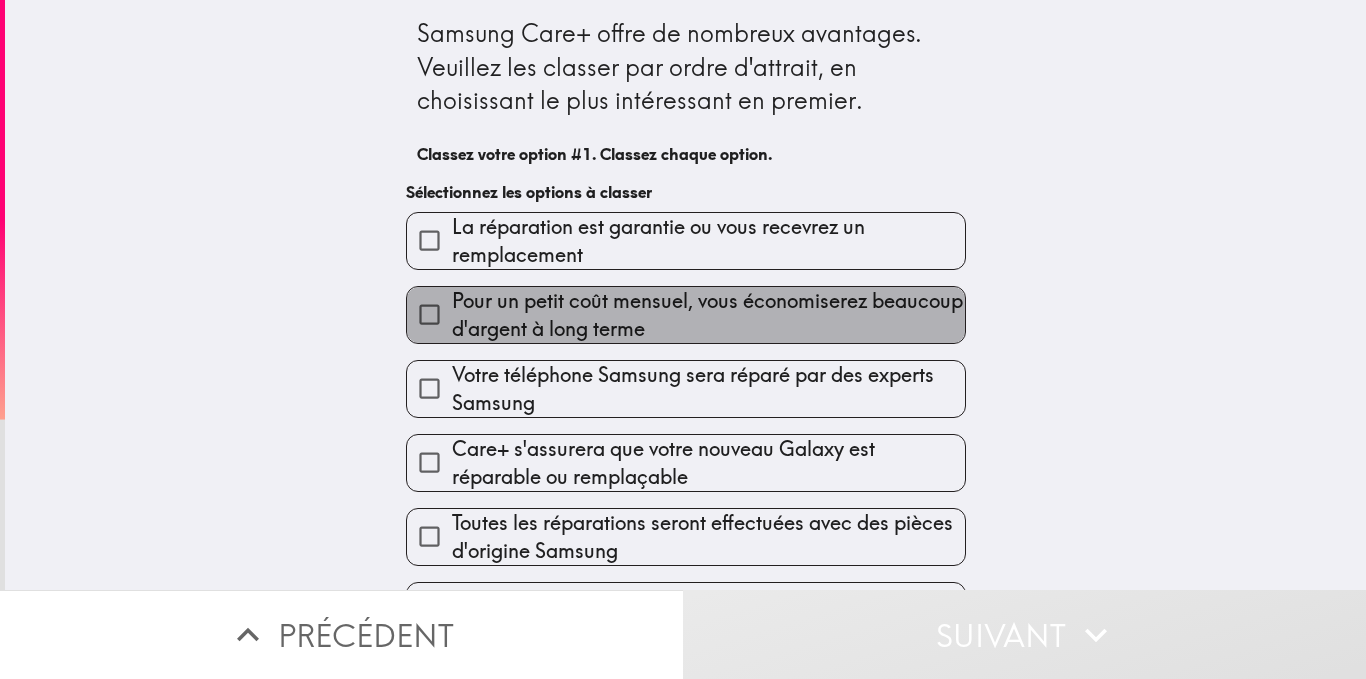 click on "Pour un petit coût mensuel, vous économiserez beaucoup d'argent à long terme" at bounding box center [708, 315] 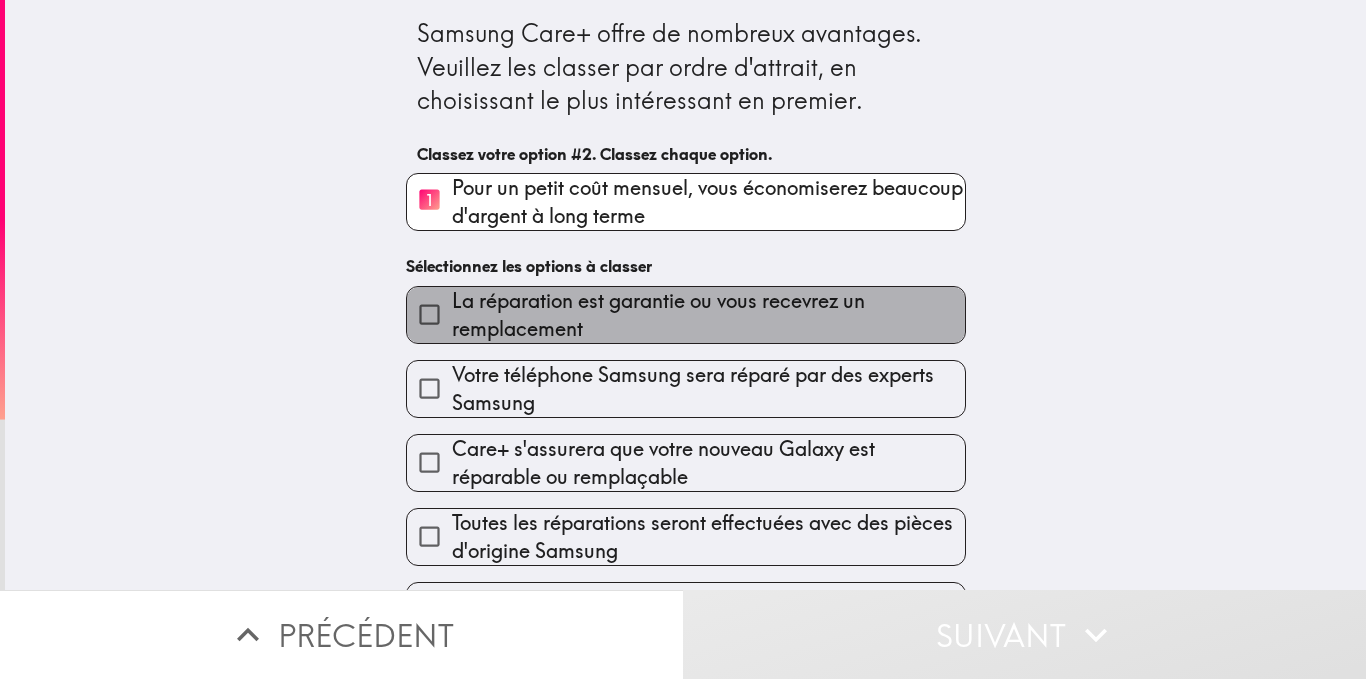 click on "La réparation est garantie ou vous recevrez un remplacement" at bounding box center [708, 315] 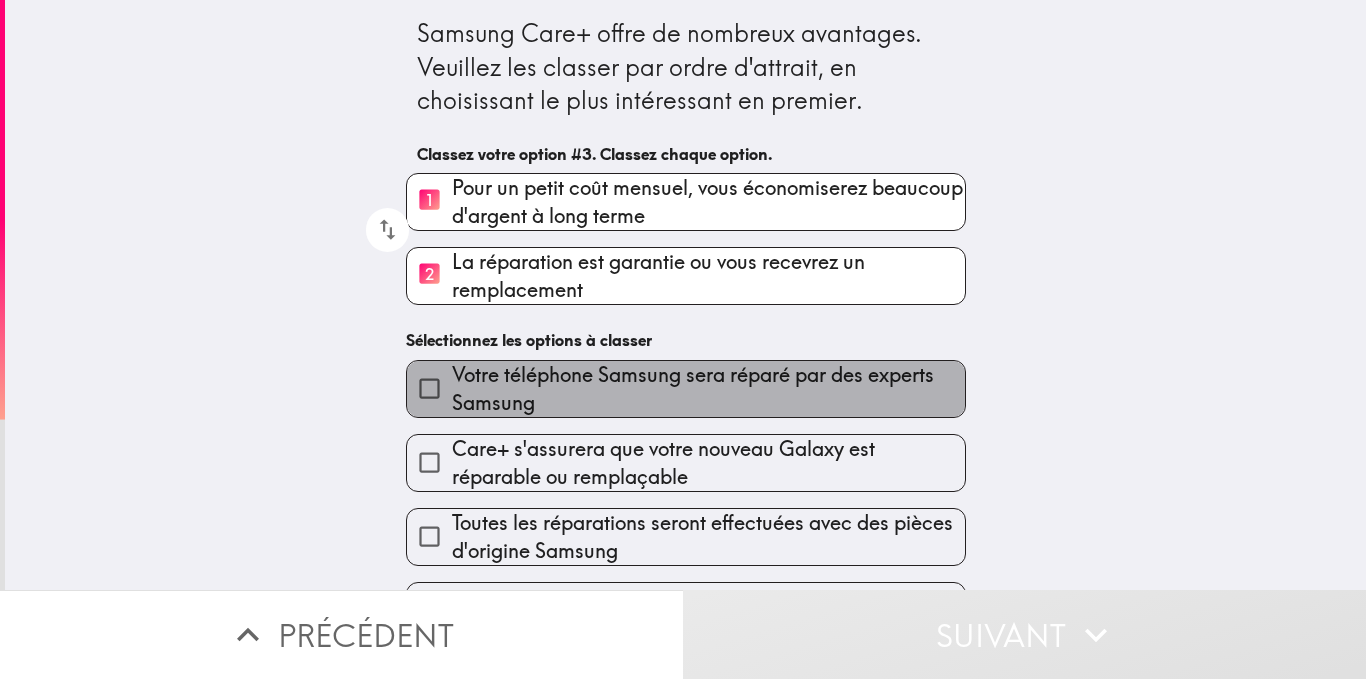 click on "Votre téléphone Samsung sera réparé par des experts Samsung" at bounding box center [708, 389] 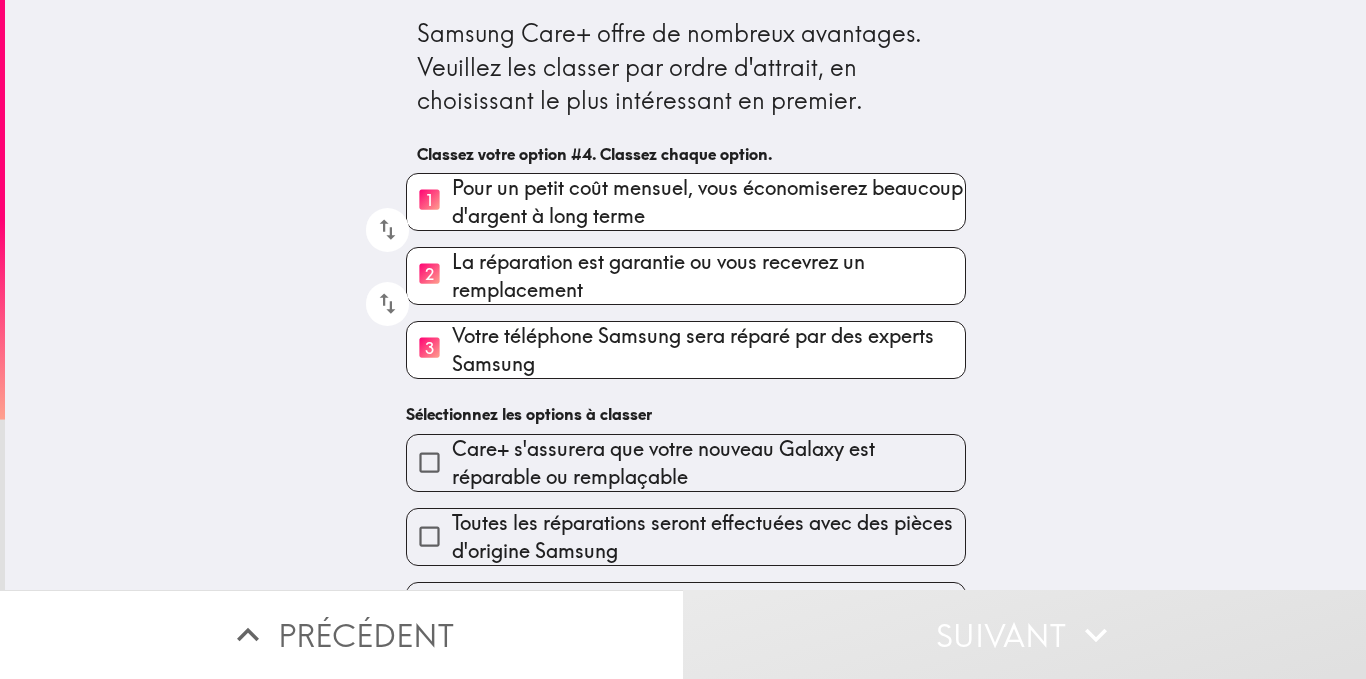 click on "Care+ s'assurera que votre nouveau Galaxy est réparable ou remplaçable" at bounding box center (708, 463) 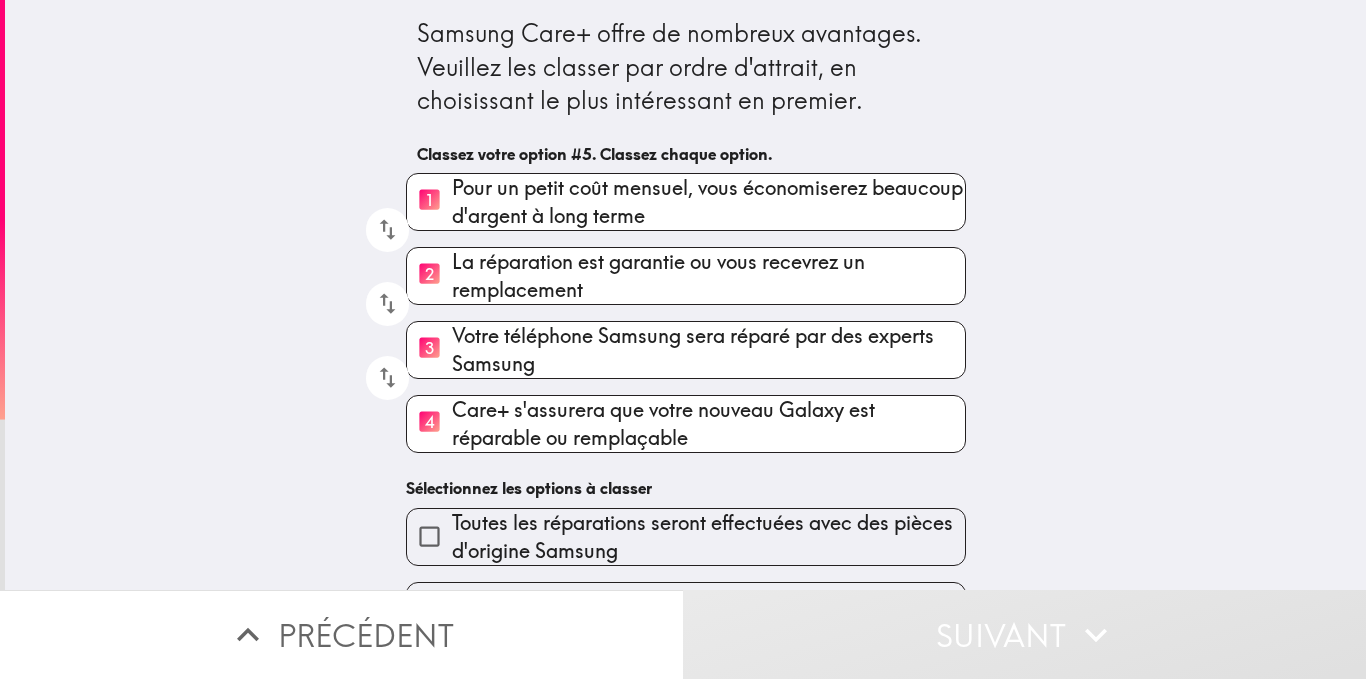 click on "Toutes les réparations seront effectuées avec des pièces d'origine Samsung" at bounding box center [708, 537] 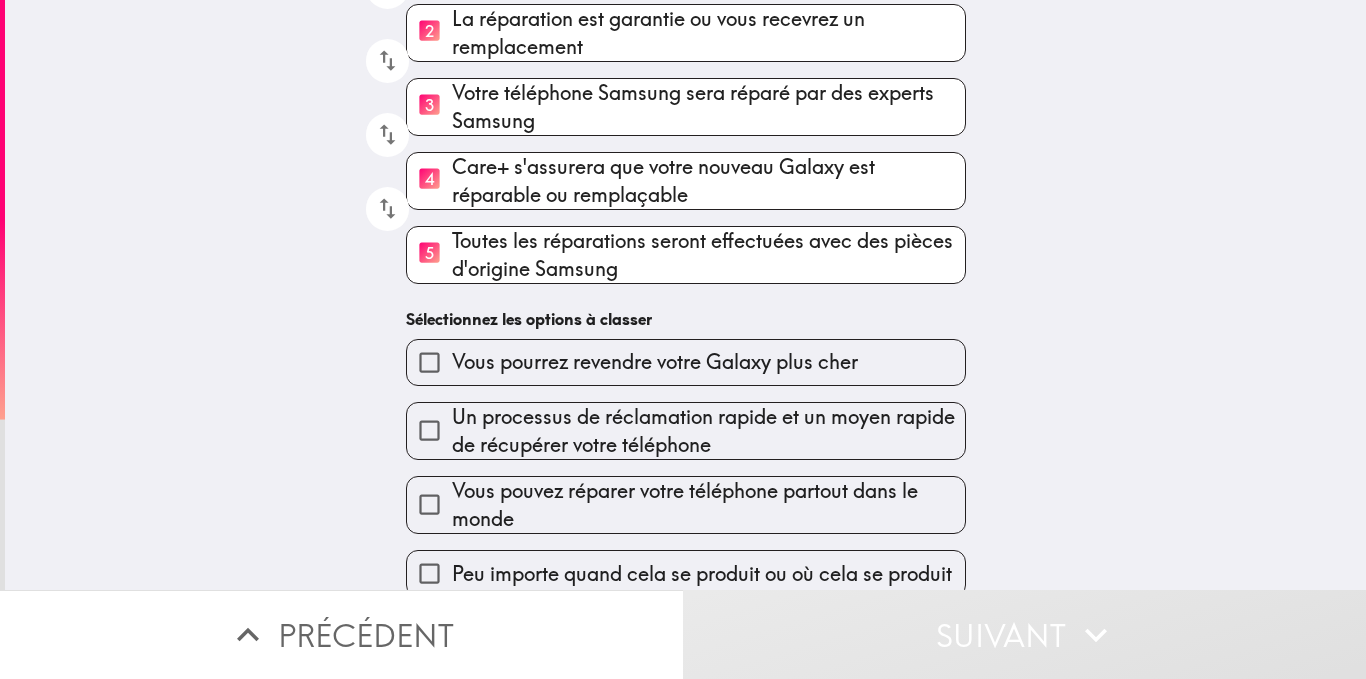 scroll, scrollTop: 265, scrollLeft: 0, axis: vertical 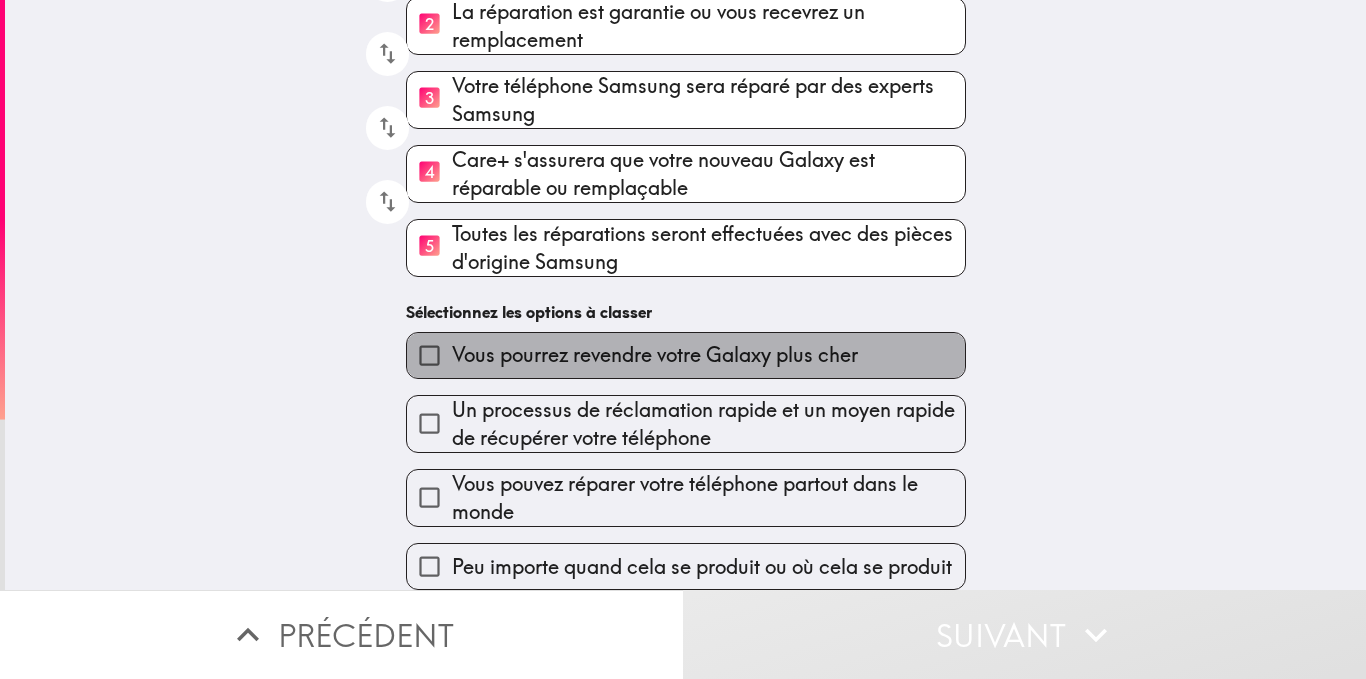 click on "Vous pourrez revendre votre Galaxy plus cher" at bounding box center (655, 355) 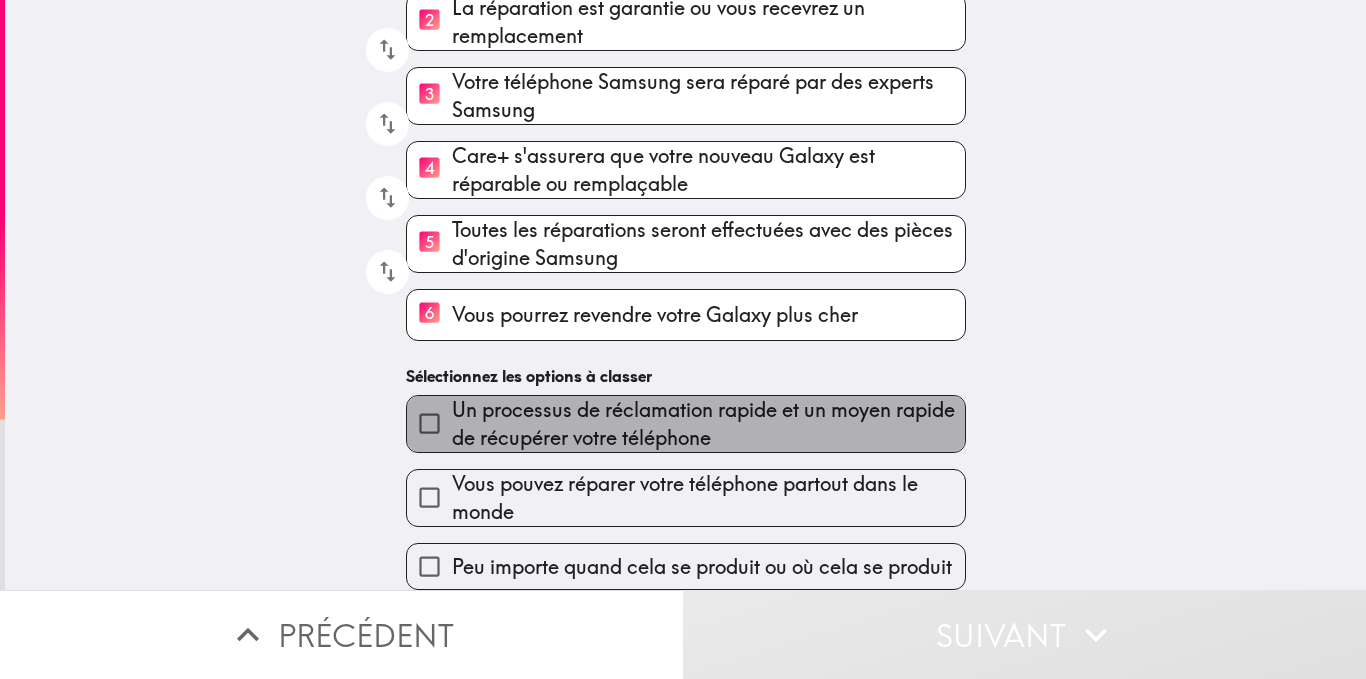 click on "Un processus de réclamation rapide et un moyen rapide de récupérer votre téléphone" at bounding box center [708, 424] 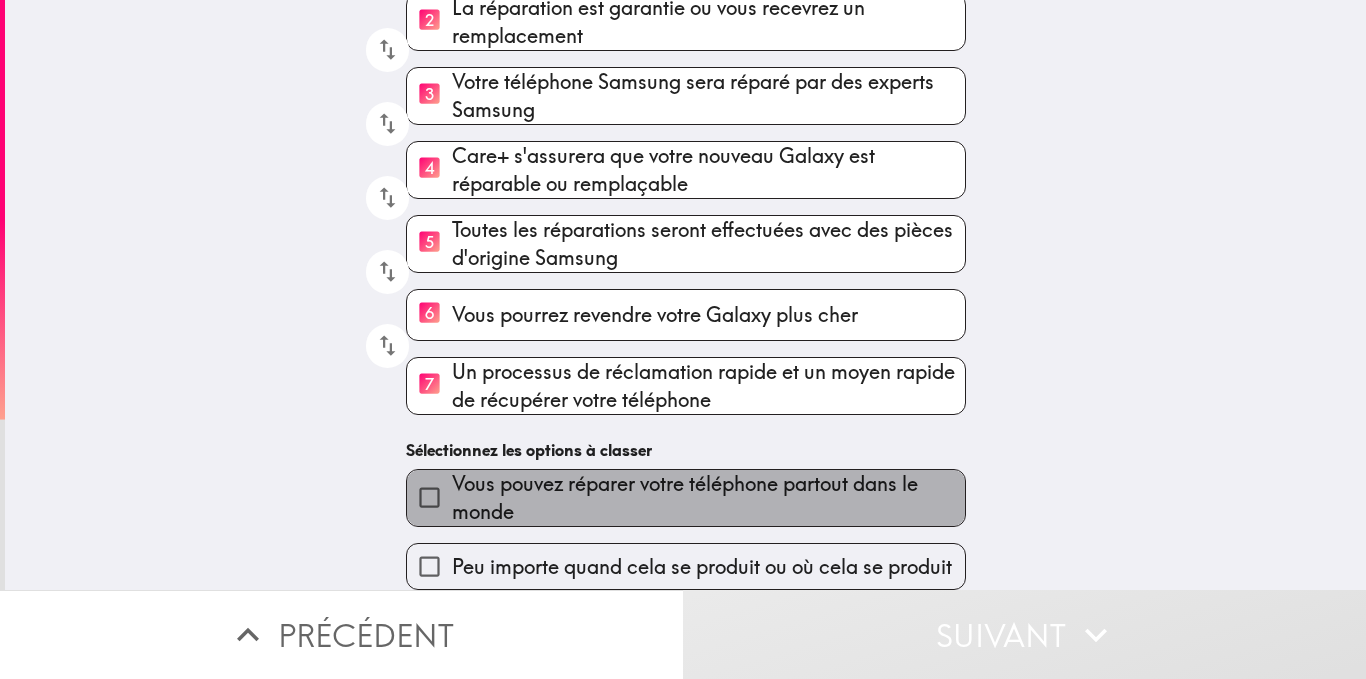 click on "Vous pouvez réparer votre téléphone partout dans le monde" at bounding box center [708, 498] 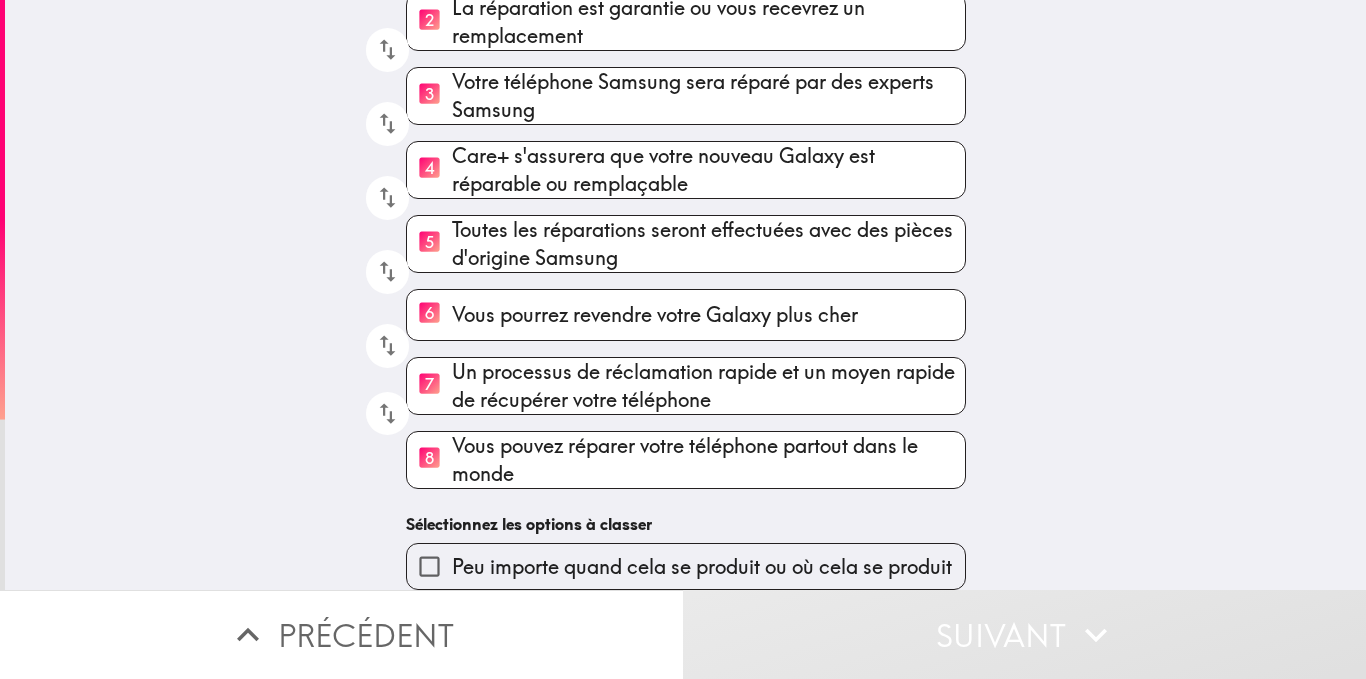 click on "Peu importe quand cela se produit ou où cela se produit" at bounding box center [702, 567] 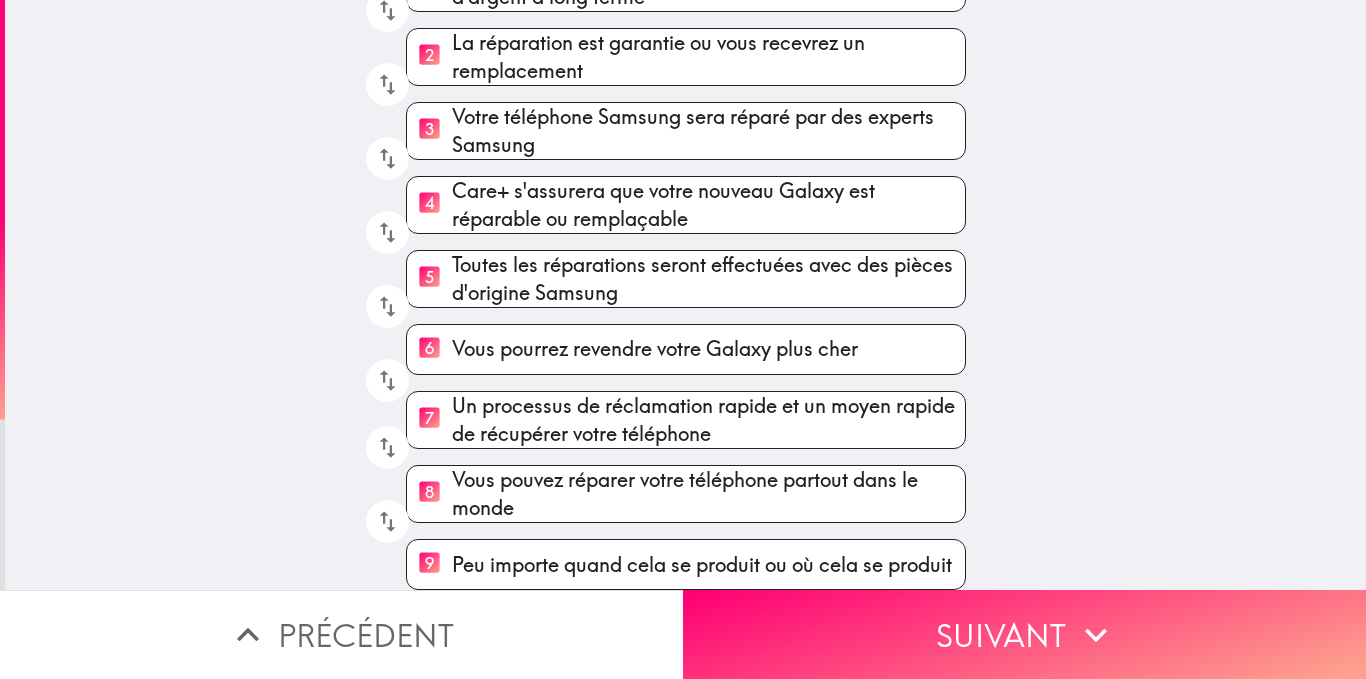 scroll, scrollTop: 257, scrollLeft: 0, axis: vertical 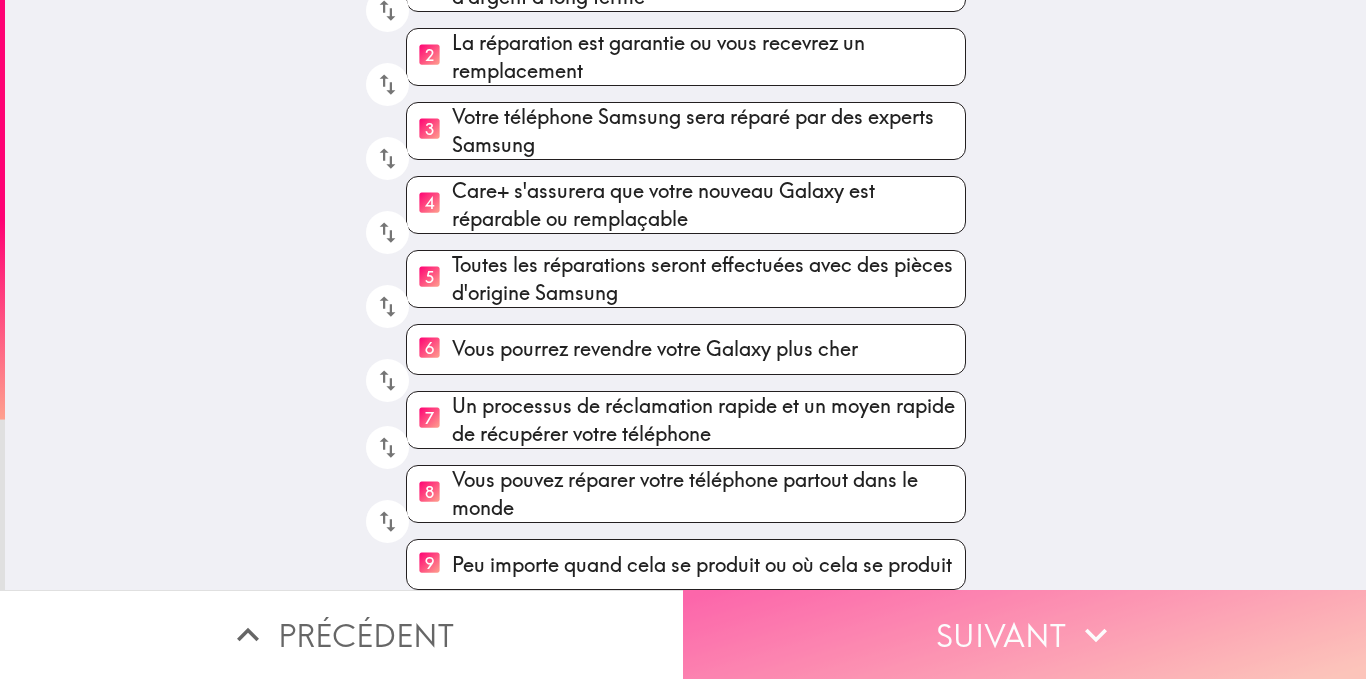 click on "Suivant" at bounding box center [1024, 634] 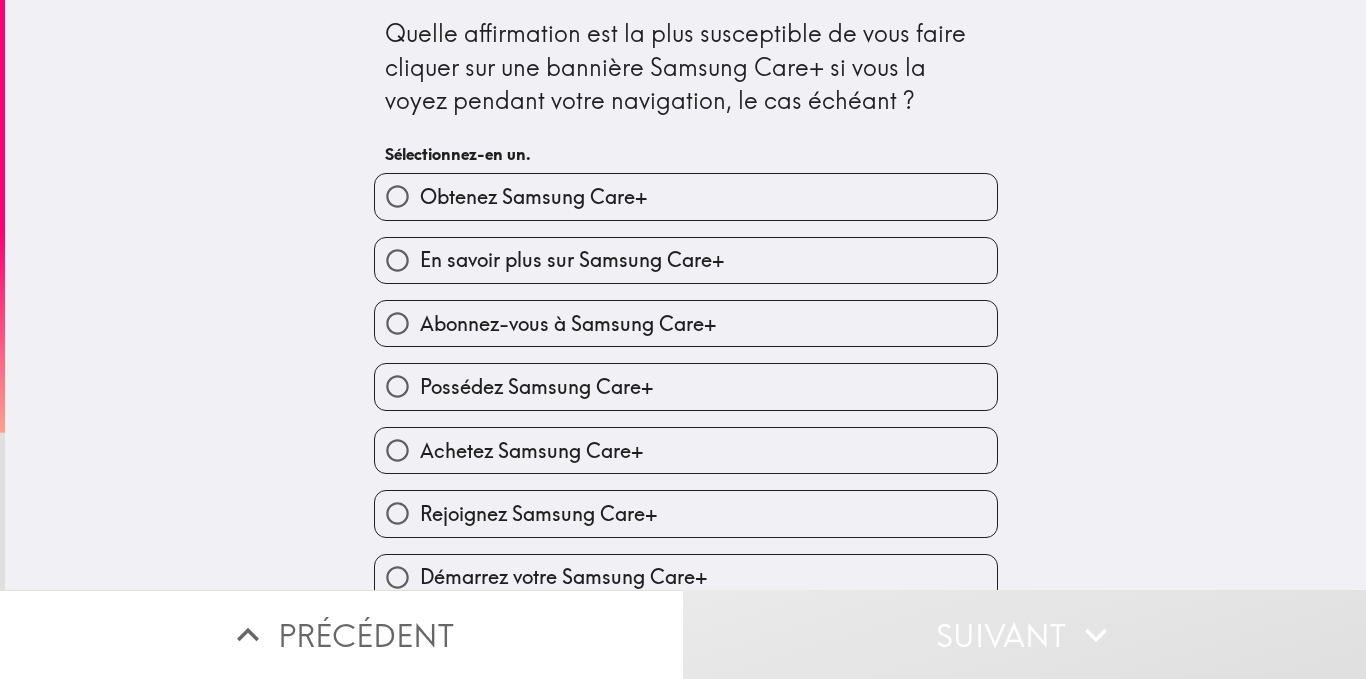scroll, scrollTop: 90, scrollLeft: 0, axis: vertical 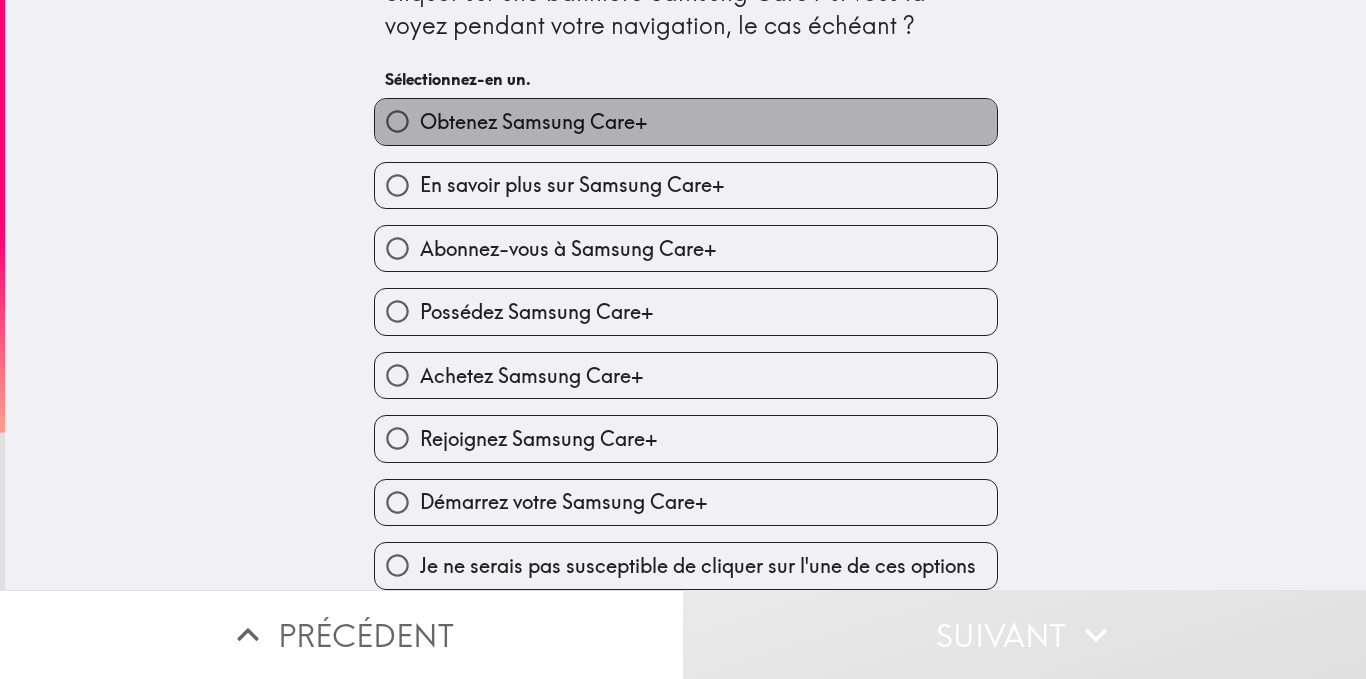 click on "Obtenez Samsung Care+" at bounding box center [533, 122] 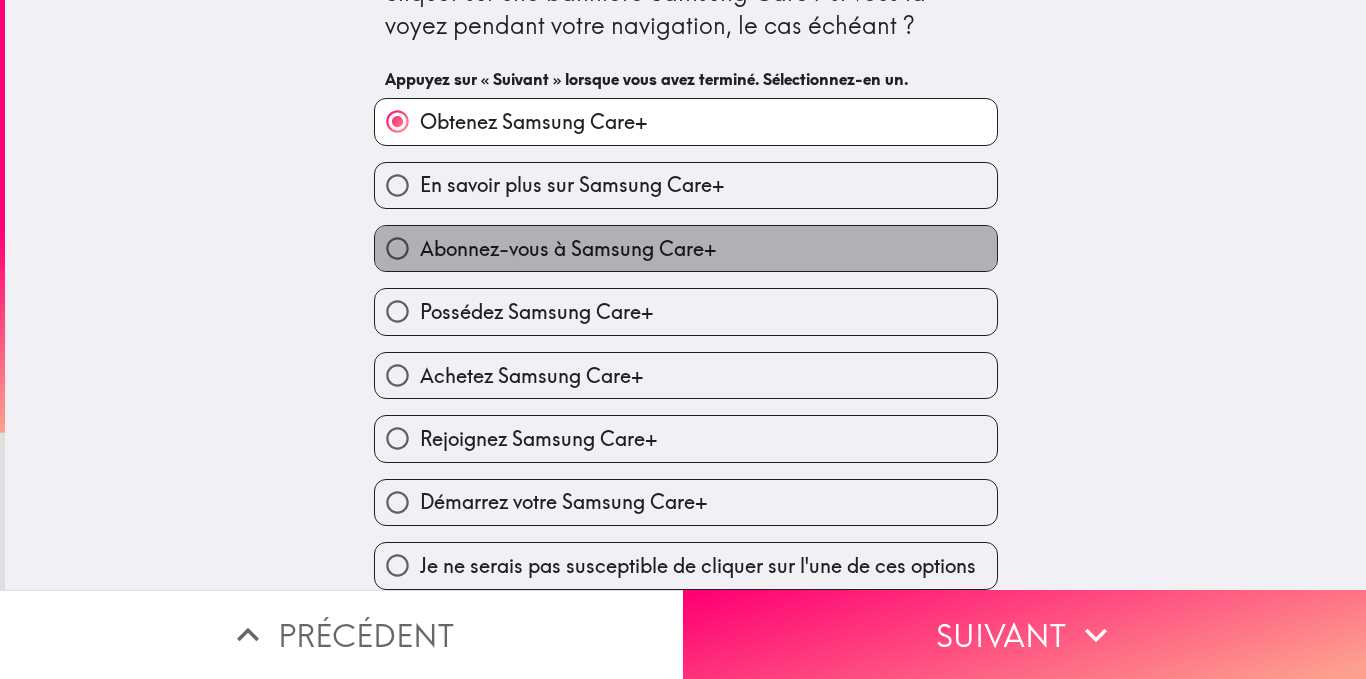 click on "Abonnez-vous à Samsung Care+" at bounding box center (568, 249) 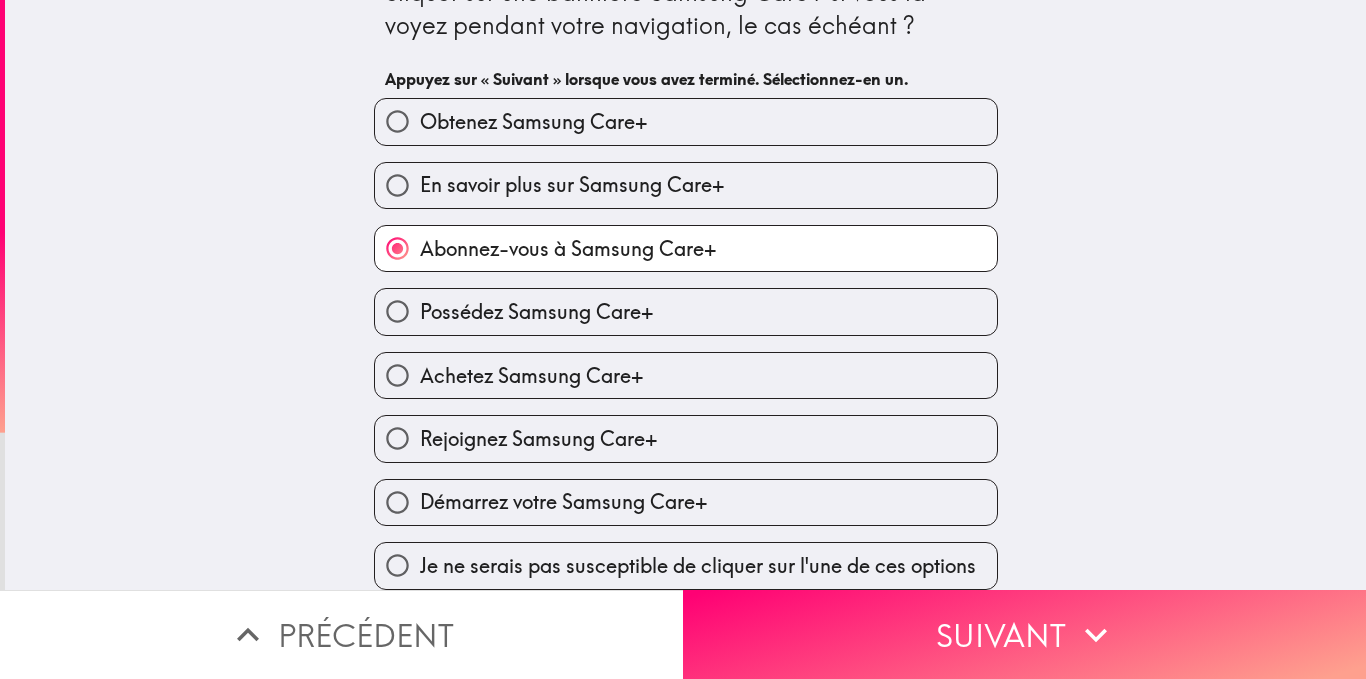 click on "En savoir plus sur Samsung Care+" at bounding box center [572, 185] 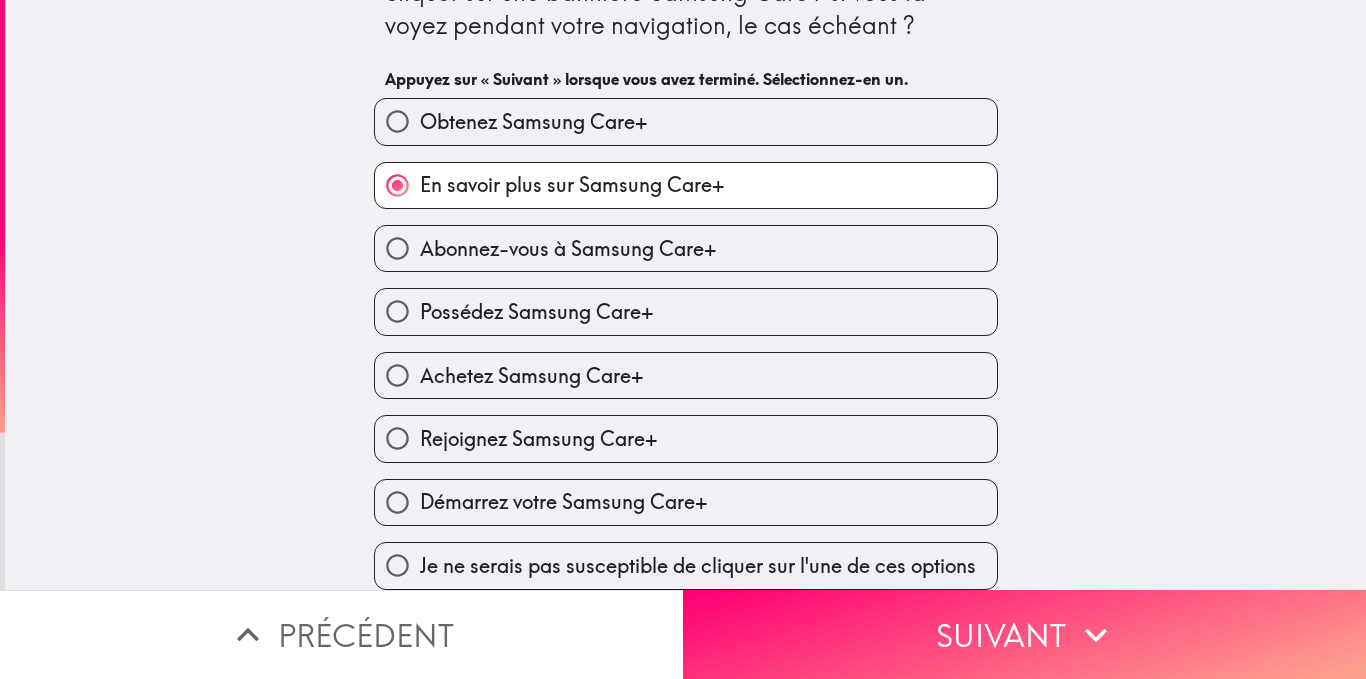 click on "Obtenez Samsung Care+" at bounding box center (686, 121) 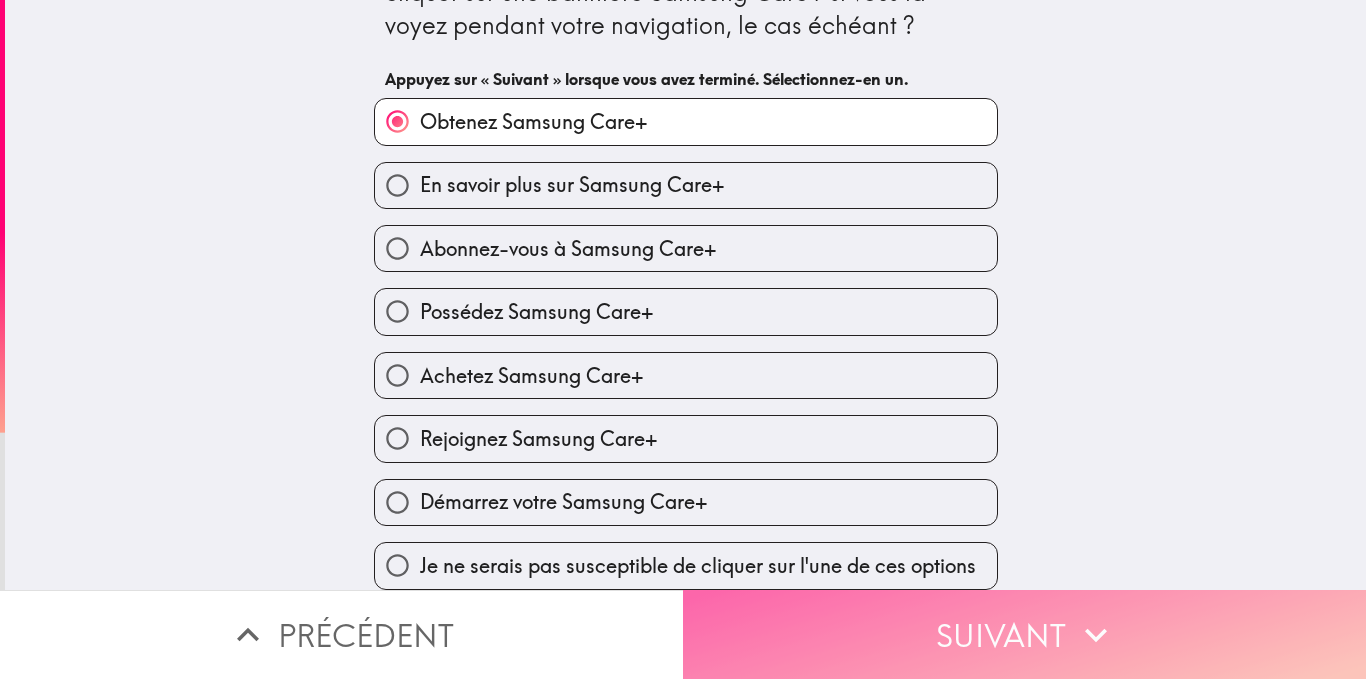 click on "Suivant" at bounding box center (1024, 634) 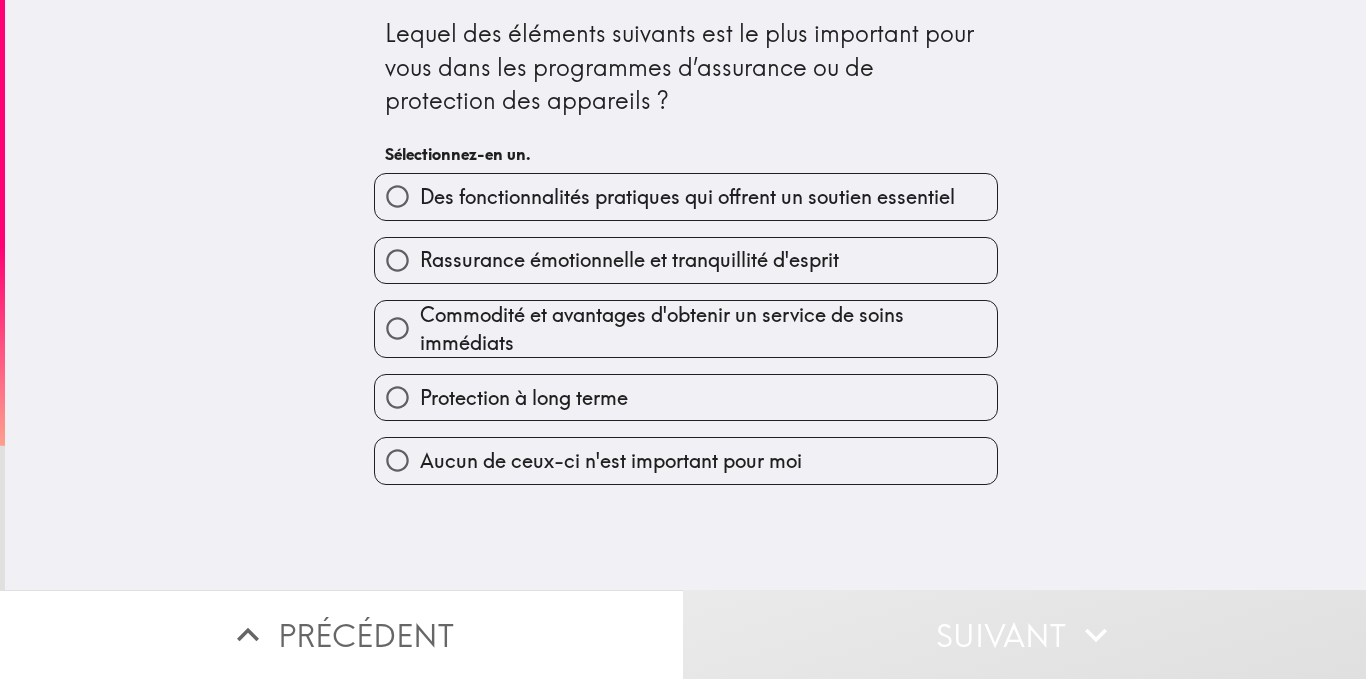 click on "Rassurance émotionnelle et tranquillité d'esprit" at bounding box center (629, 260) 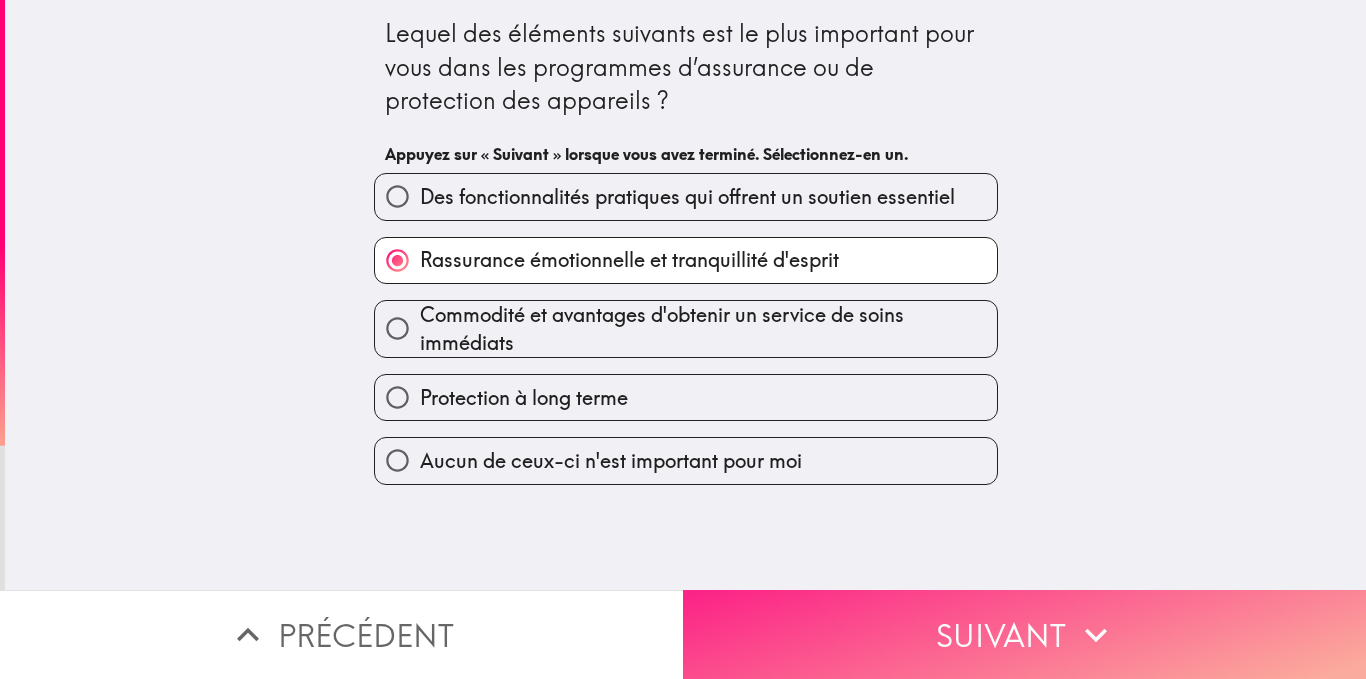 click on "Suivant" at bounding box center [1024, 634] 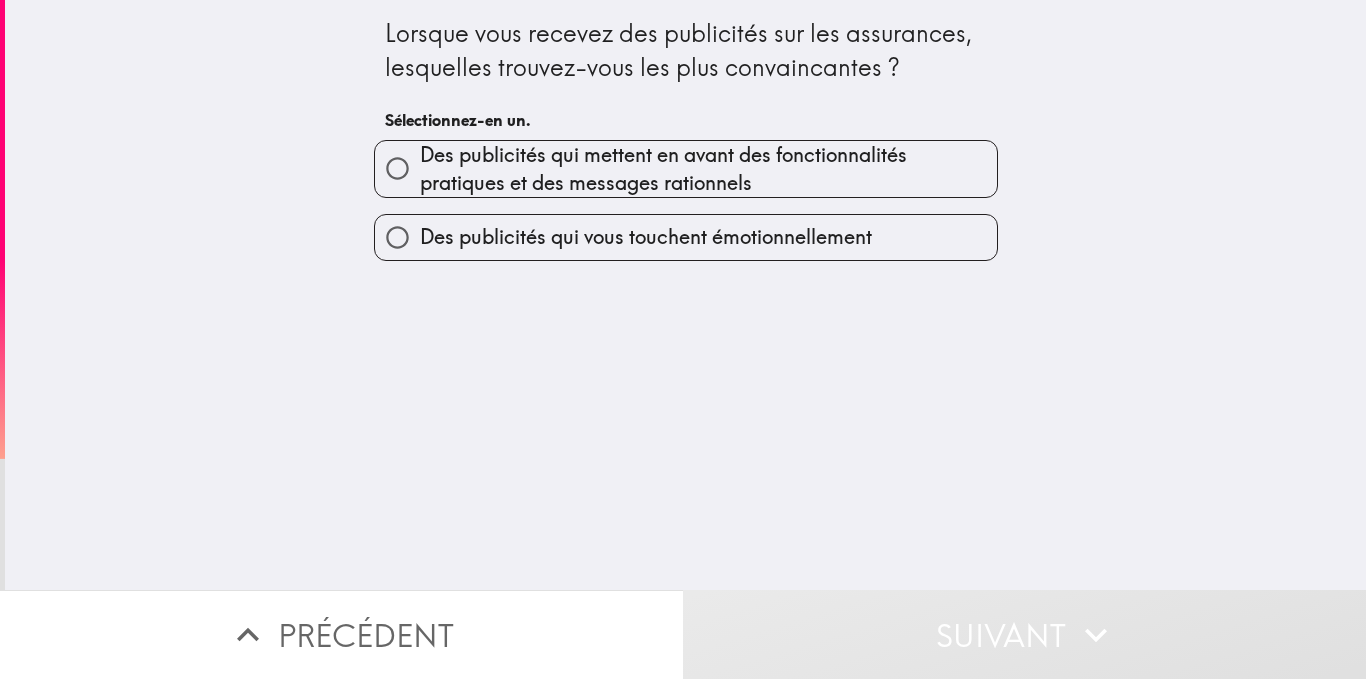 click on "Des publicités qui mettent en avant des fonctionnalités pratiques et des messages rationnels" at bounding box center [708, 169] 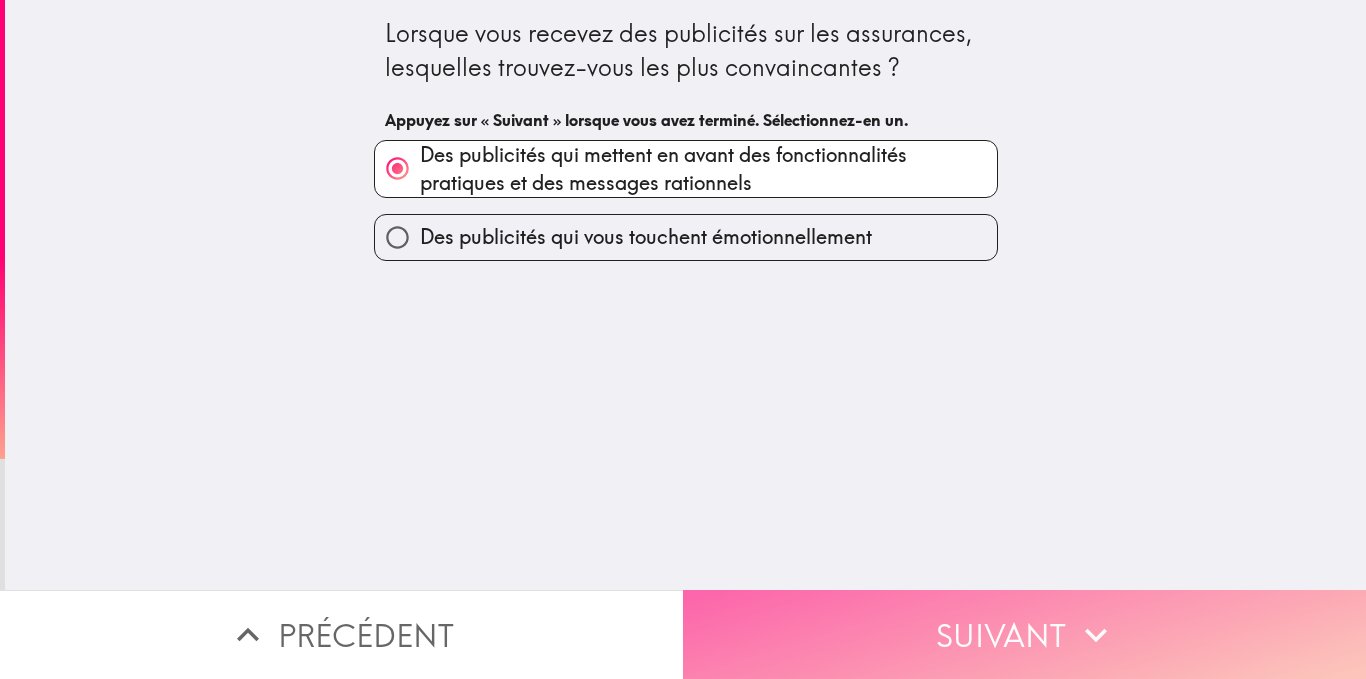 click on "Suivant" at bounding box center (1024, 634) 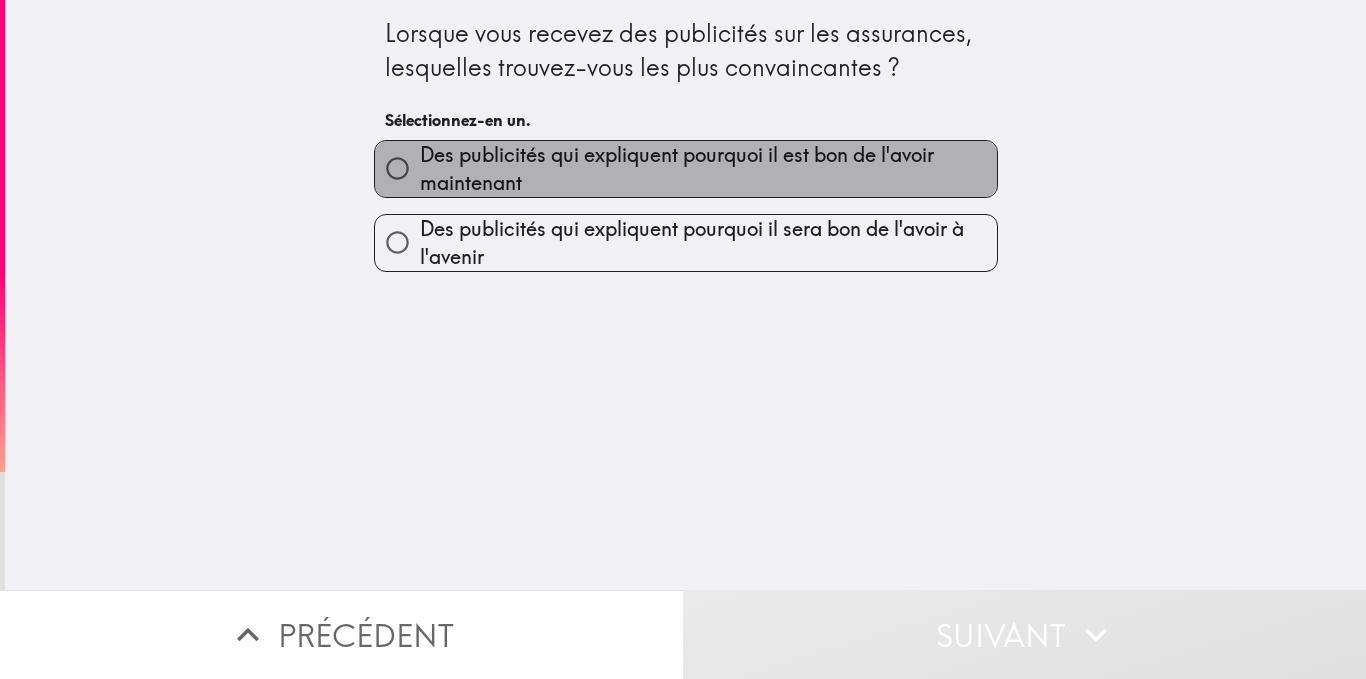 click on "Des publicités qui expliquent pourquoi il est bon de l'avoir maintenant" at bounding box center [708, 169] 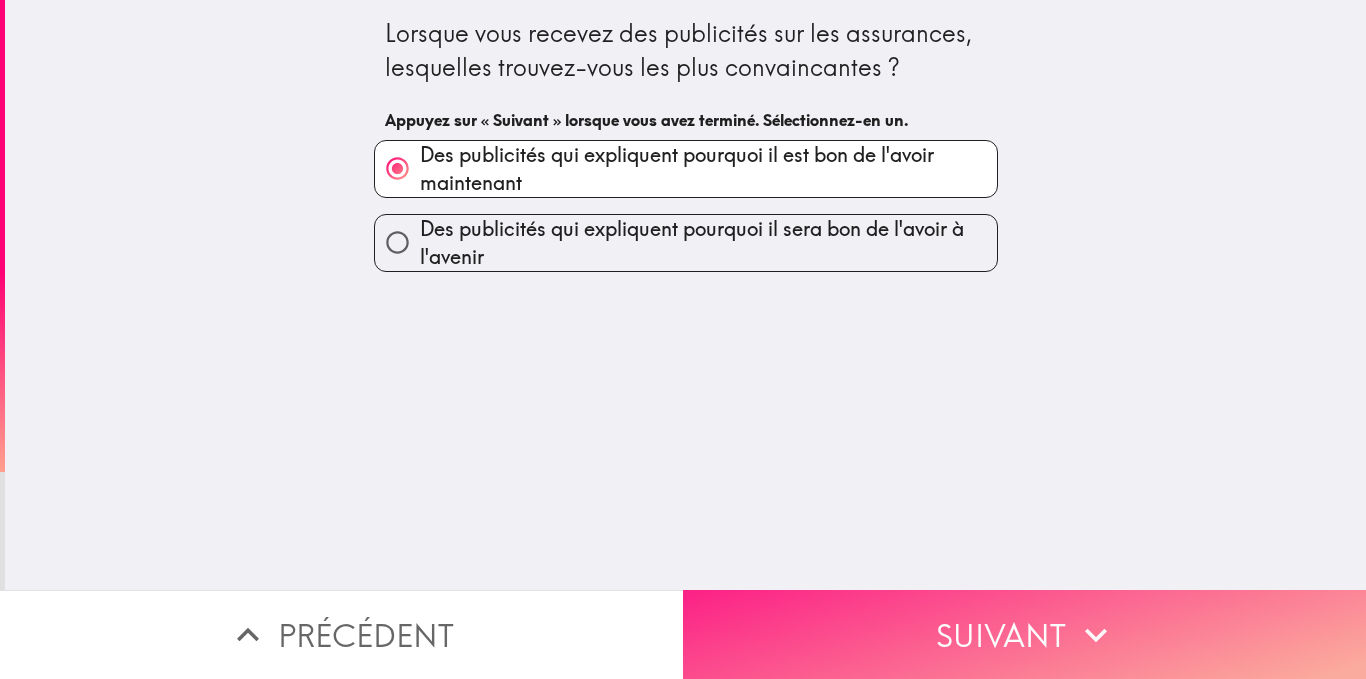 click on "Suivant" at bounding box center [1024, 634] 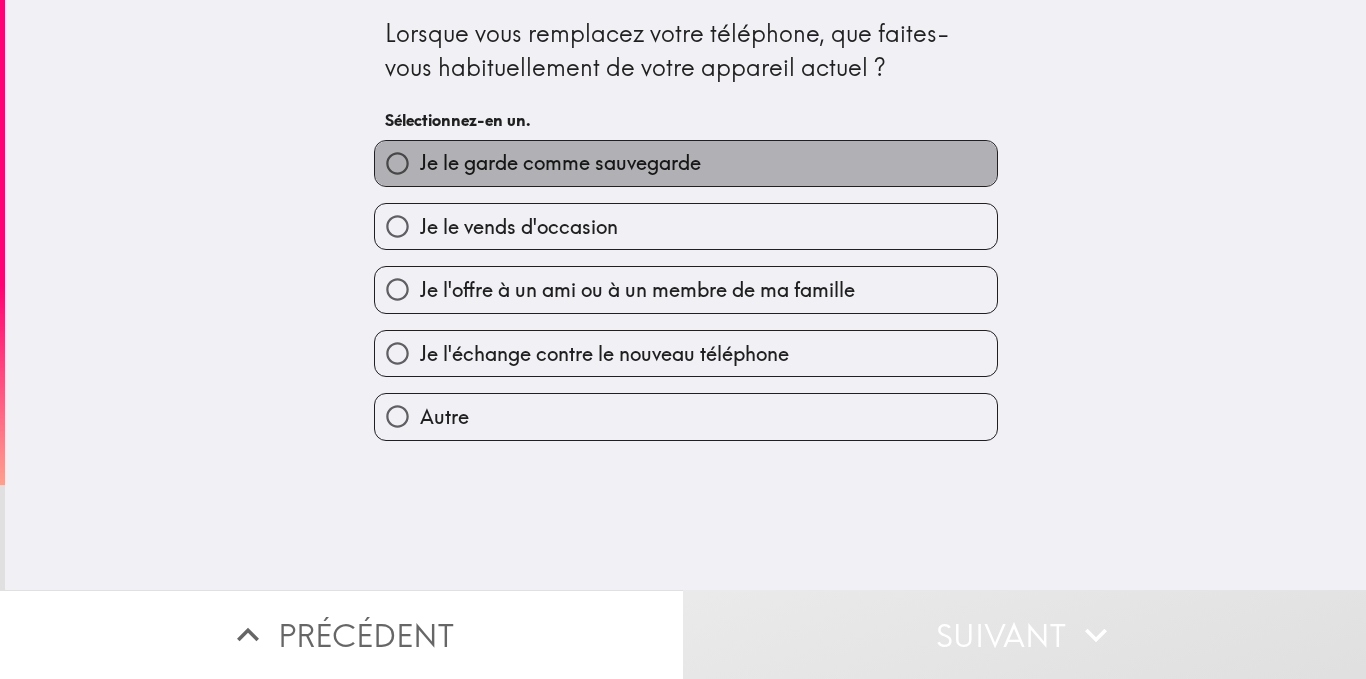click on "Je le garde comme sauvegarde" at bounding box center [560, 163] 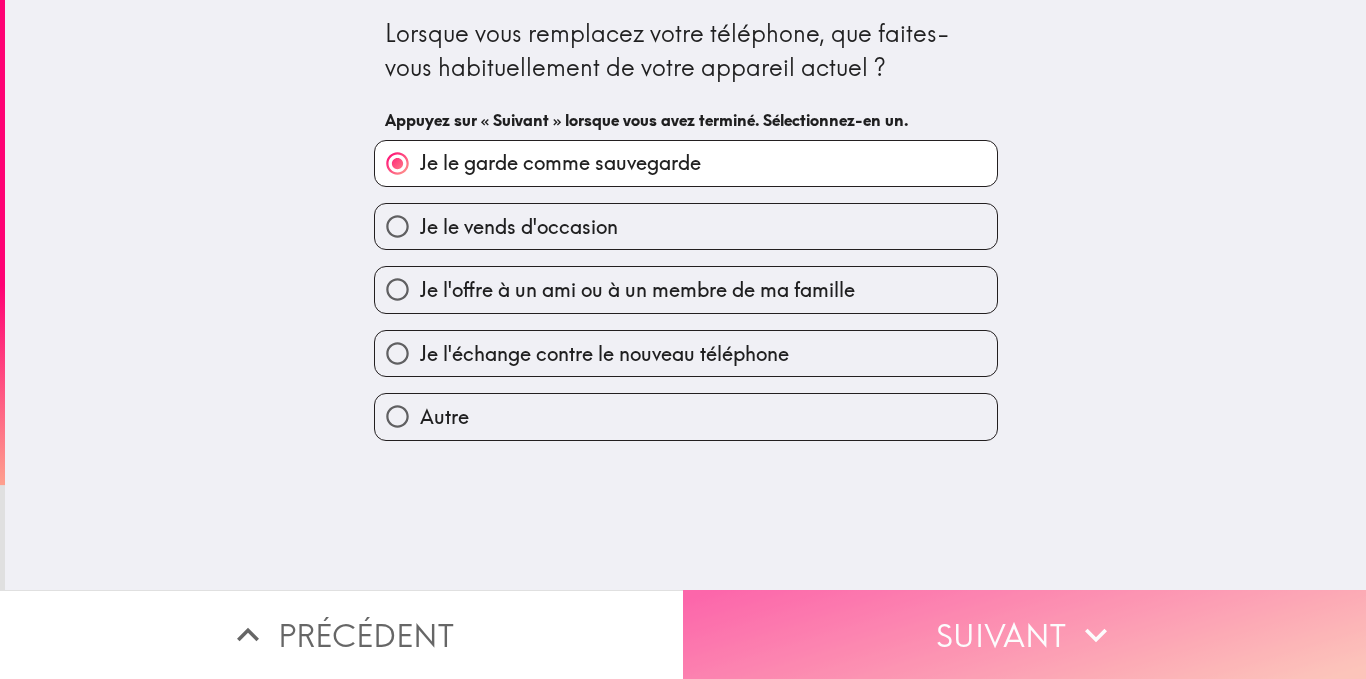 click on "Suivant" at bounding box center [1024, 634] 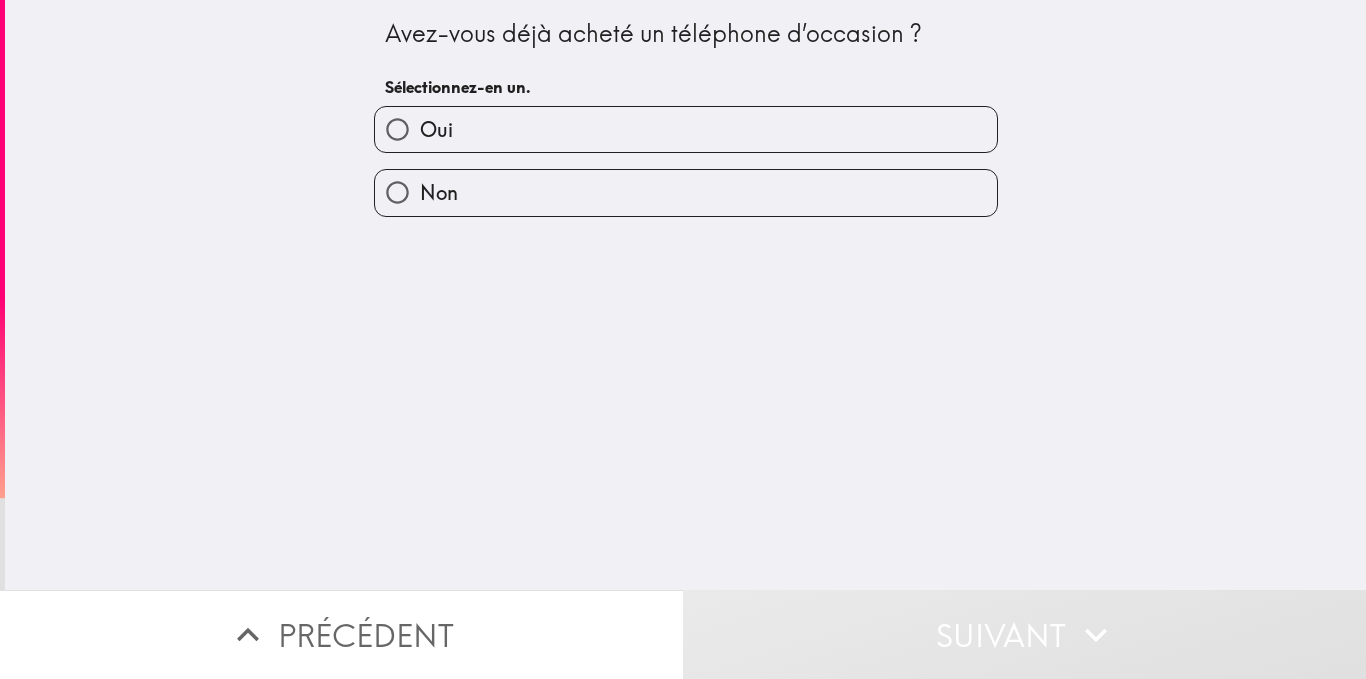 click on "Oui" at bounding box center [686, 129] 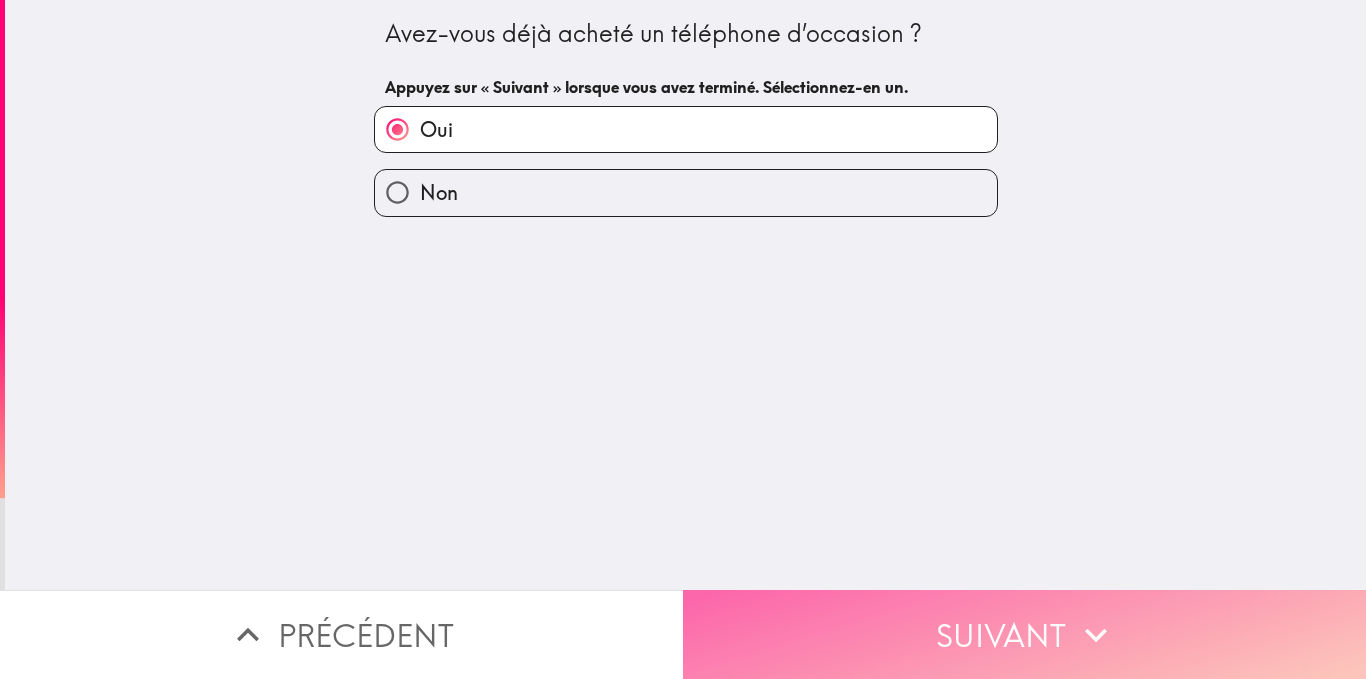 click on "Suivant" at bounding box center [1024, 634] 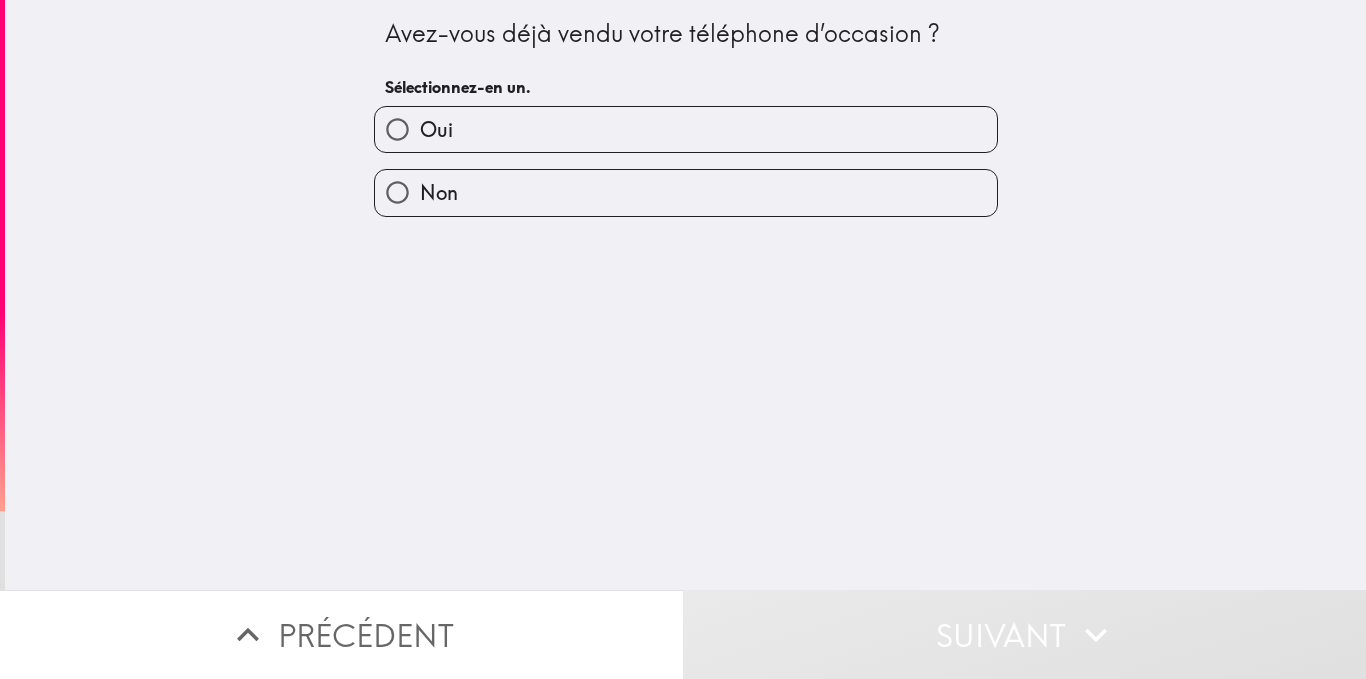 click on "Oui" at bounding box center [678, 121] 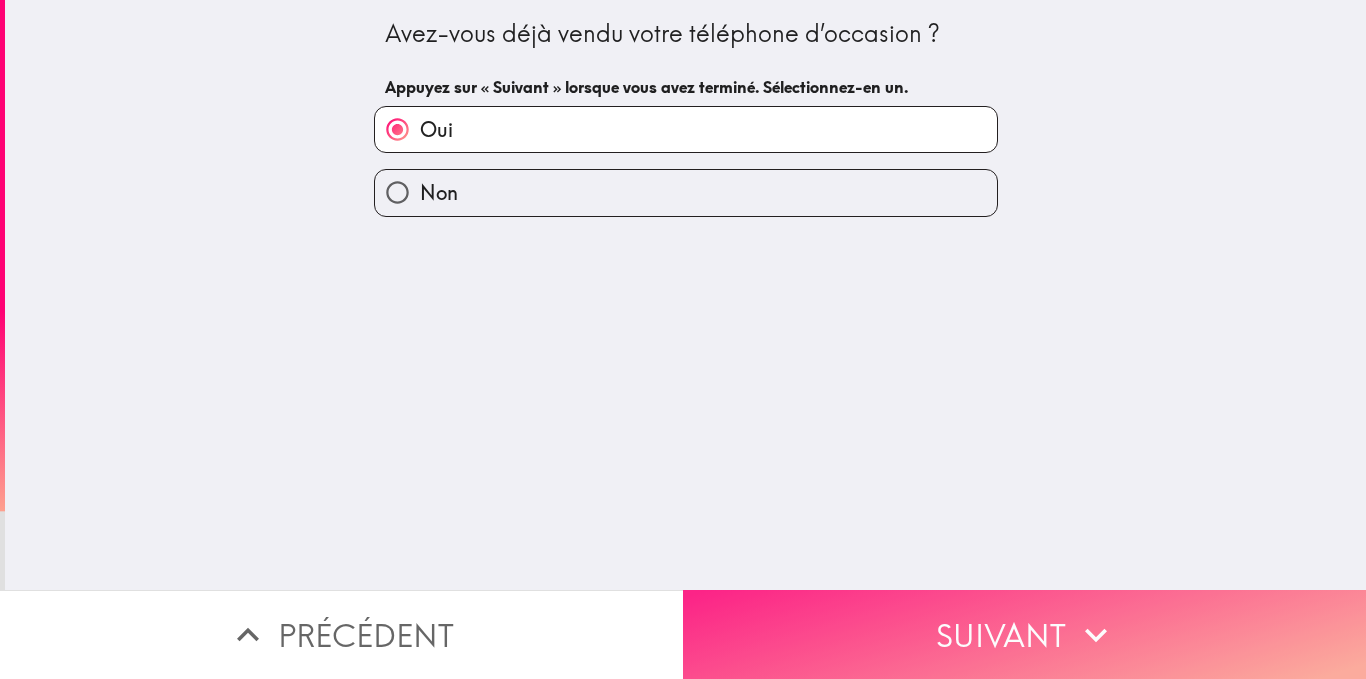 click on "Suivant" at bounding box center (1024, 634) 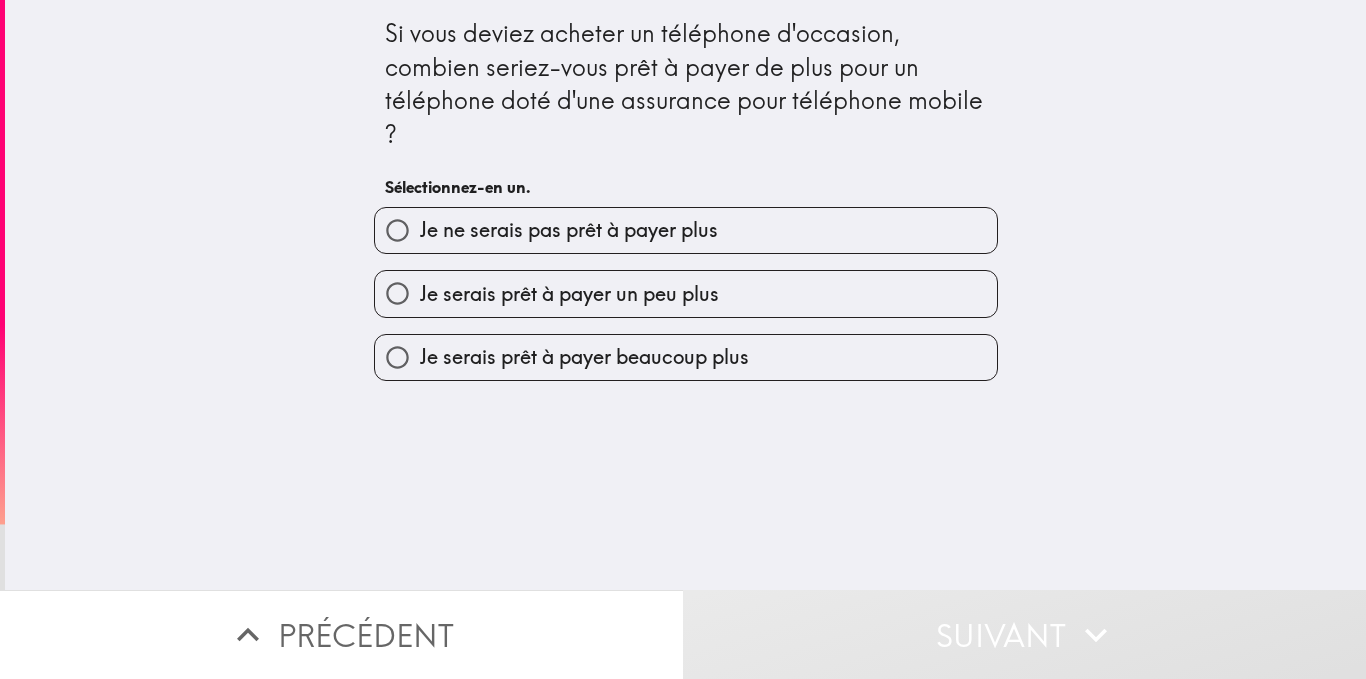 click on "Je ne serais pas prêt à payer plus" at bounding box center (569, 230) 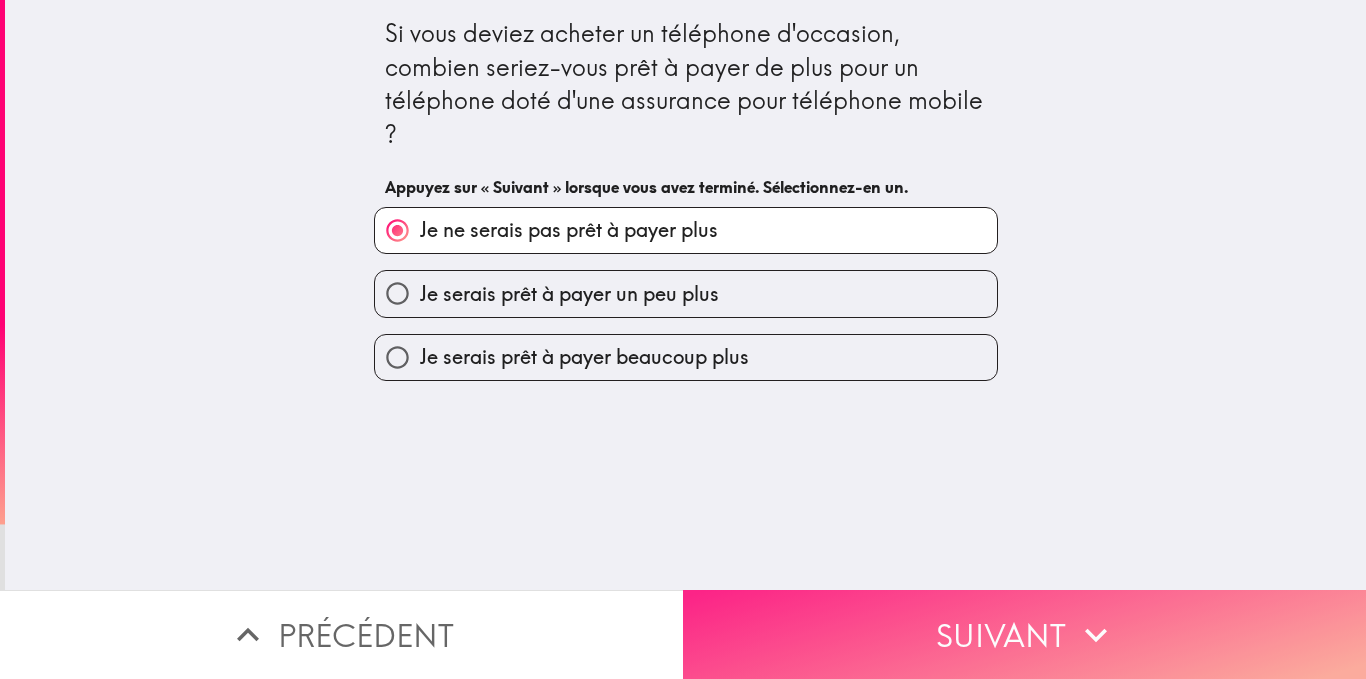 click on "Suivant" at bounding box center [1024, 634] 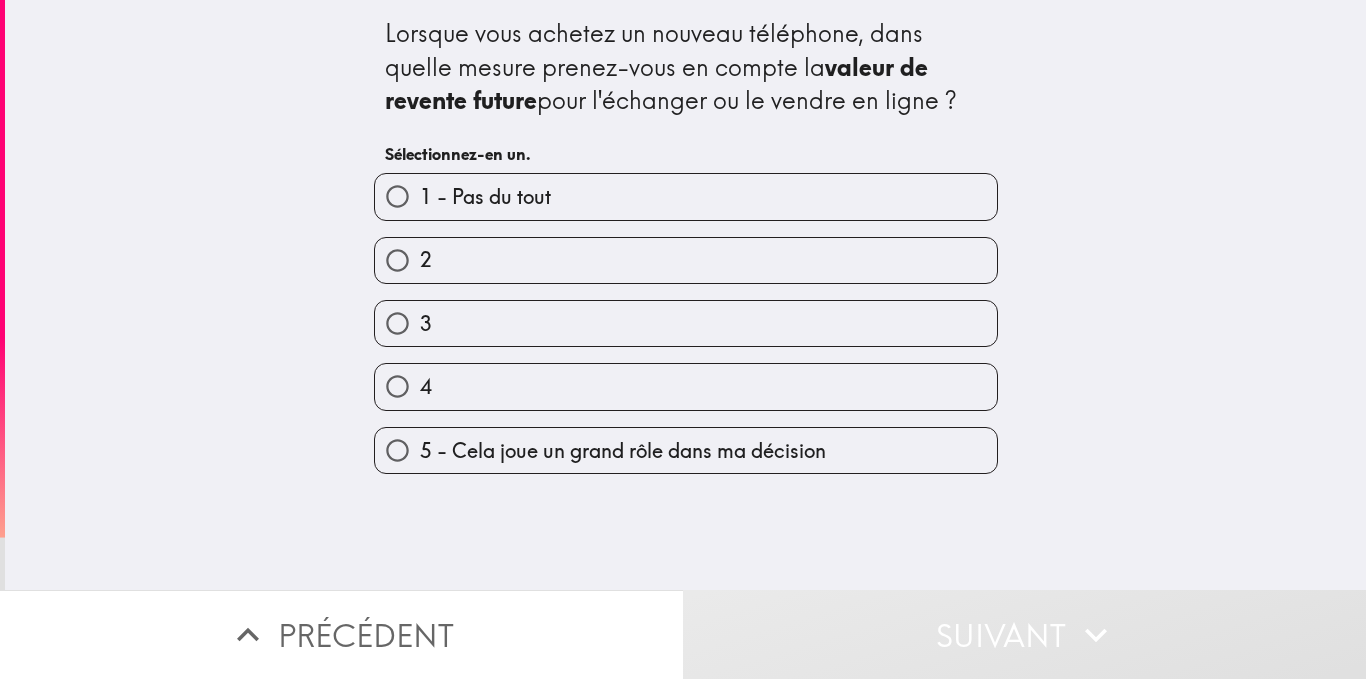 click on "2" at bounding box center (686, 260) 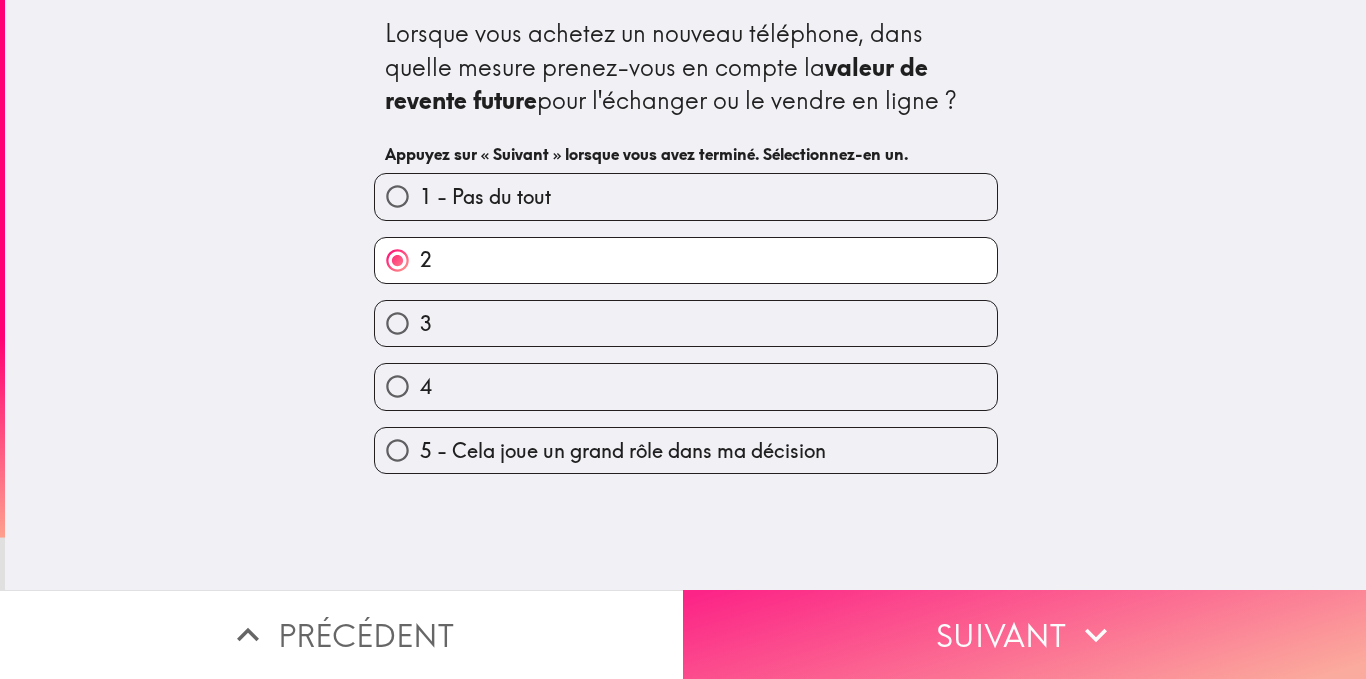 click on "Suivant" at bounding box center (1024, 634) 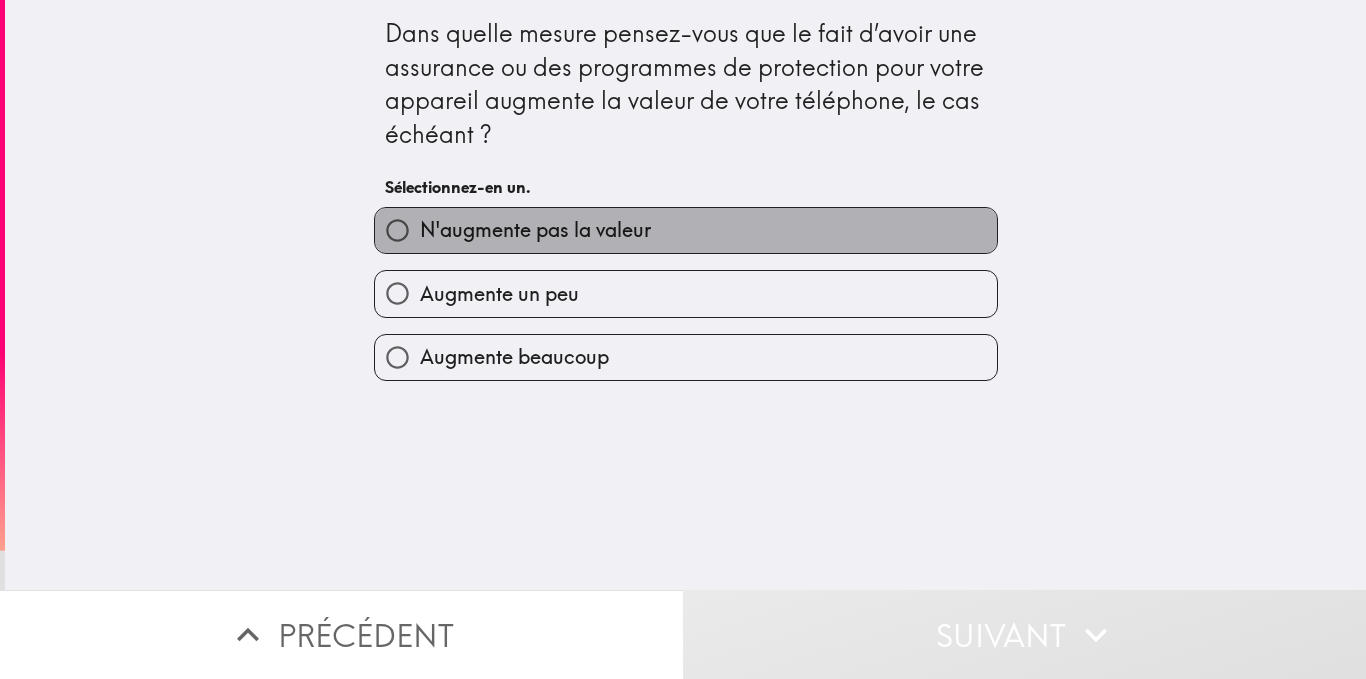 click on "N'augmente pas la valeur" at bounding box center [535, 230] 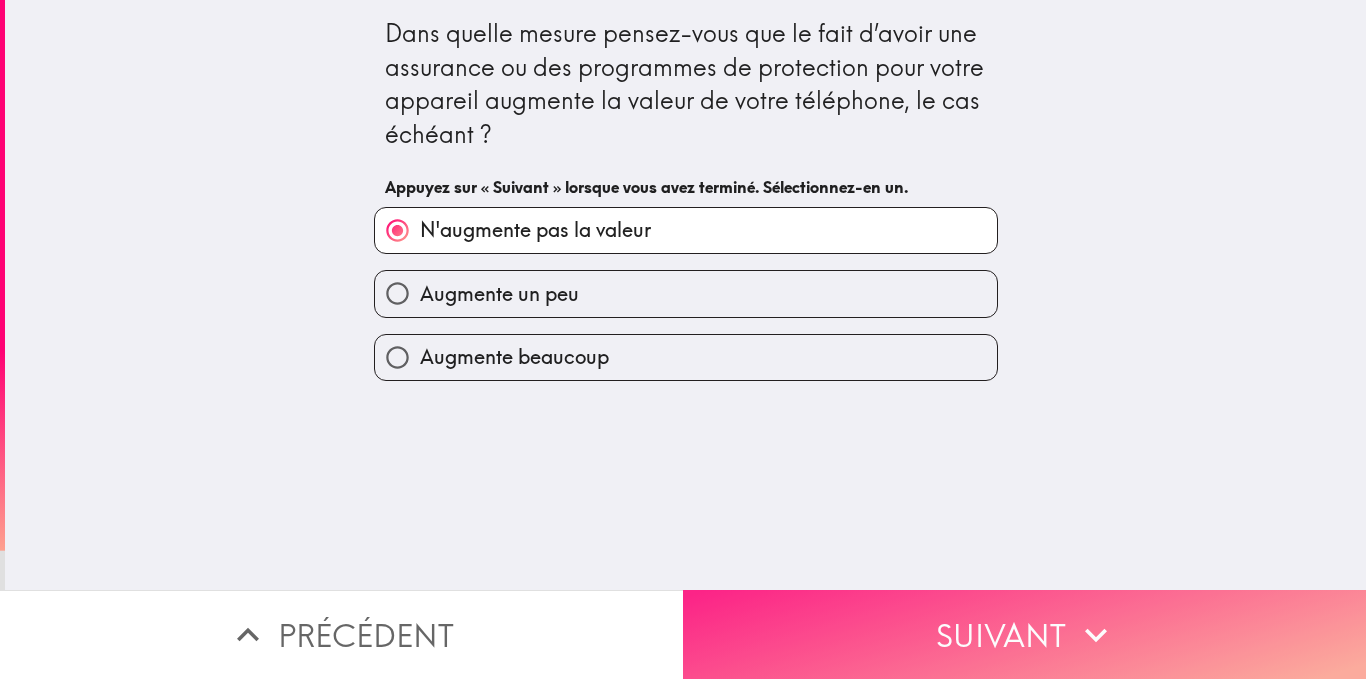 click on "Suivant" at bounding box center (1024, 634) 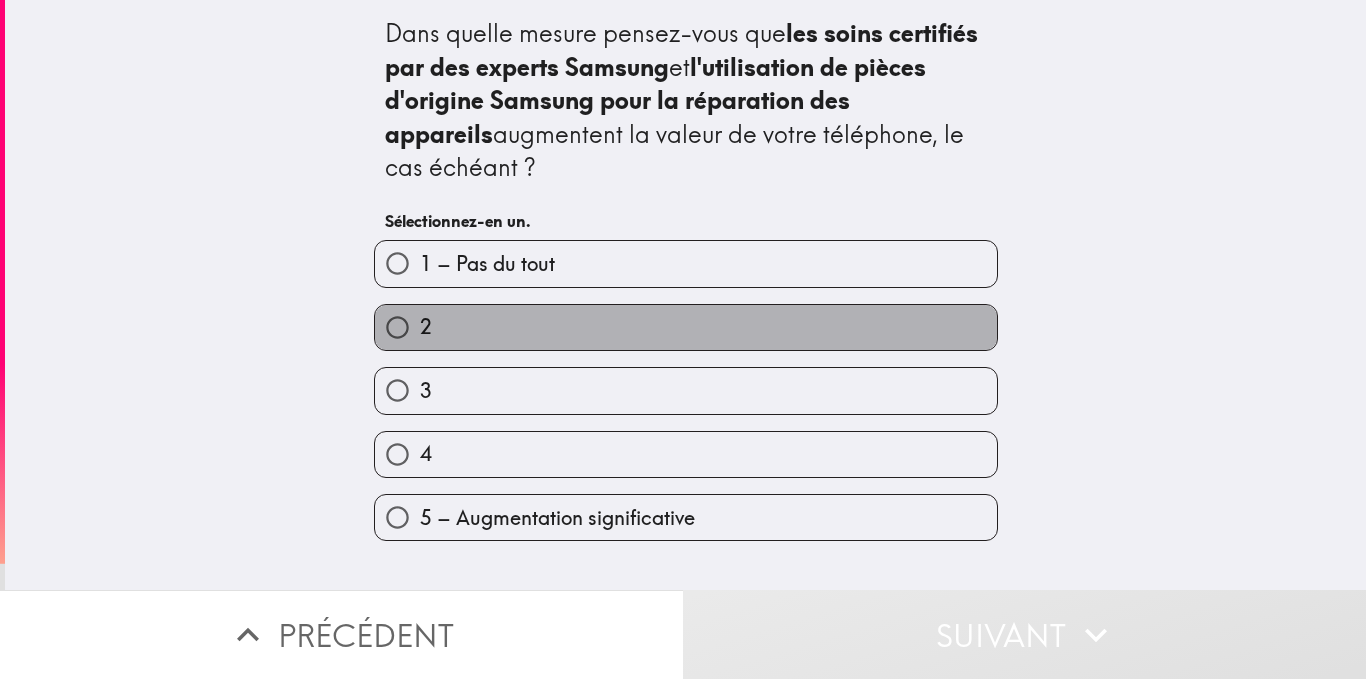 click on "2" at bounding box center (686, 327) 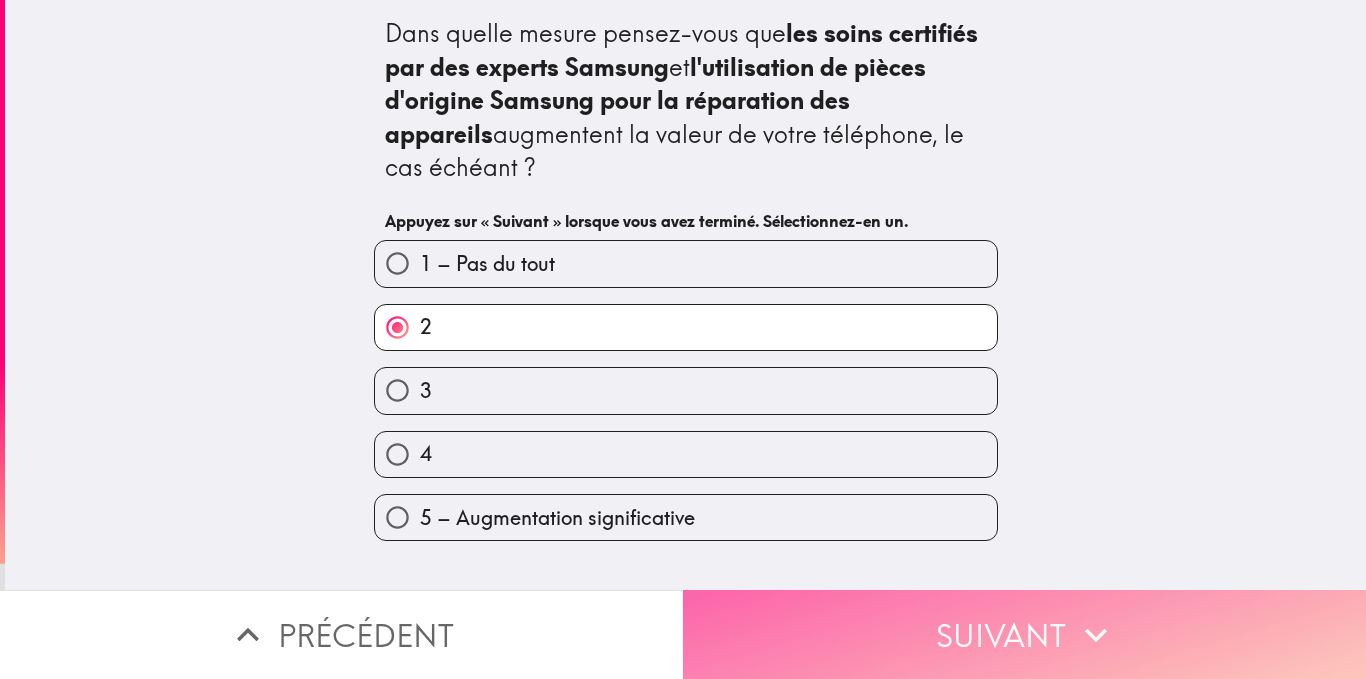 click on "Suivant" at bounding box center (1024, 634) 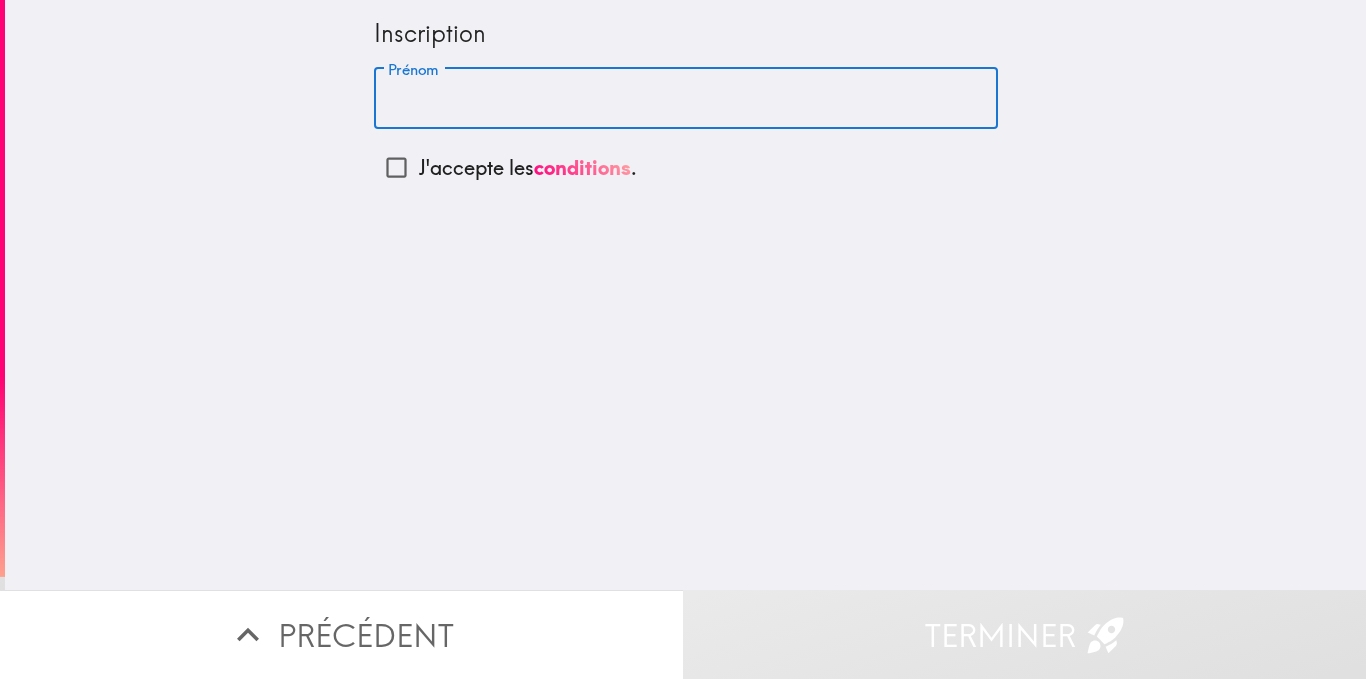 click on "Prénom" at bounding box center [686, 99] 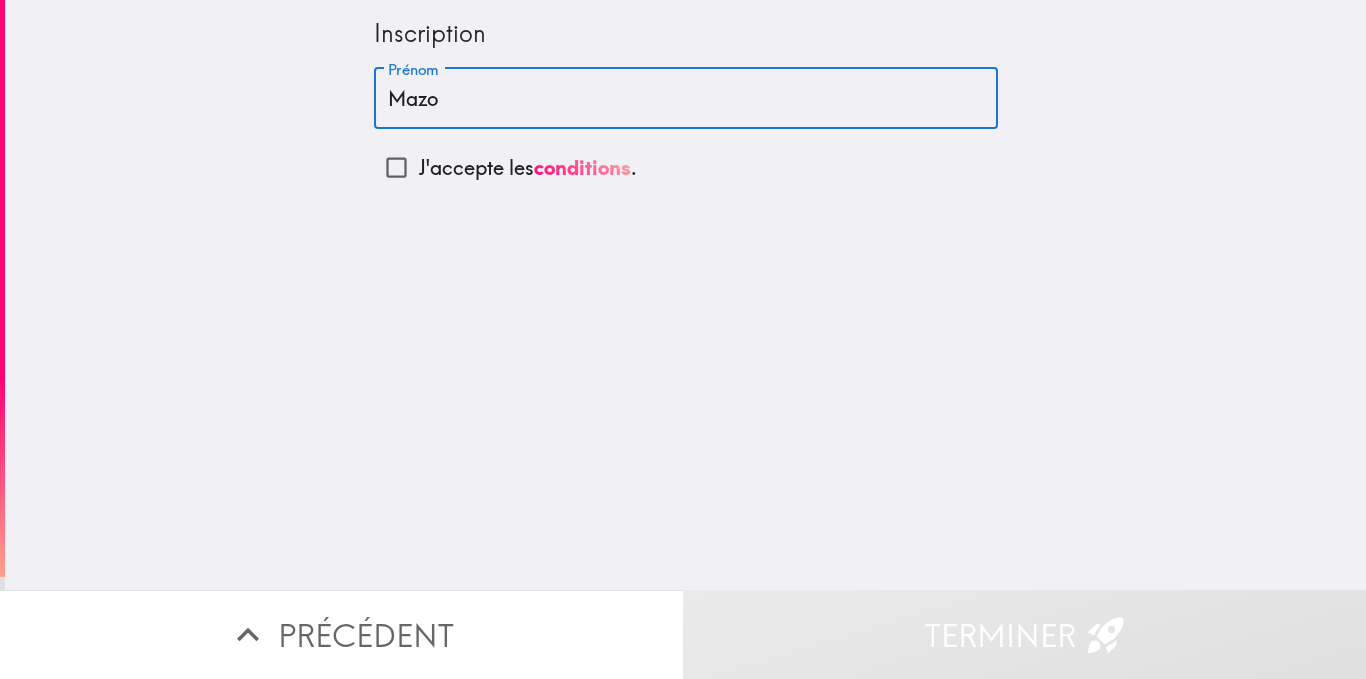 click on "J'accepte les  conditions ." at bounding box center [396, 167] 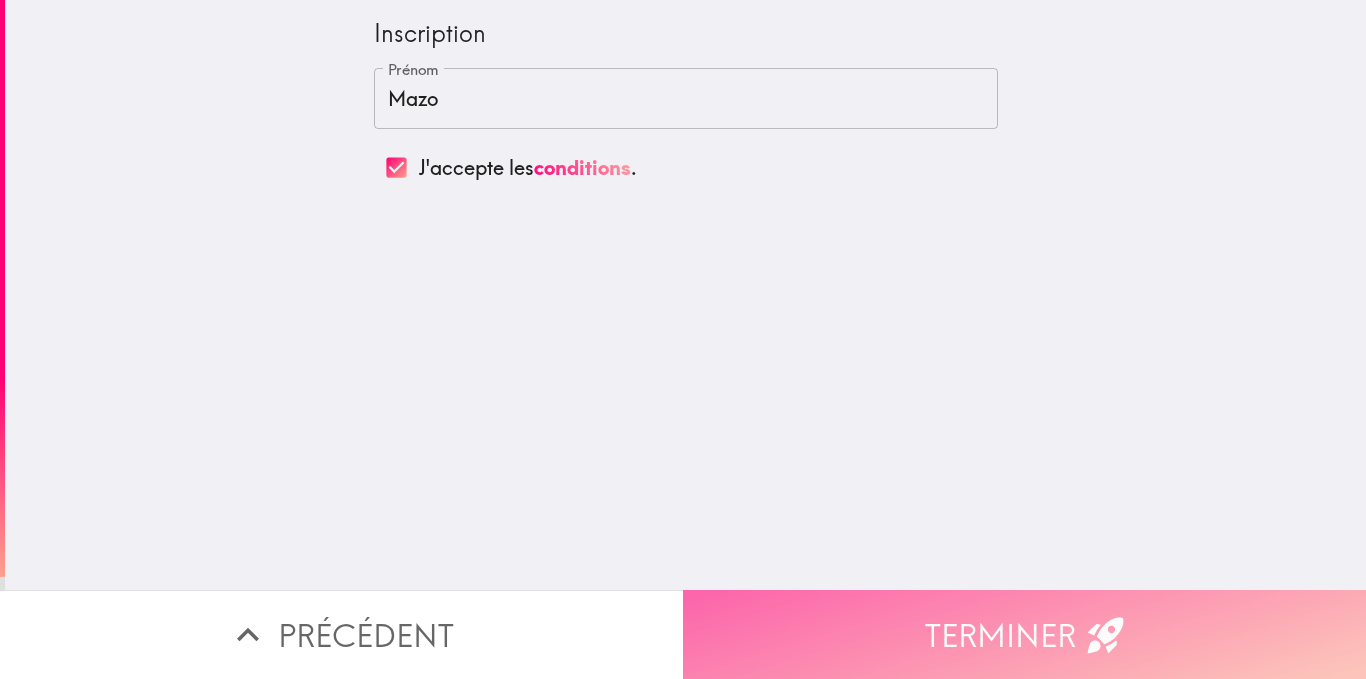 click on "Terminer" at bounding box center [1024, 634] 